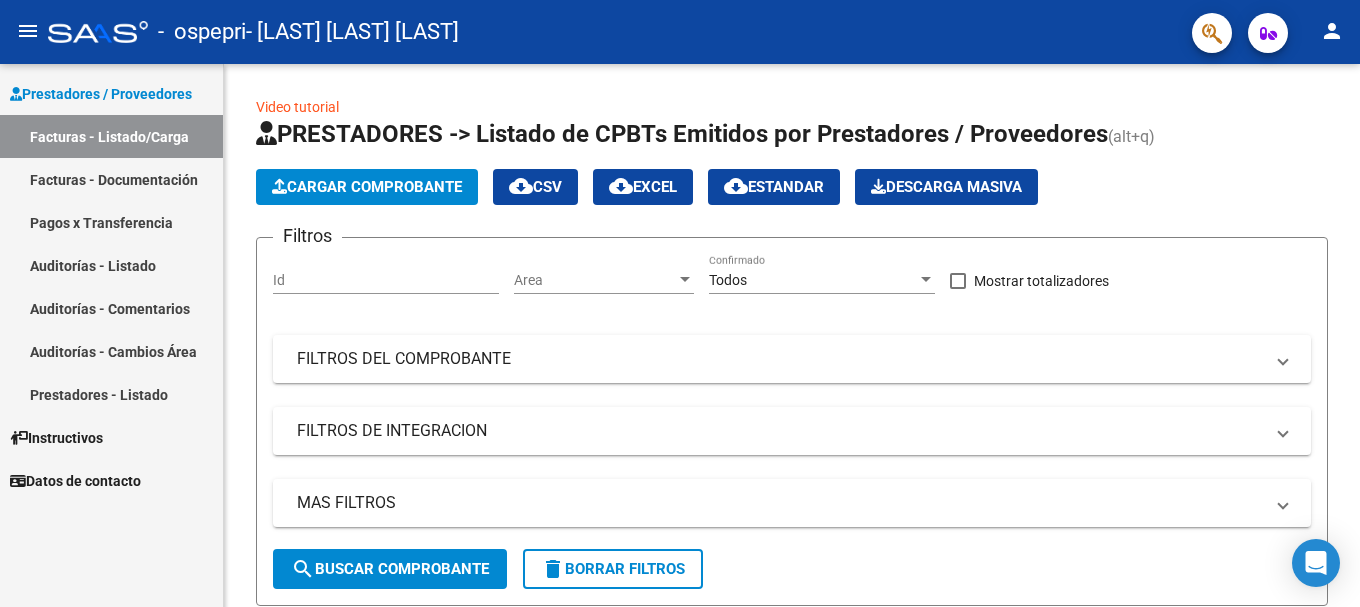 scroll, scrollTop: 0, scrollLeft: 0, axis: both 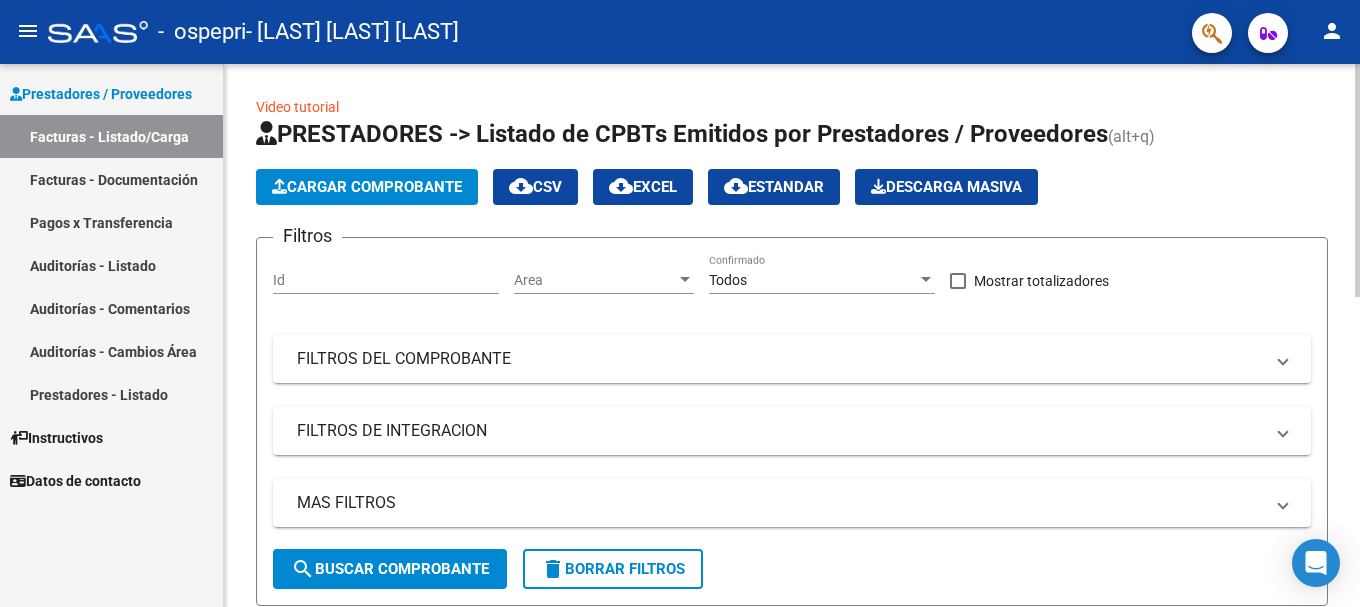 click on "Cargar Comprobante" 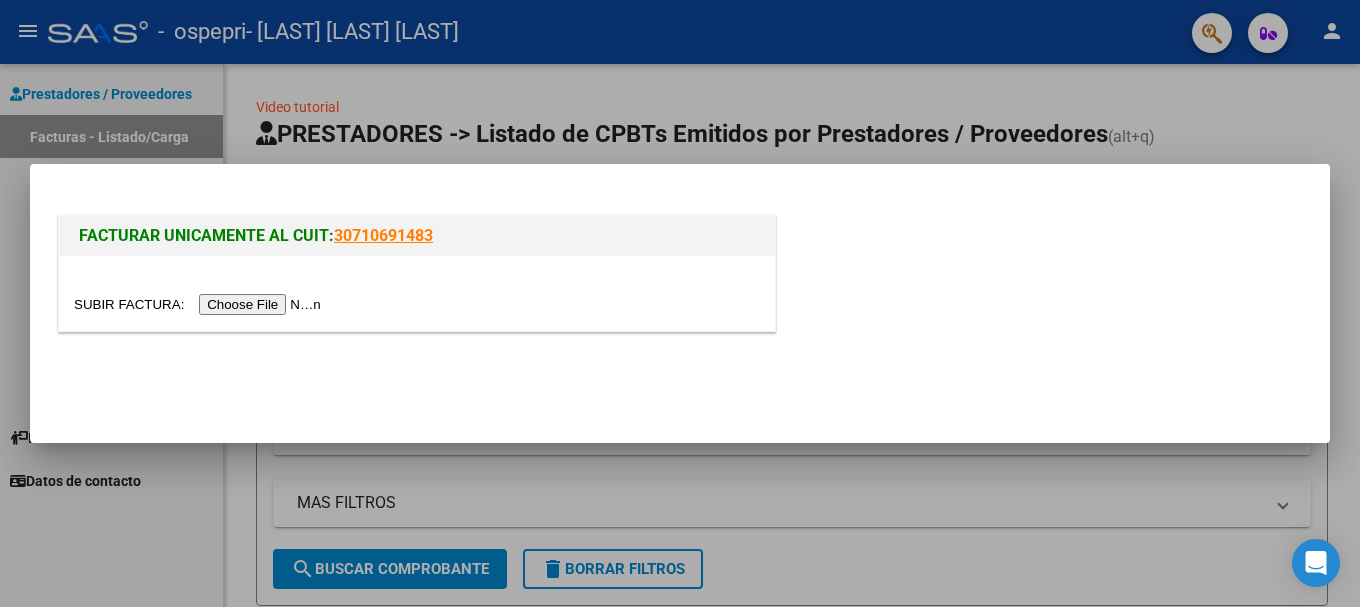 click at bounding box center [200, 304] 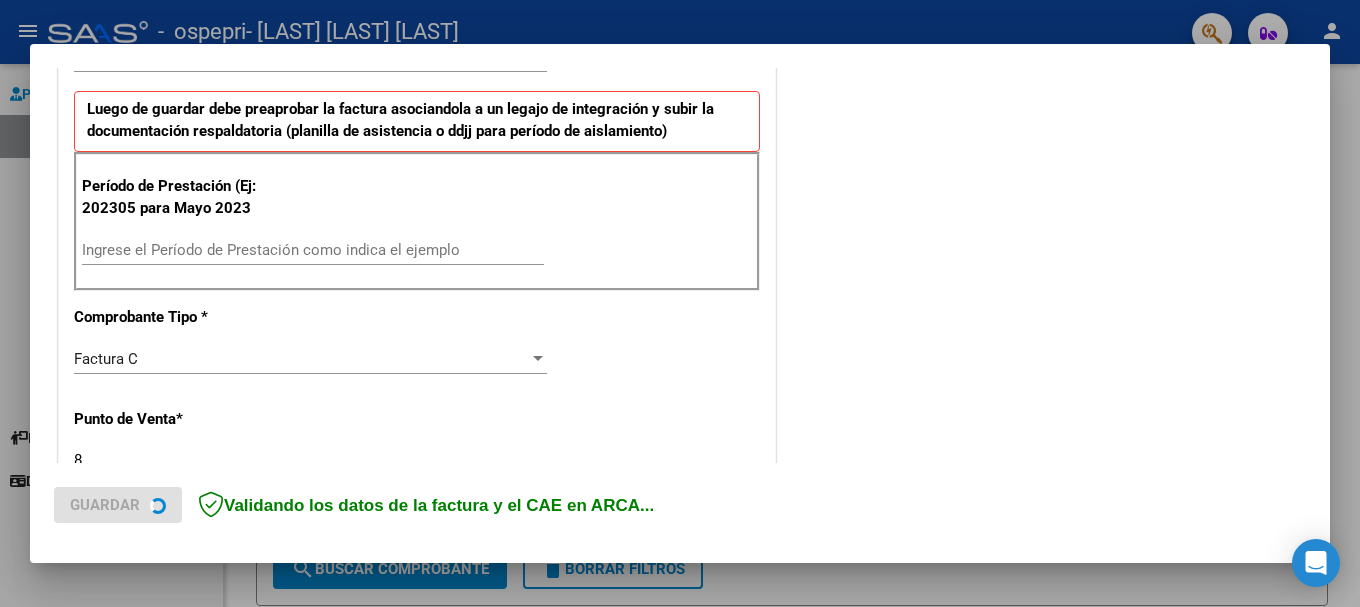 scroll, scrollTop: 500, scrollLeft: 0, axis: vertical 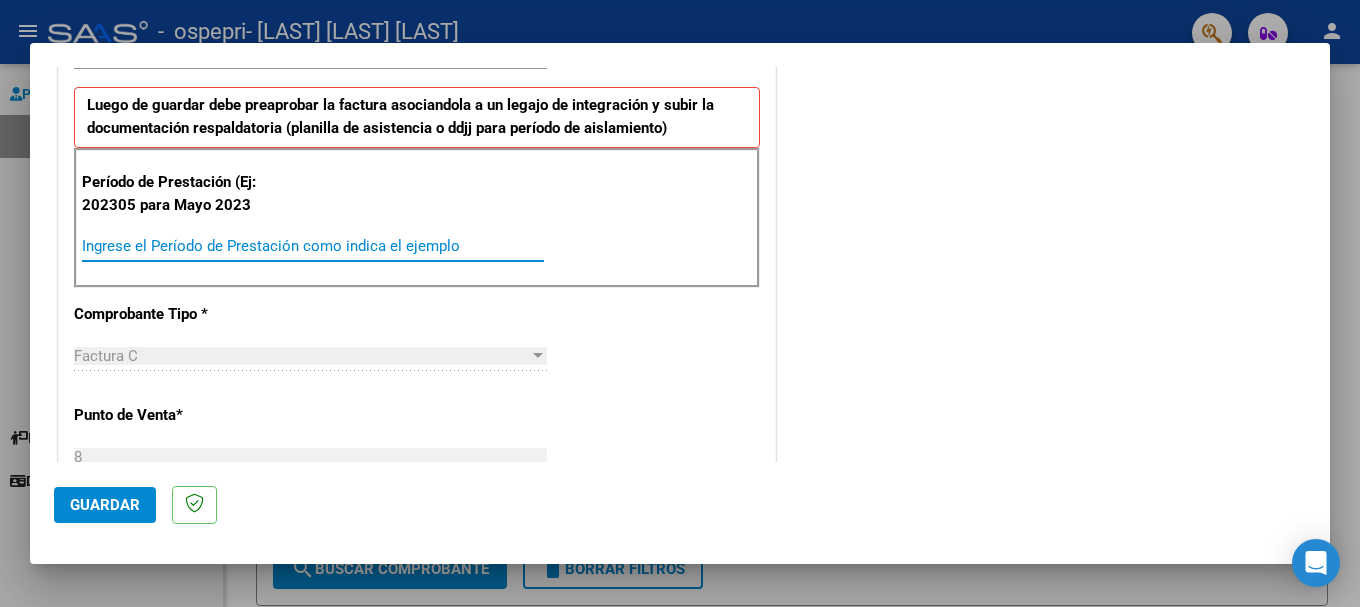 click on "Ingrese el Período de Prestación como indica el ejemplo" at bounding box center [313, 246] 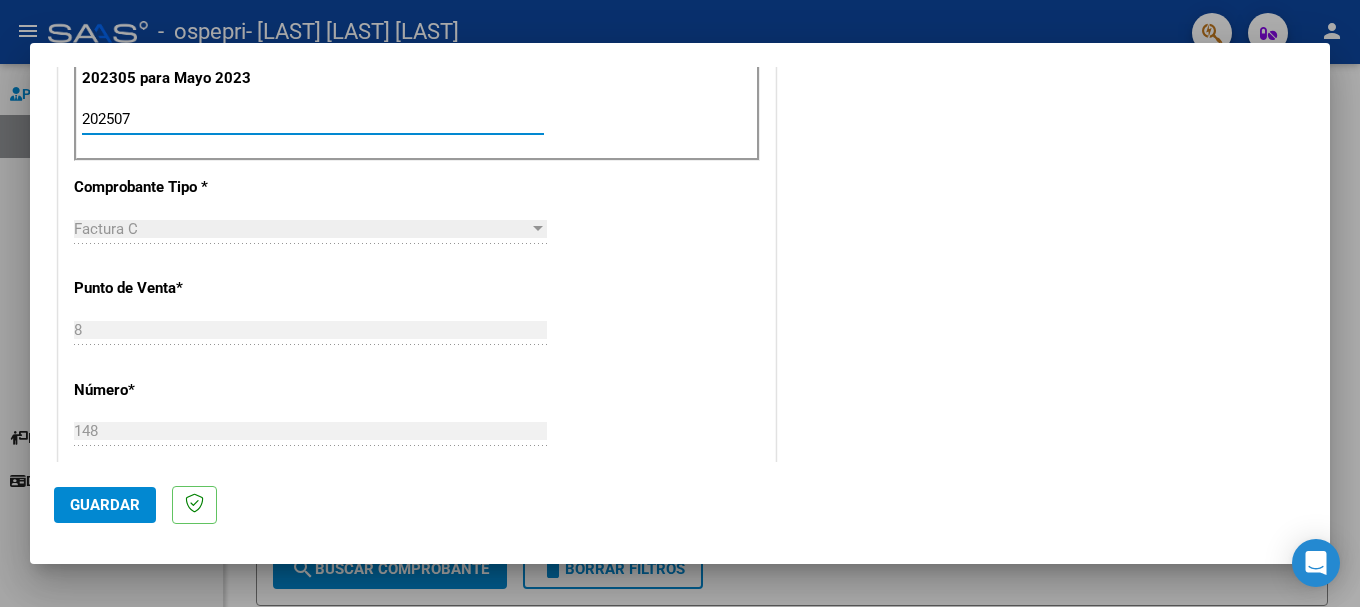 scroll, scrollTop: 527, scrollLeft: 0, axis: vertical 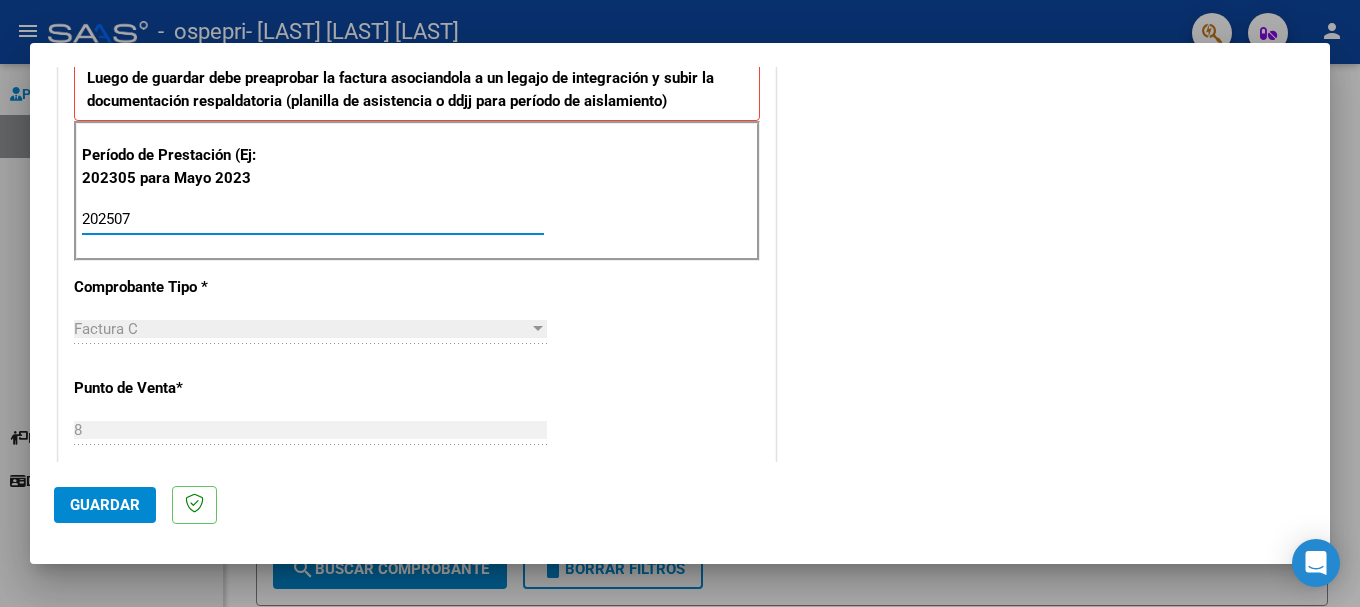 type on "202507" 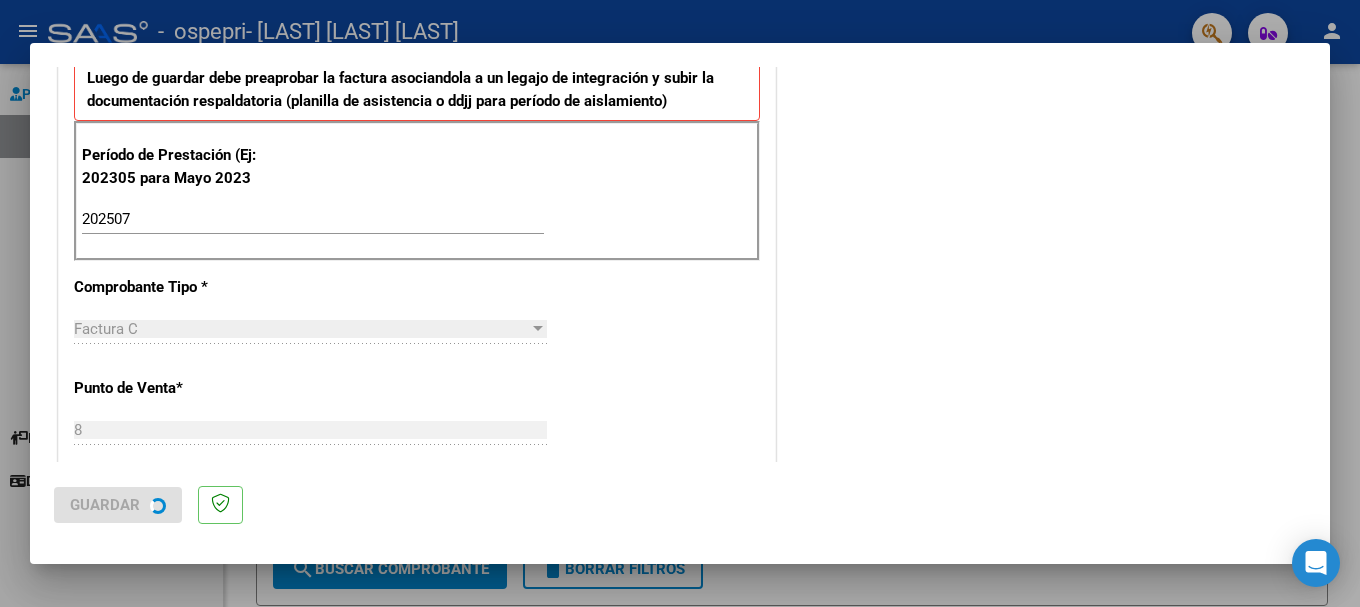 scroll, scrollTop: 0, scrollLeft: 0, axis: both 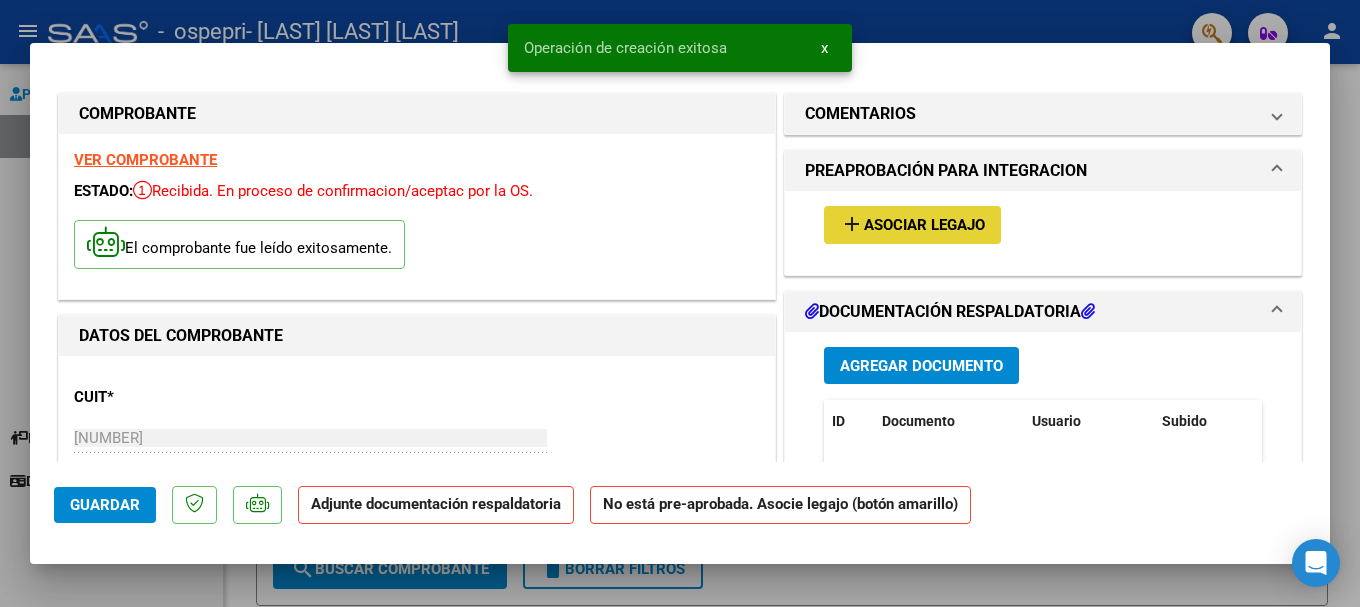 click on "Asociar Legajo" at bounding box center (924, 226) 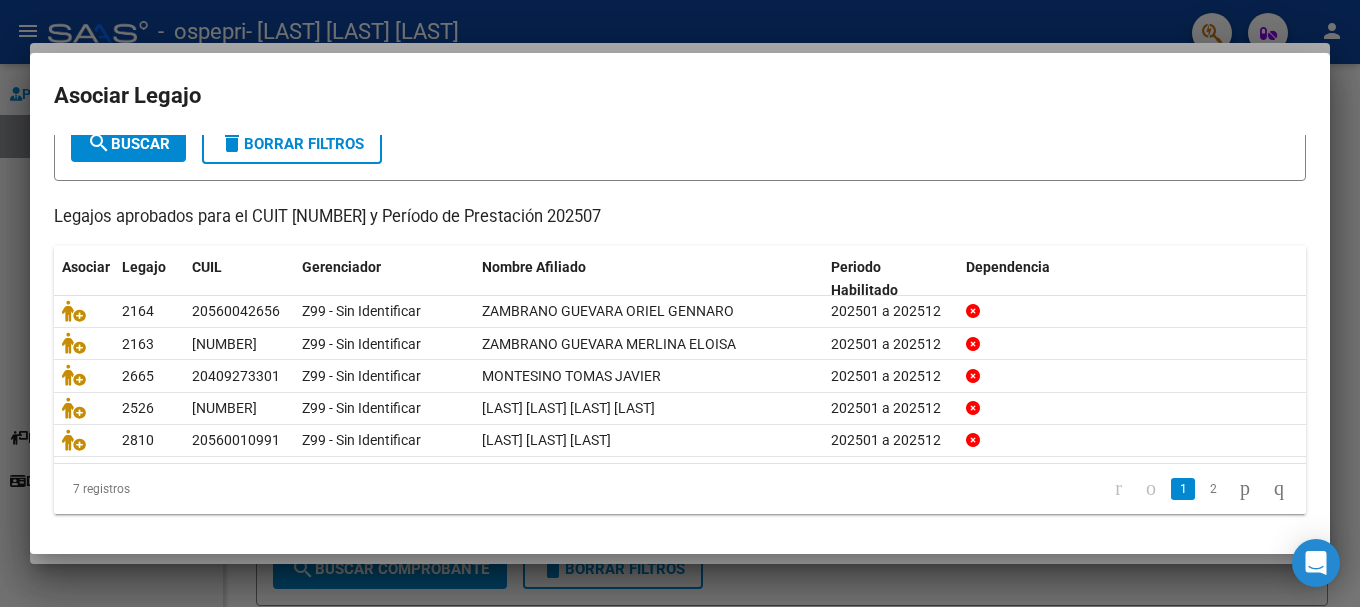 scroll, scrollTop: 131, scrollLeft: 0, axis: vertical 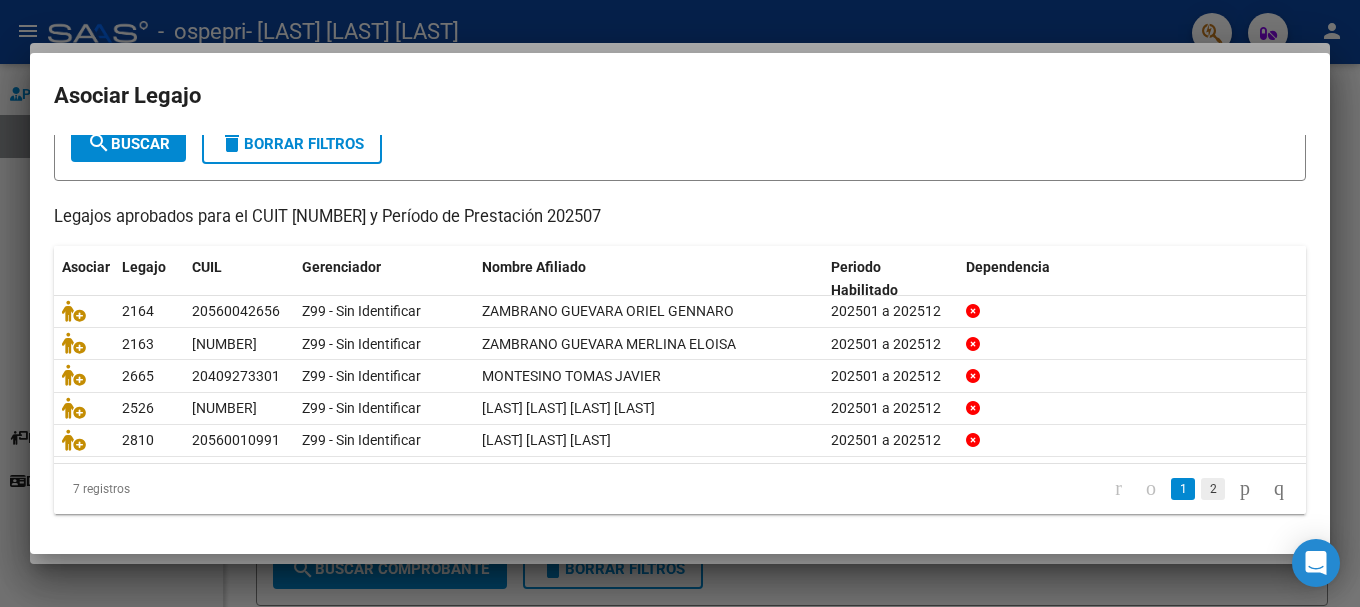 click on "2" 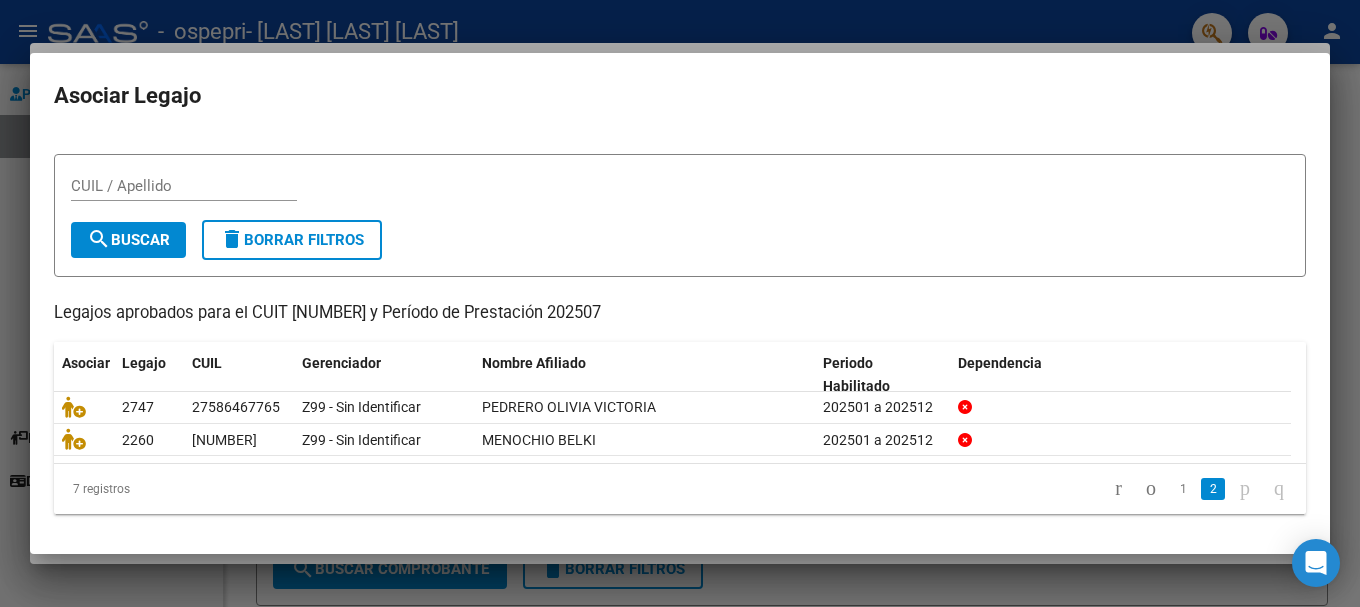 scroll, scrollTop: 32, scrollLeft: 0, axis: vertical 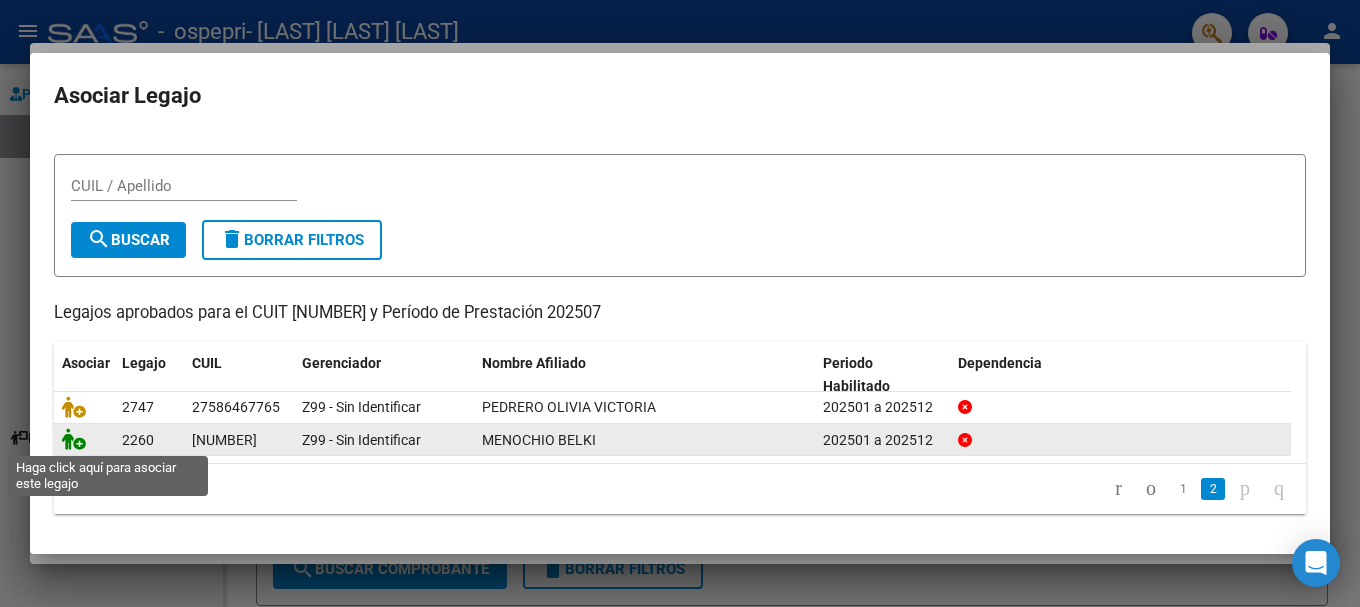 click 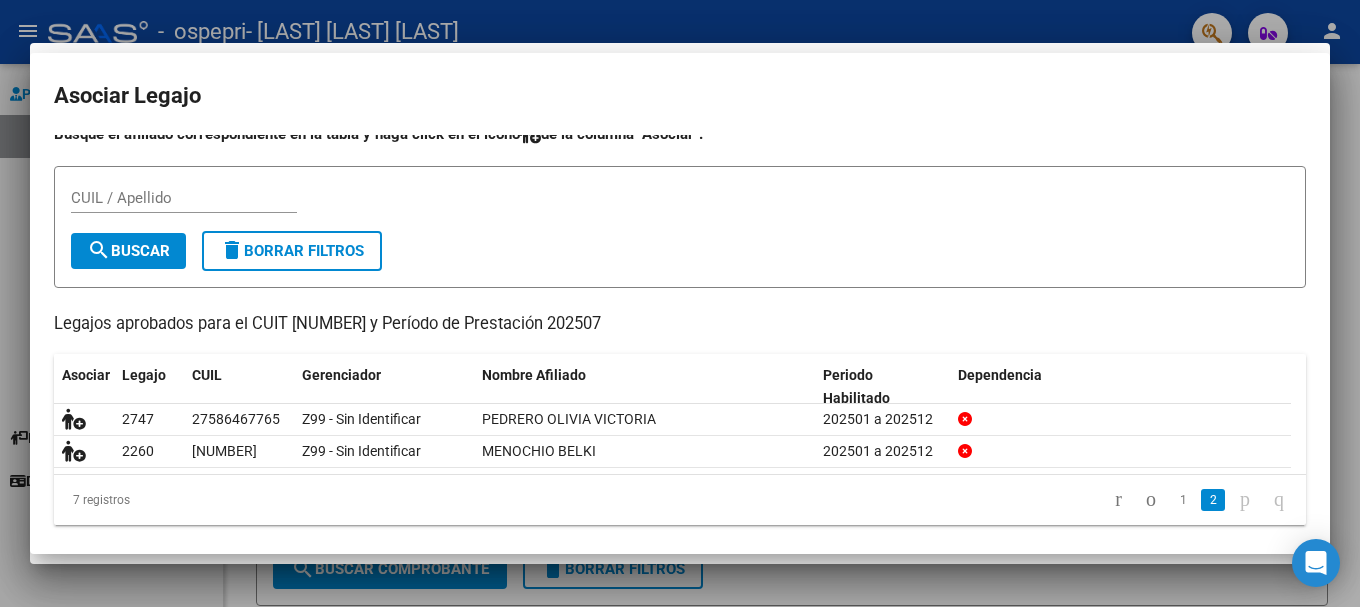 scroll, scrollTop: 0, scrollLeft: 0, axis: both 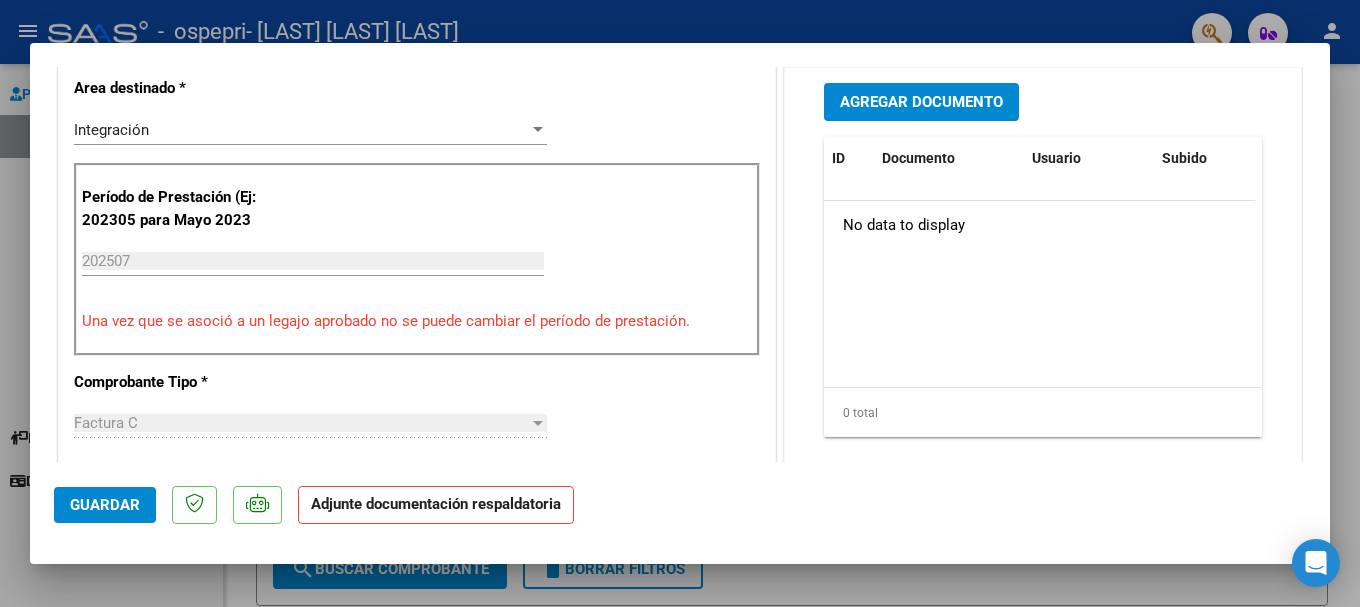 click on "Agregar Documento" at bounding box center (921, 103) 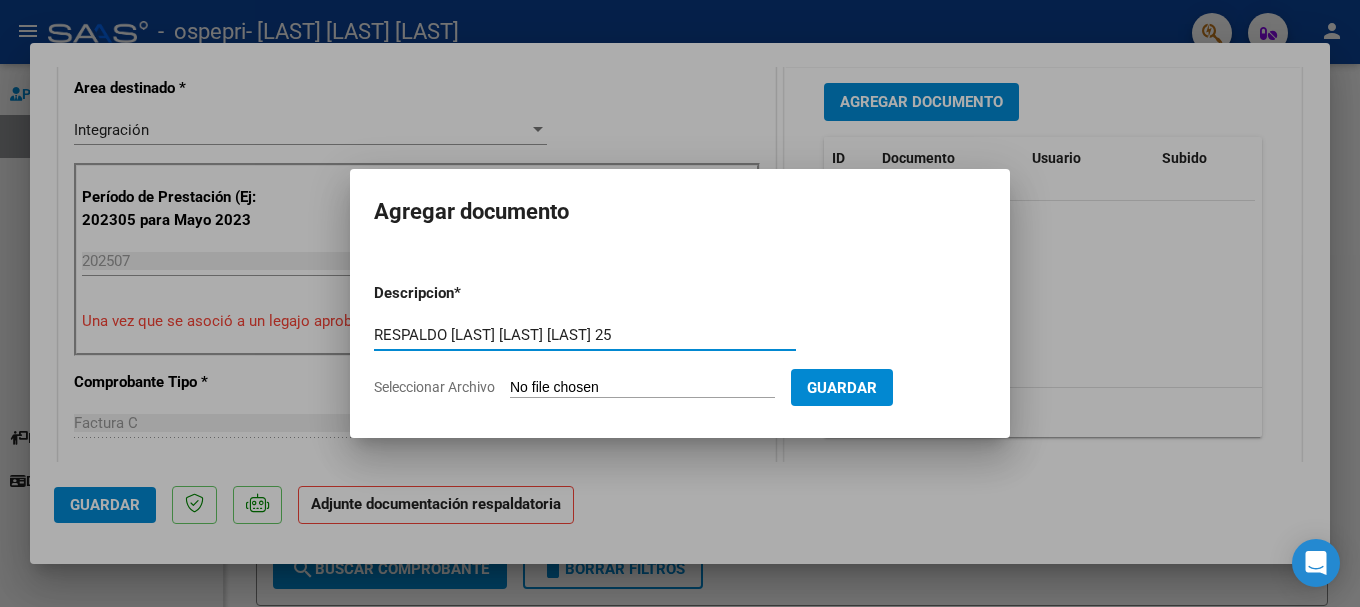 type on "RESPALDO [LAST] [LAST] [LAST] 25" 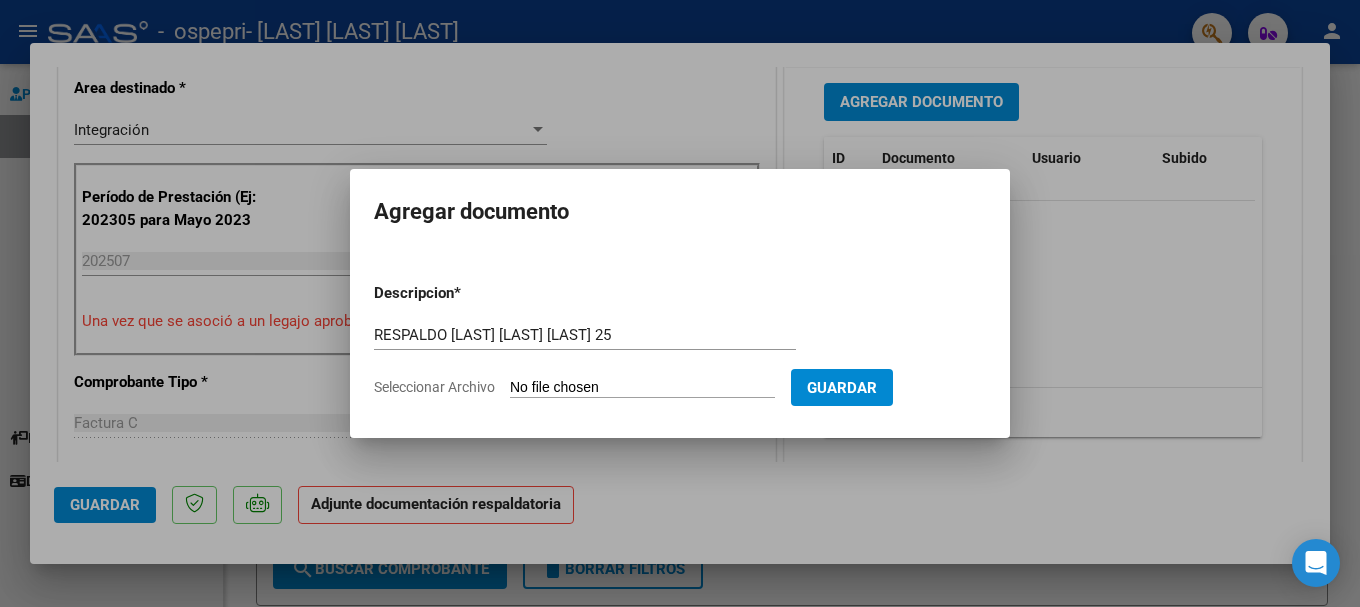 click on "Seleccionar Archivo" 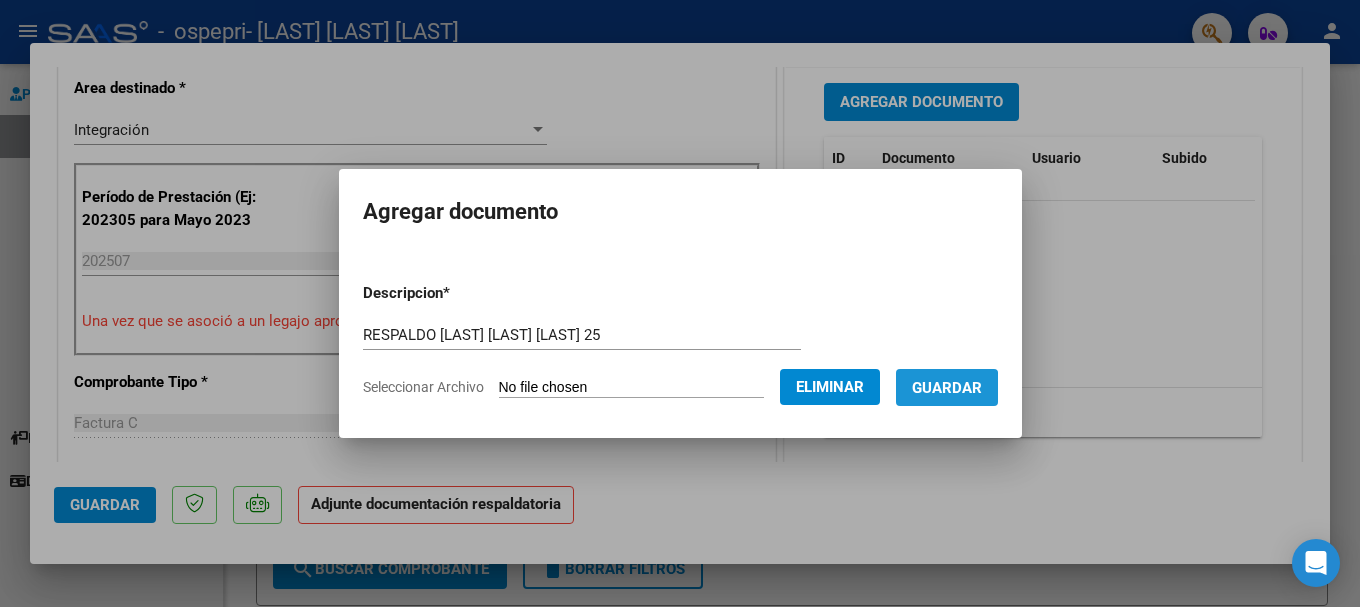 click on "Guardar" at bounding box center (947, 388) 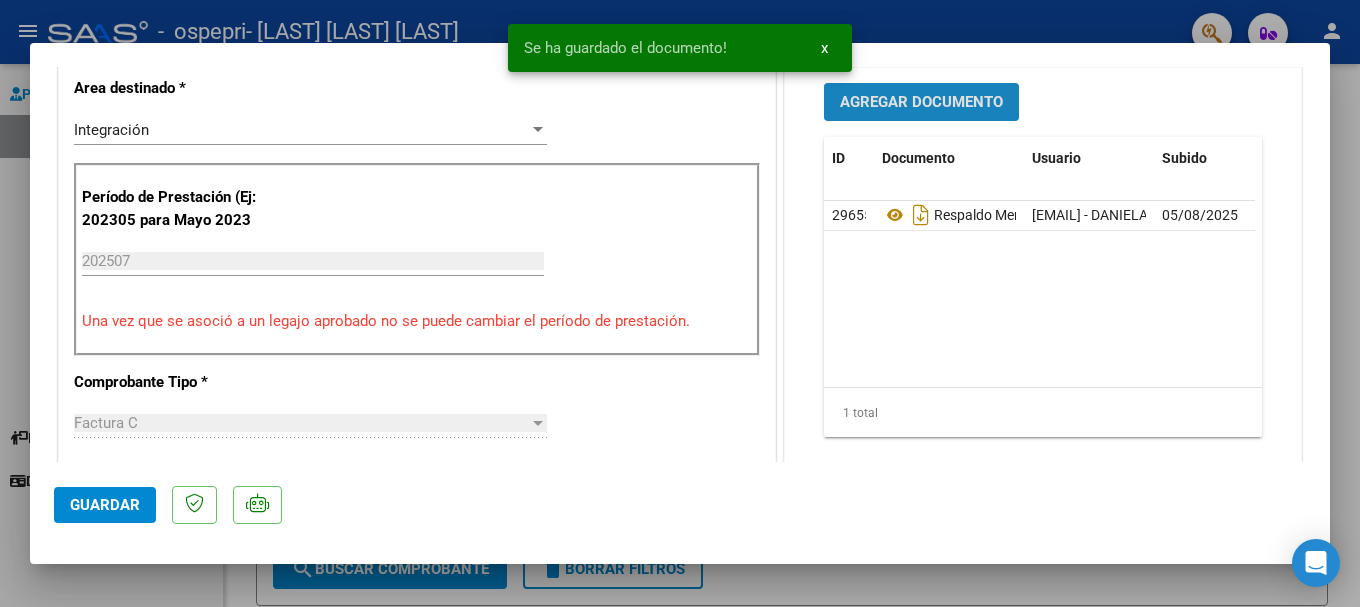 click on "Agregar Documento" at bounding box center (921, 103) 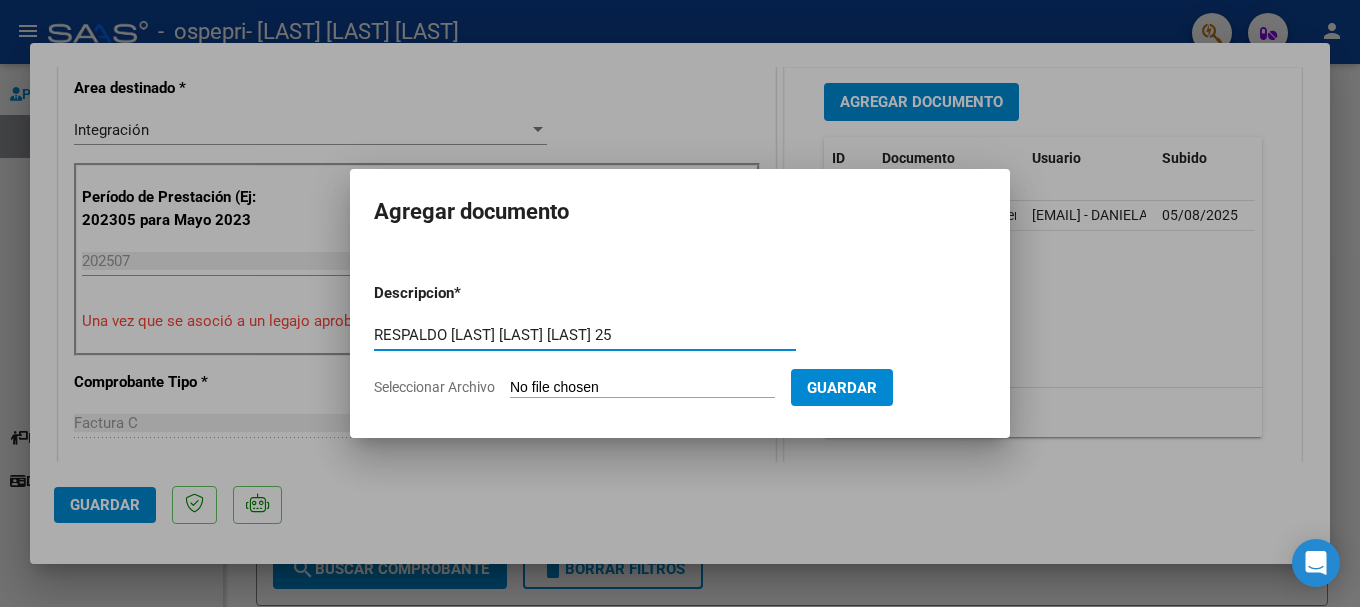 type on "RESPALDO [LAST] [LAST] [LAST] 25" 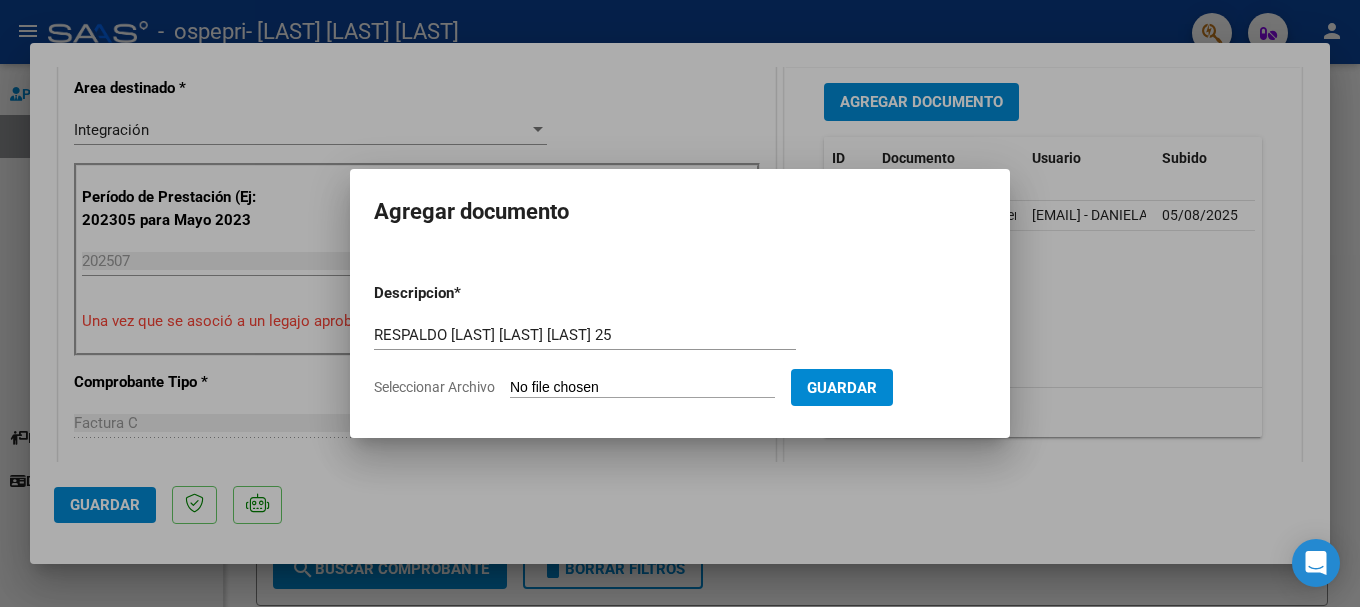 click on "Seleccionar Archivo" 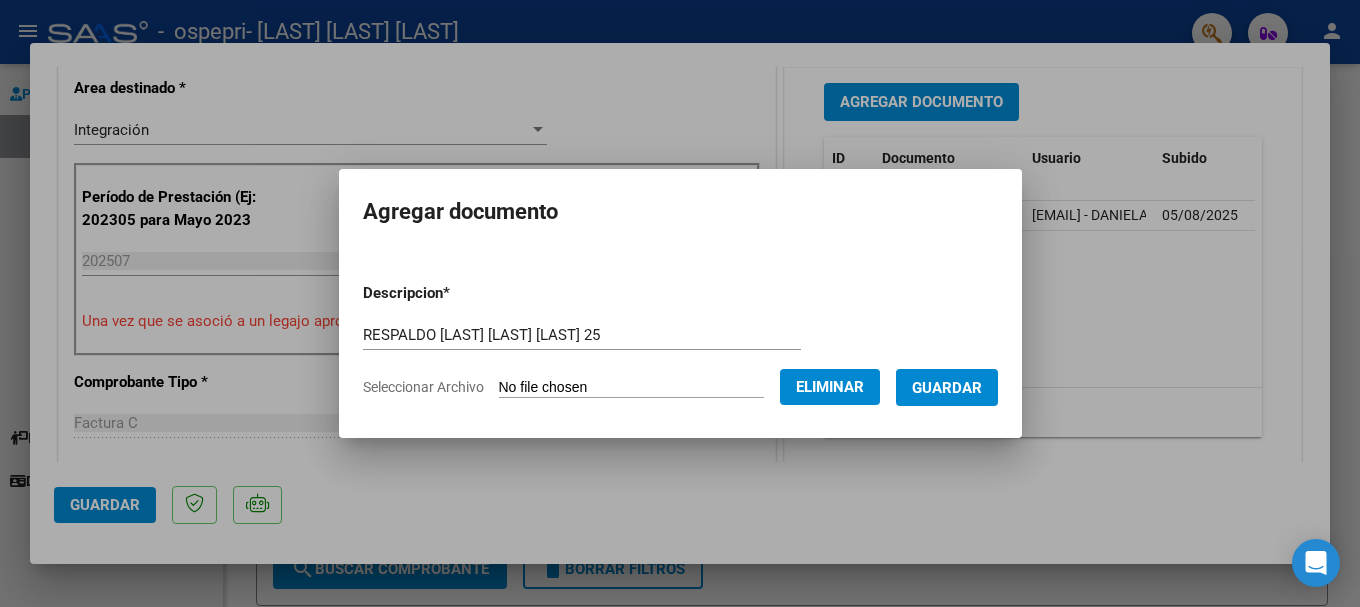 click on "Guardar" at bounding box center (947, 388) 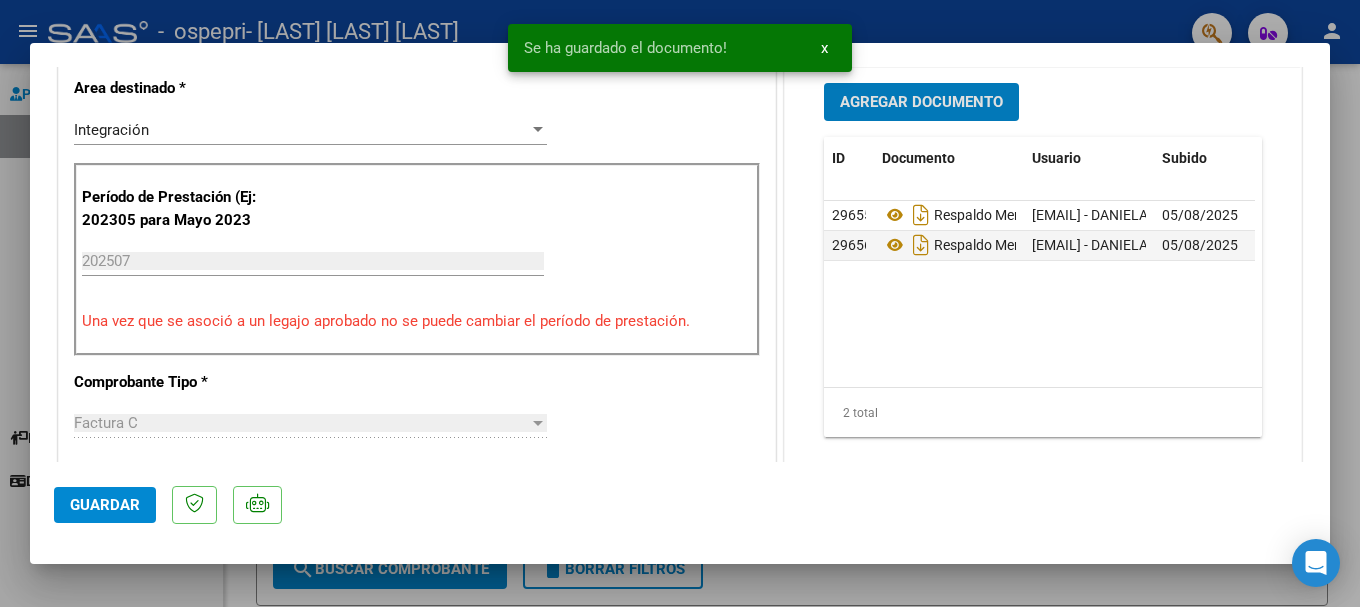 click on "Guardar" 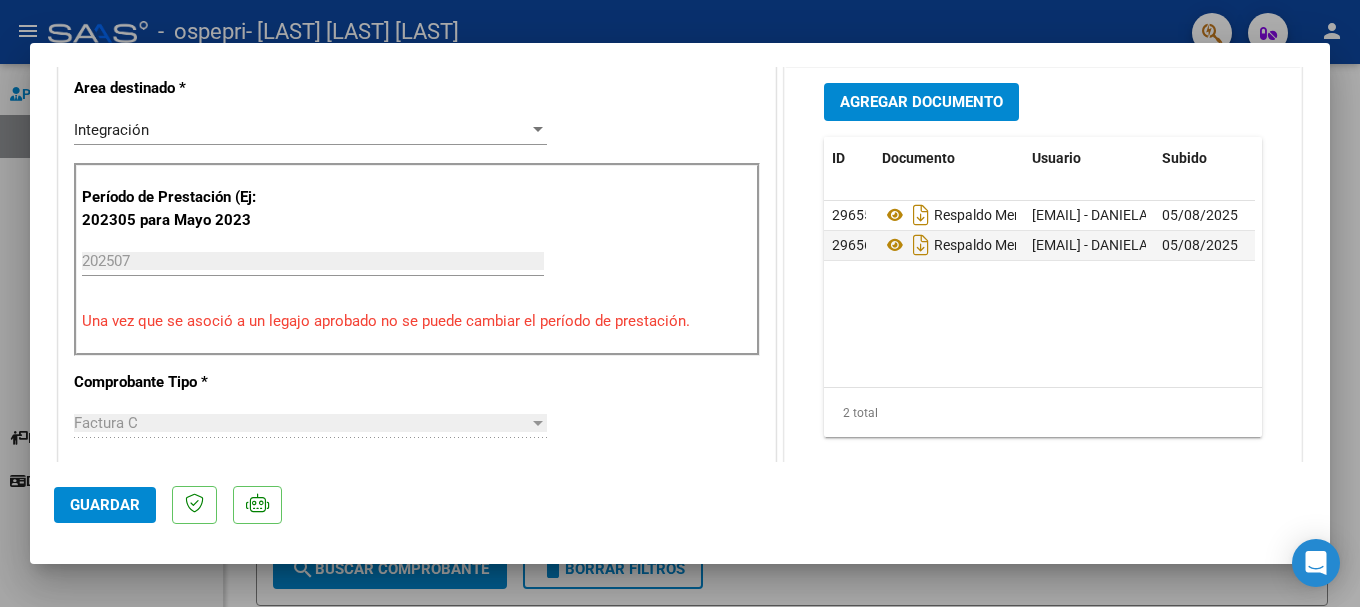 click at bounding box center (680, 303) 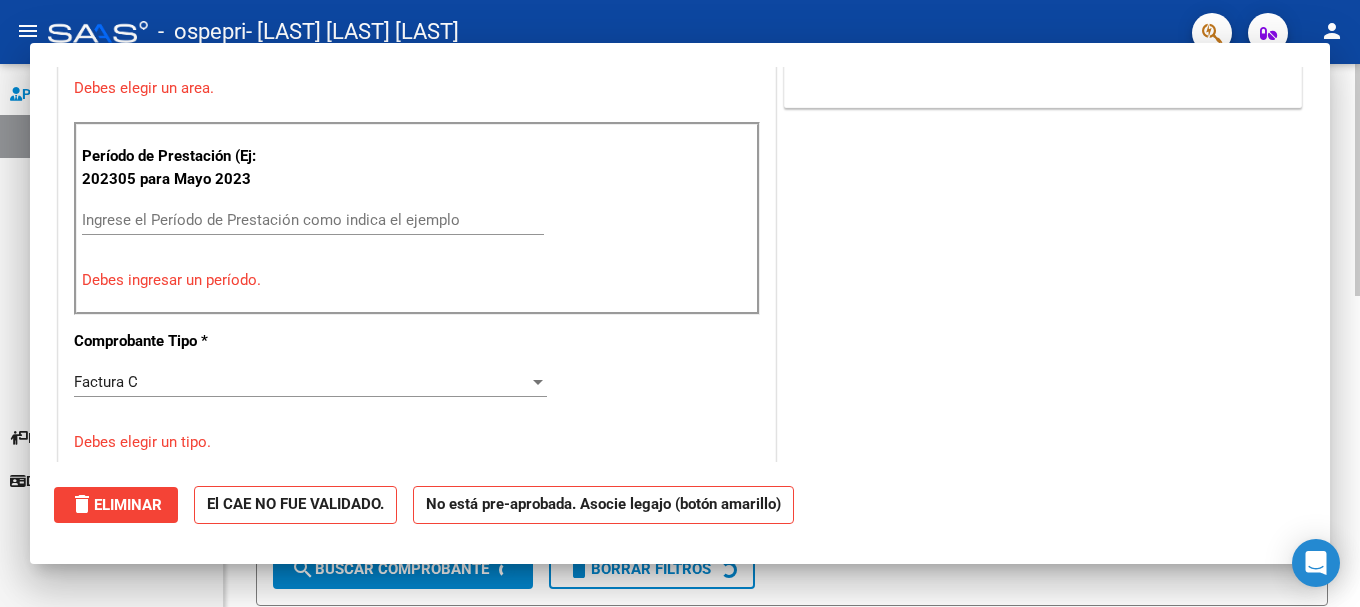 scroll, scrollTop: 0, scrollLeft: 0, axis: both 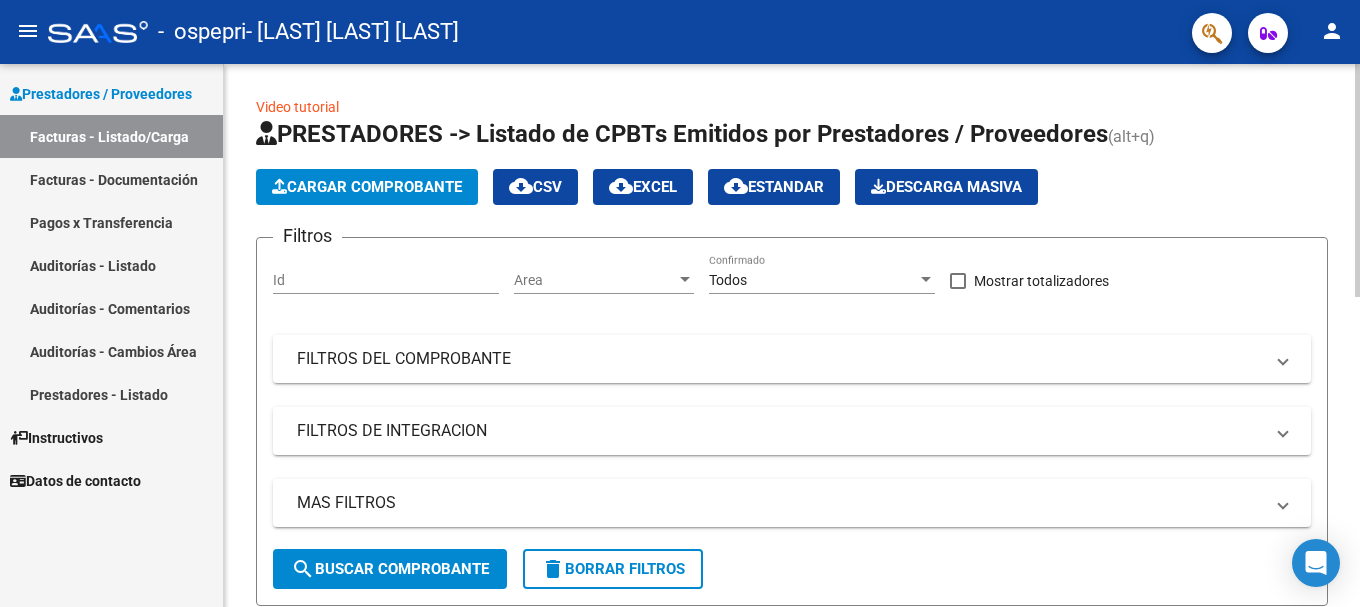 click on "Cargar Comprobante" 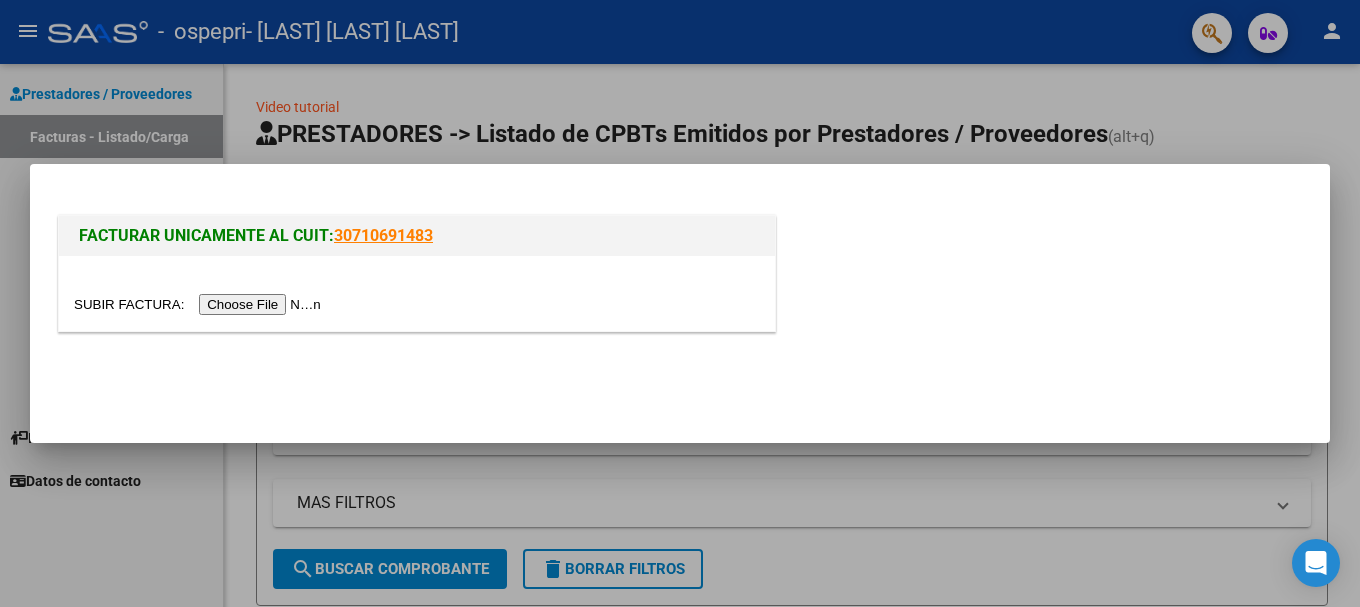 click at bounding box center [200, 304] 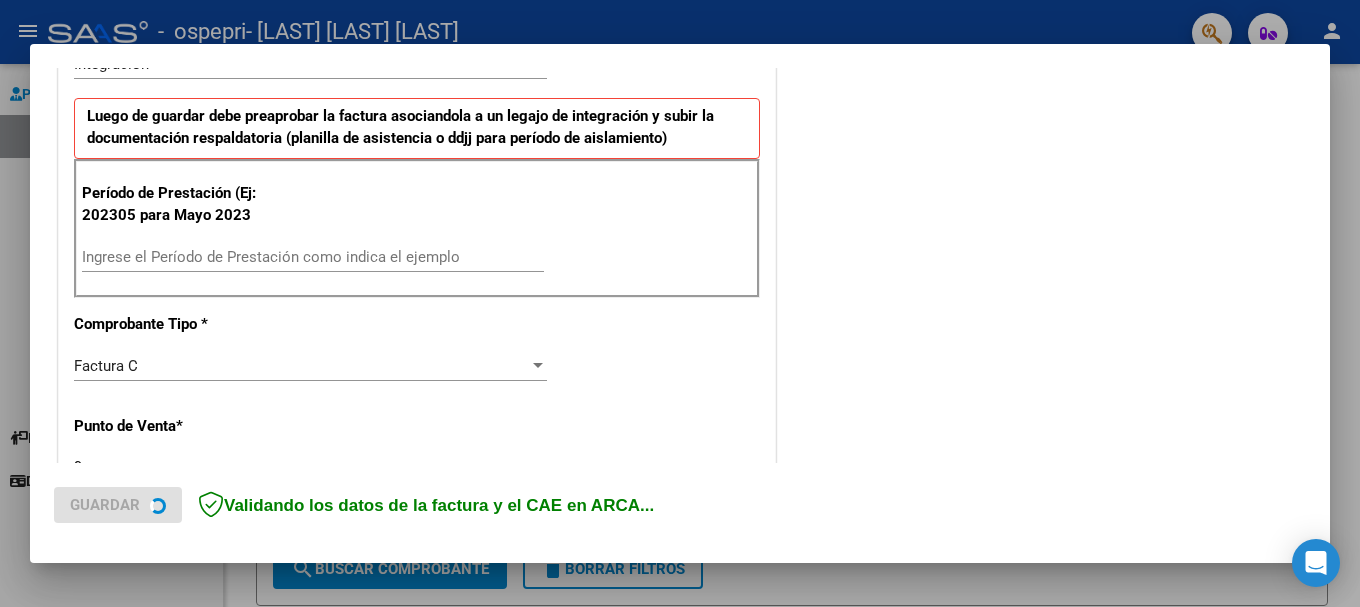 scroll, scrollTop: 500, scrollLeft: 0, axis: vertical 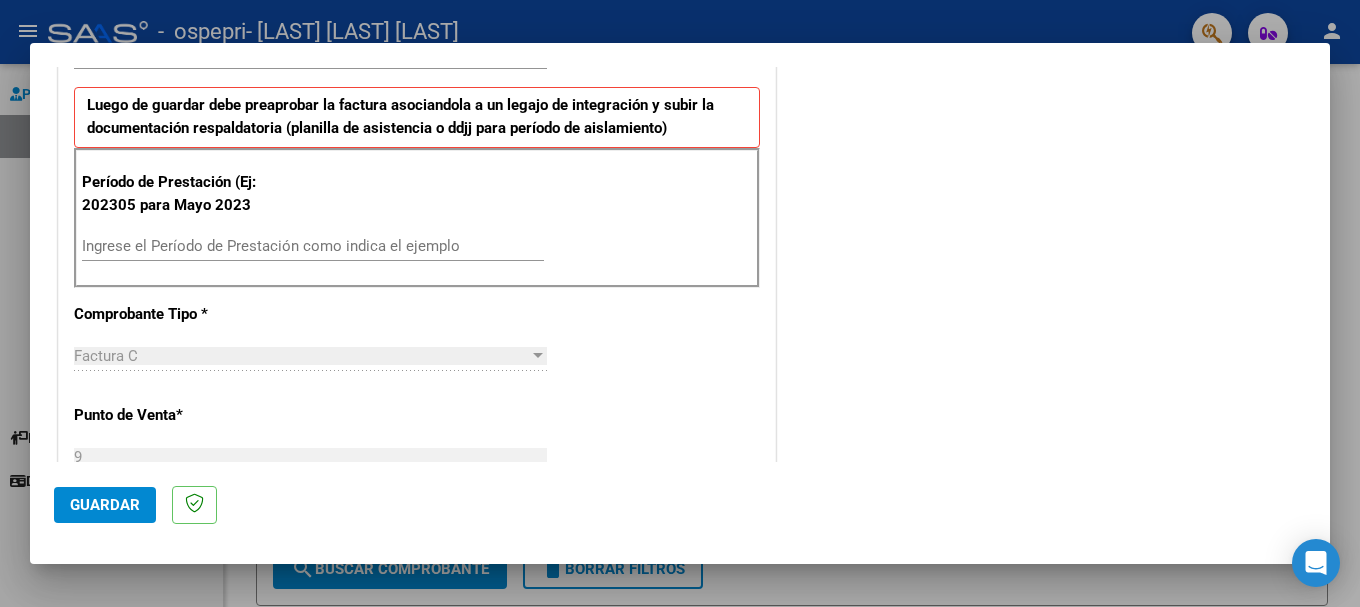 click on "Período de Prestación (Ej: 202305 para Mayo 2023    Ingrese el Período de Prestación como indica el ejemplo" at bounding box center [417, 218] 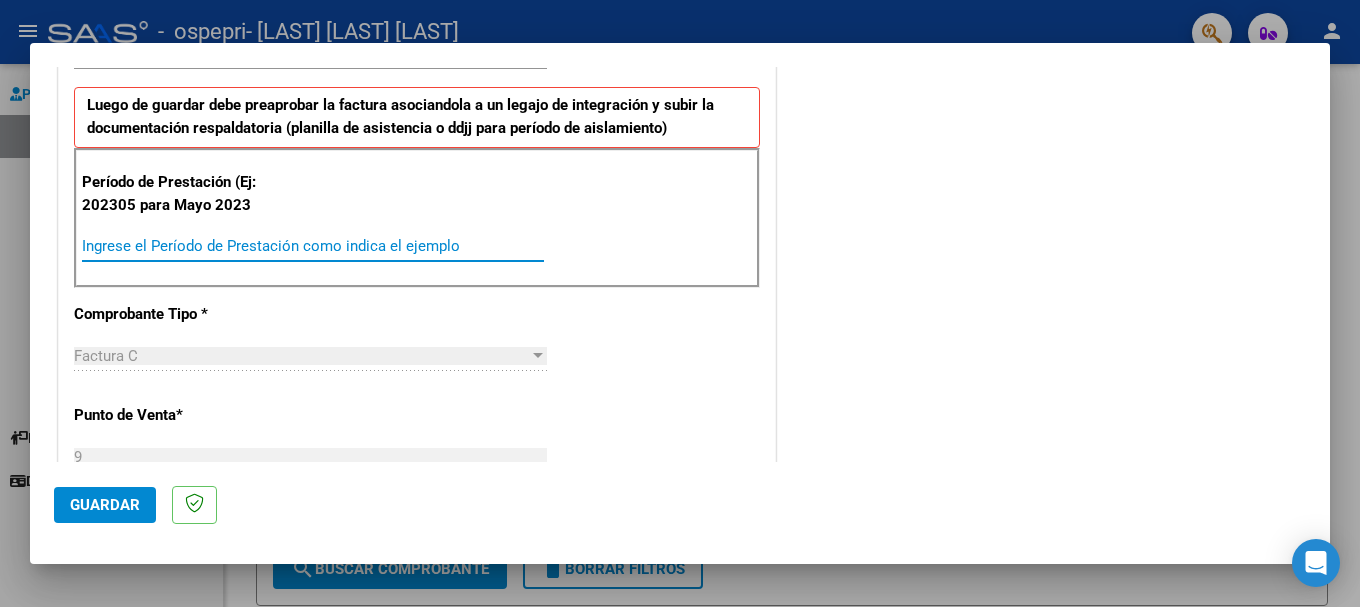 click on "Ingrese el Período de Prestación como indica el ejemplo" at bounding box center [313, 246] 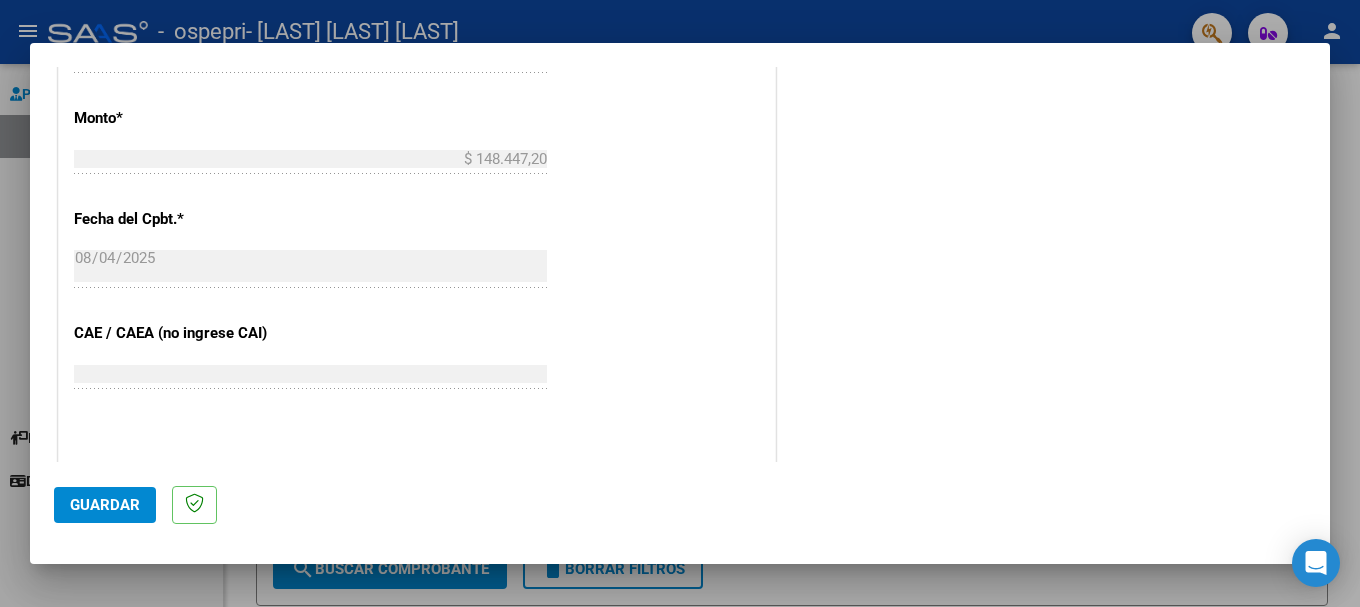 scroll, scrollTop: 1327, scrollLeft: 0, axis: vertical 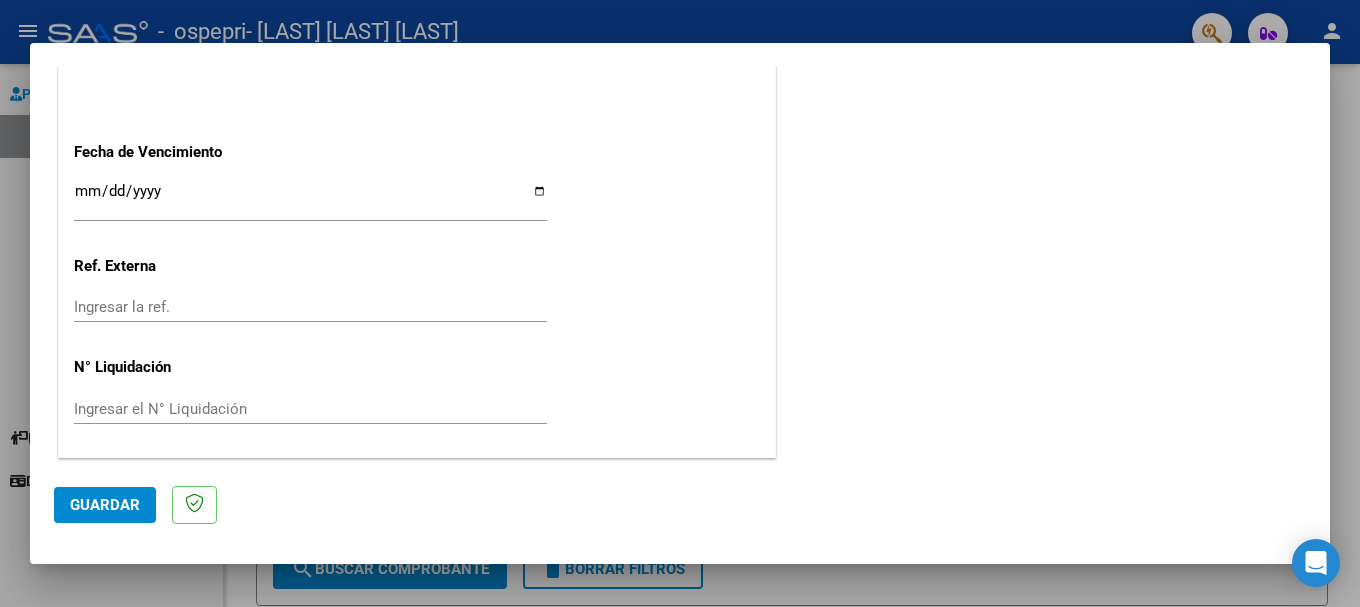 type on "202507" 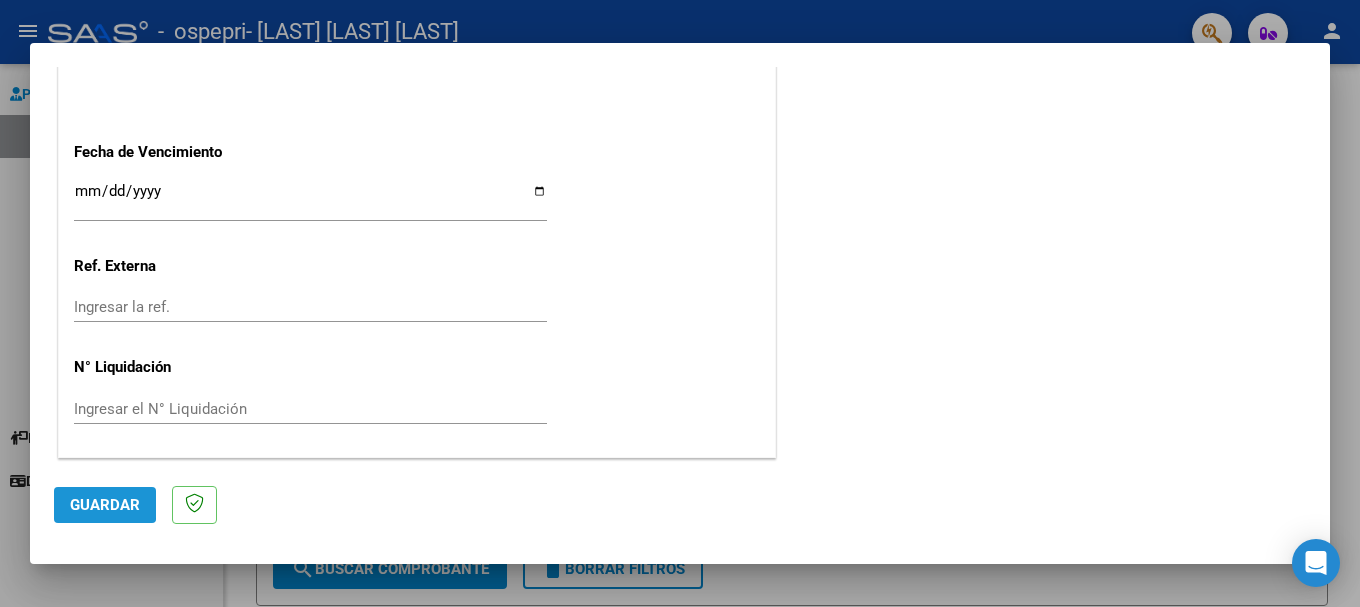 click on "Guardar" 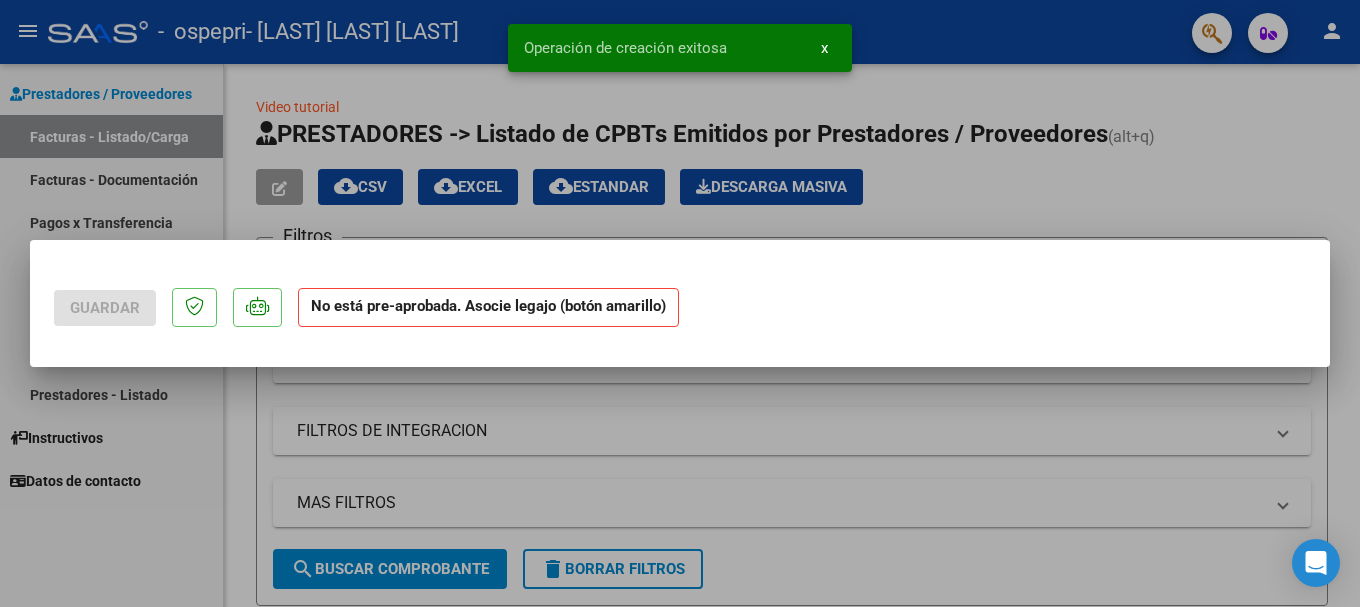 scroll, scrollTop: 0, scrollLeft: 0, axis: both 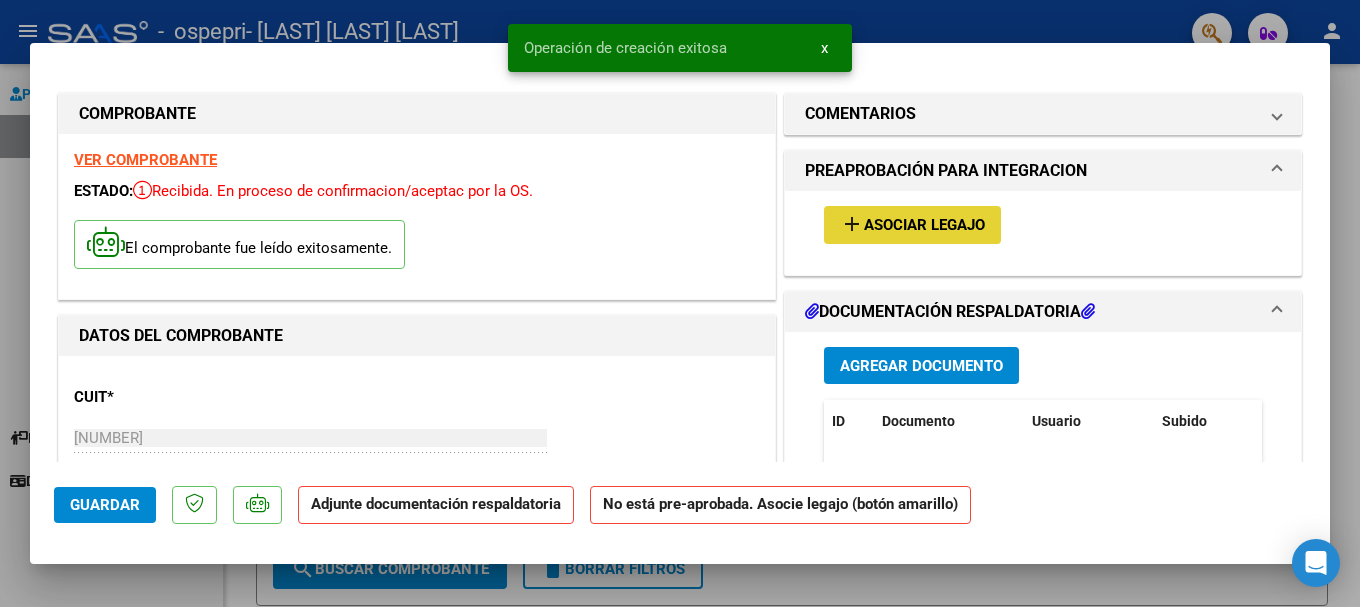click on "Asociar Legajo" at bounding box center (924, 226) 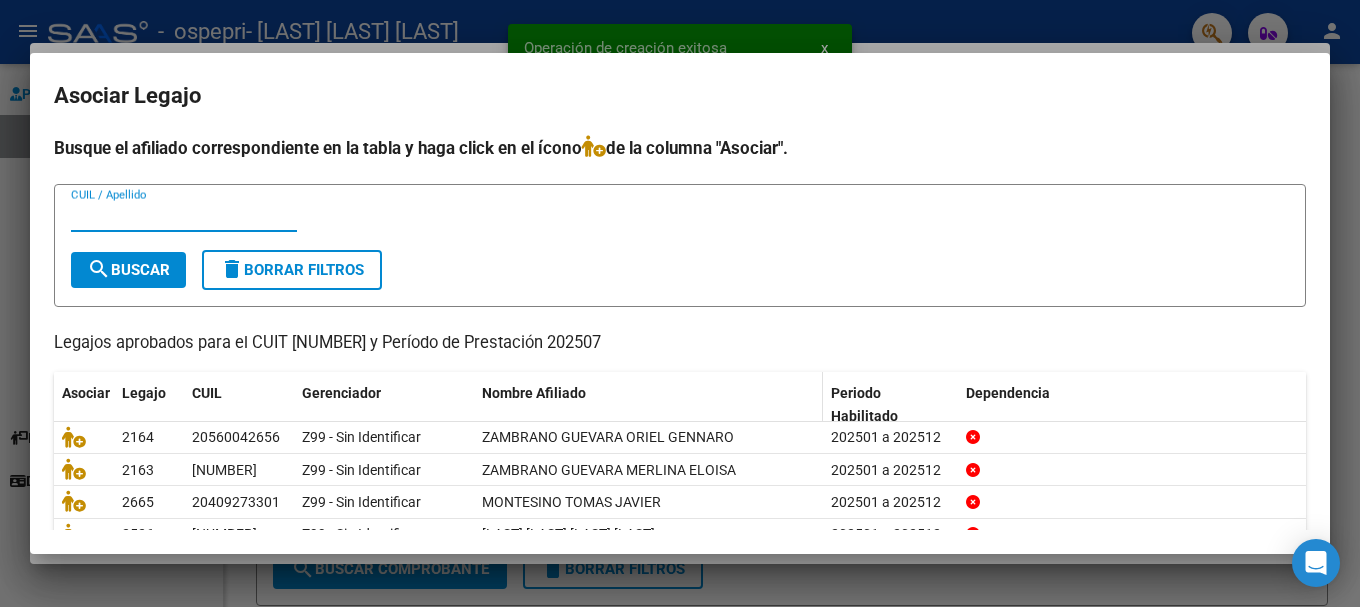 scroll, scrollTop: 100, scrollLeft: 0, axis: vertical 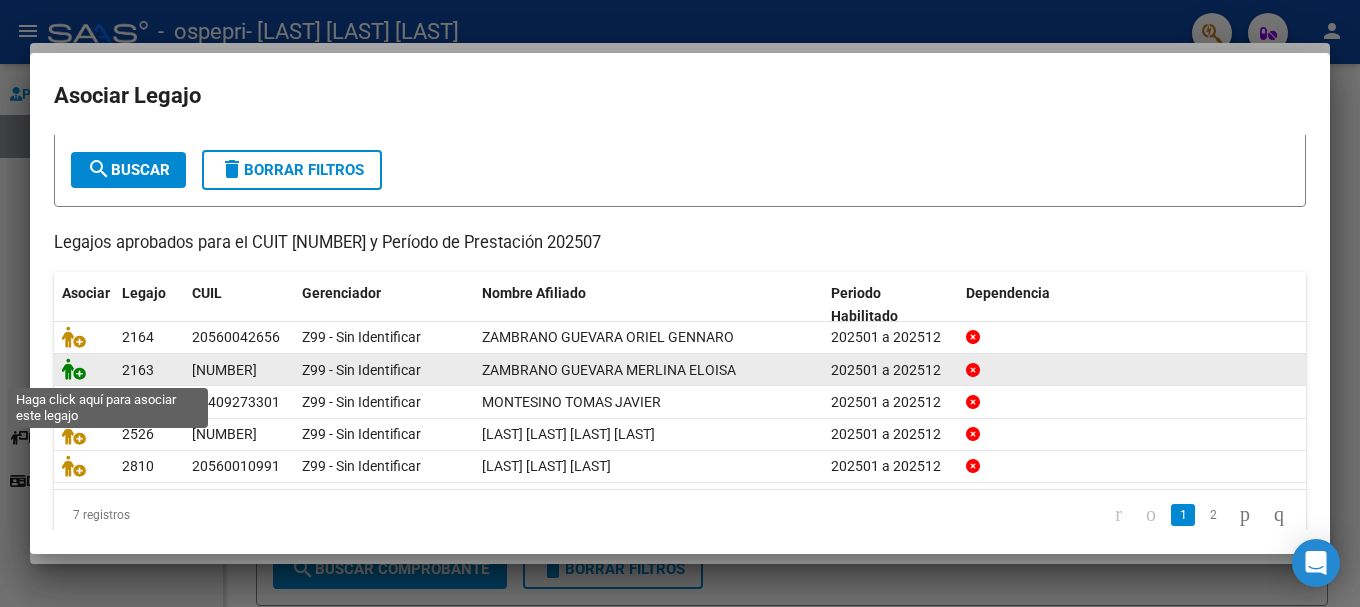 click 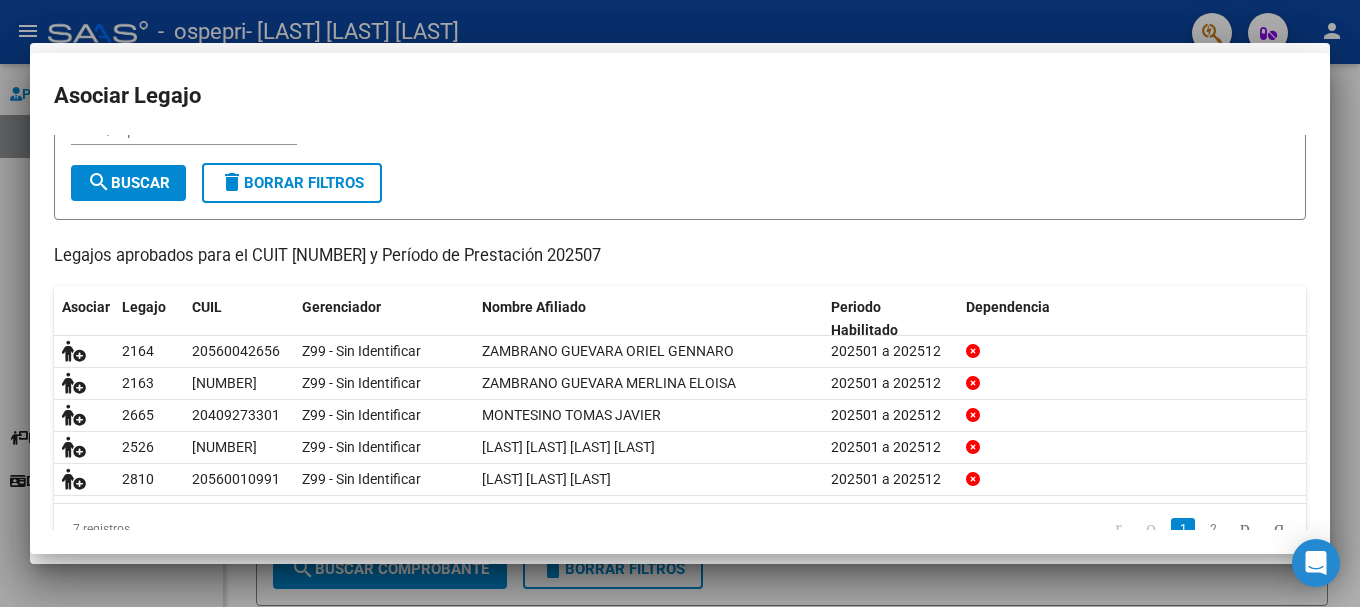 scroll, scrollTop: 0, scrollLeft: 0, axis: both 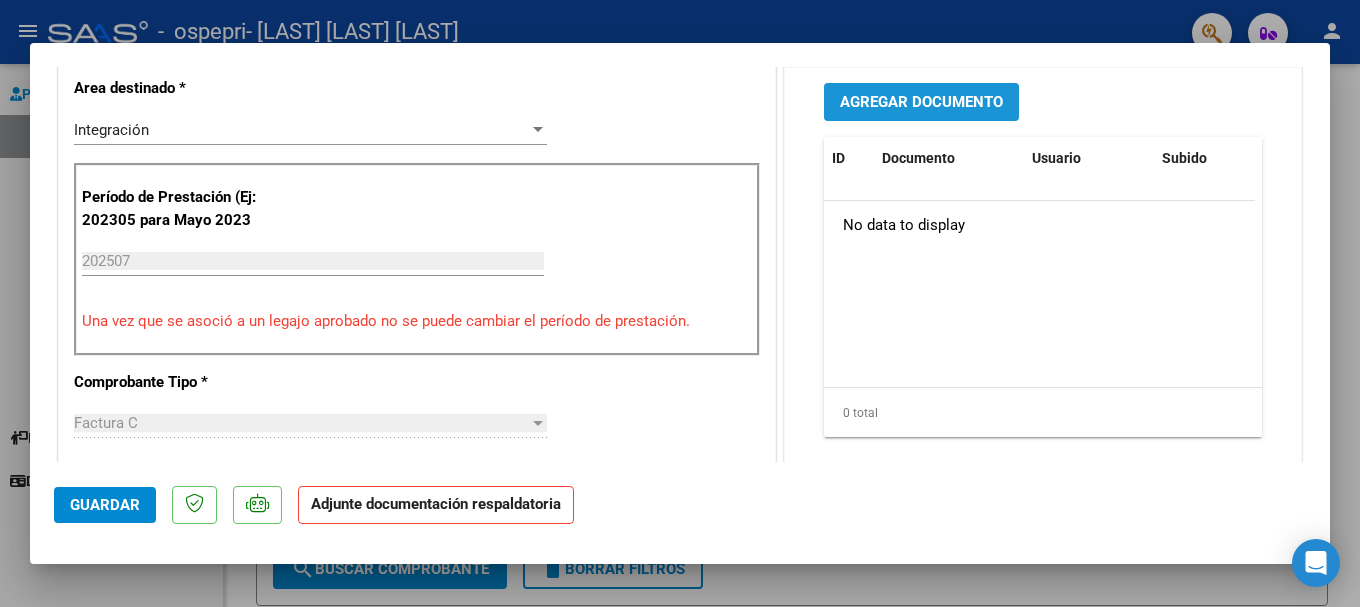 click on "Agregar Documento" at bounding box center (921, 103) 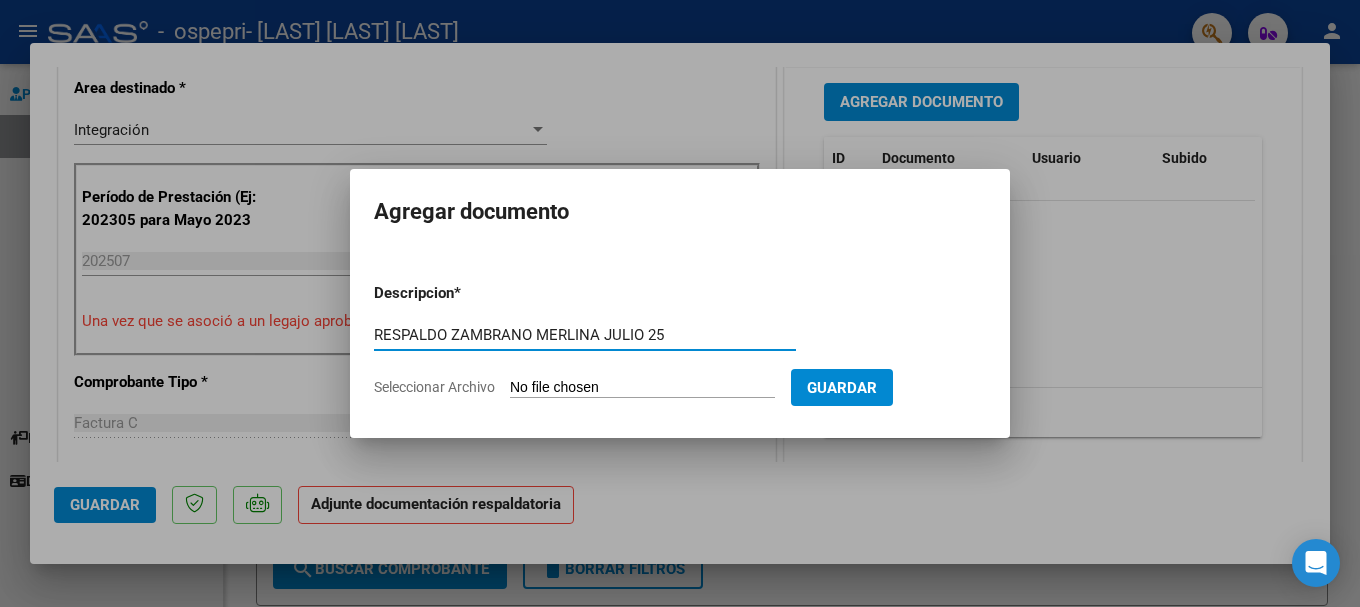 type on "RESPALDO ZAMBRANO MERLINA JULIO 25" 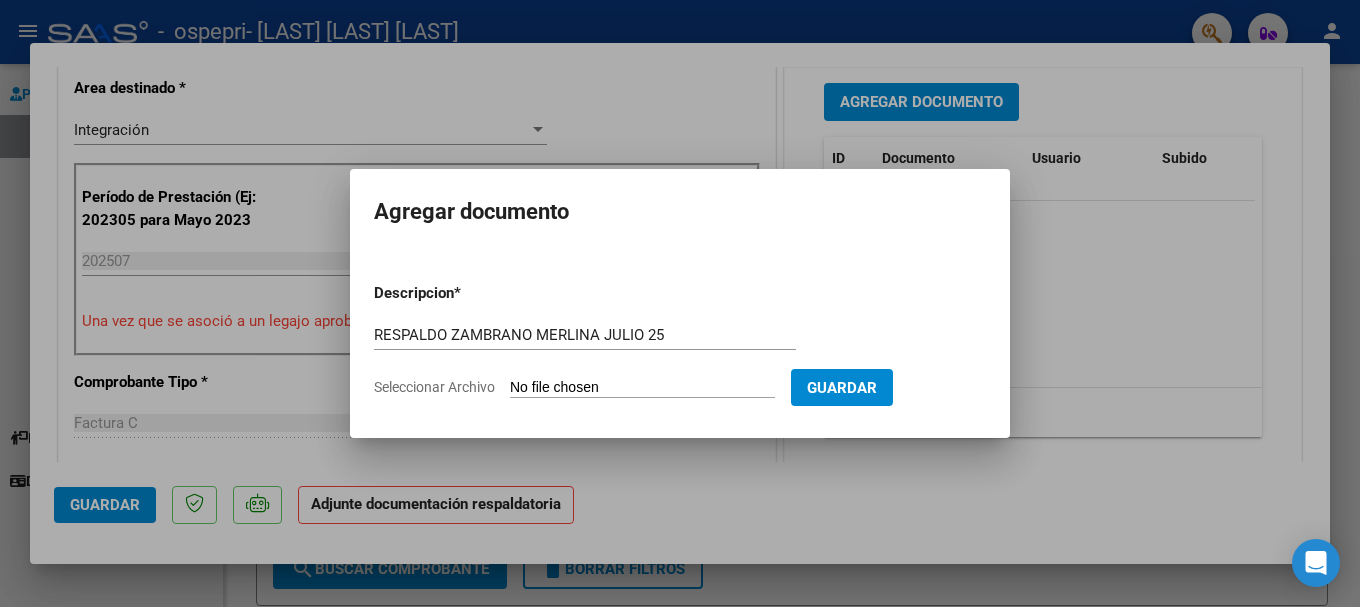 type on "C:\fakepath\ZAMBRANO MERLINA JULIO 25 1.pdf" 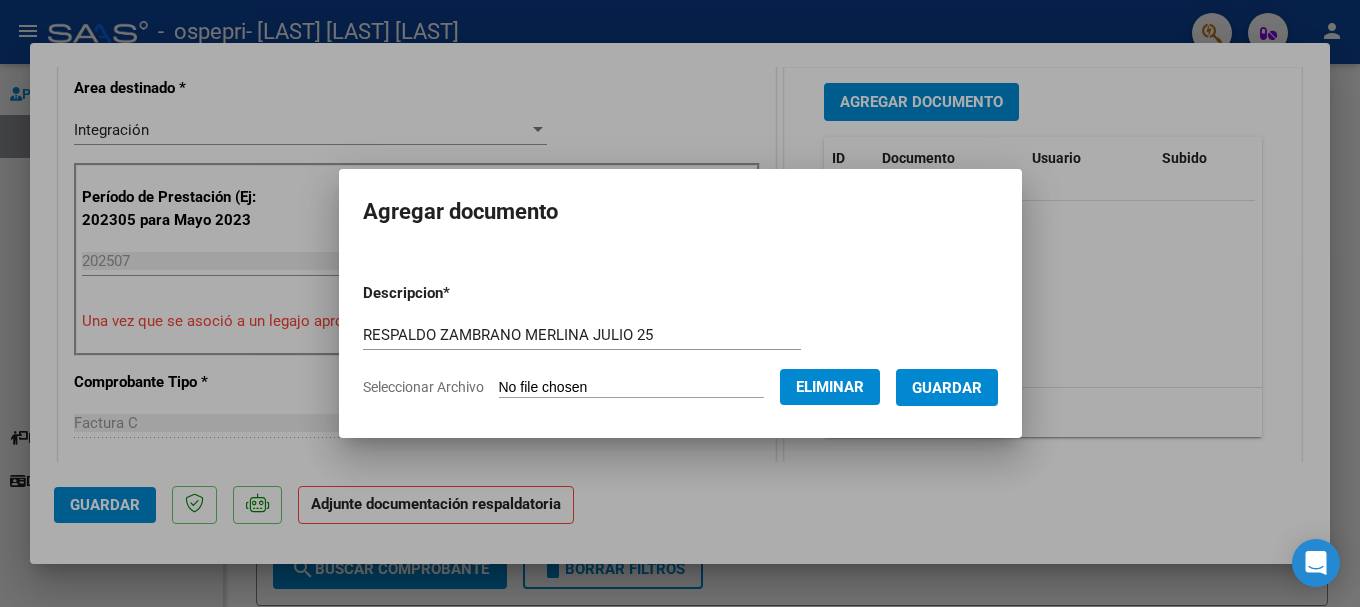 click on "Guardar" at bounding box center [947, 388] 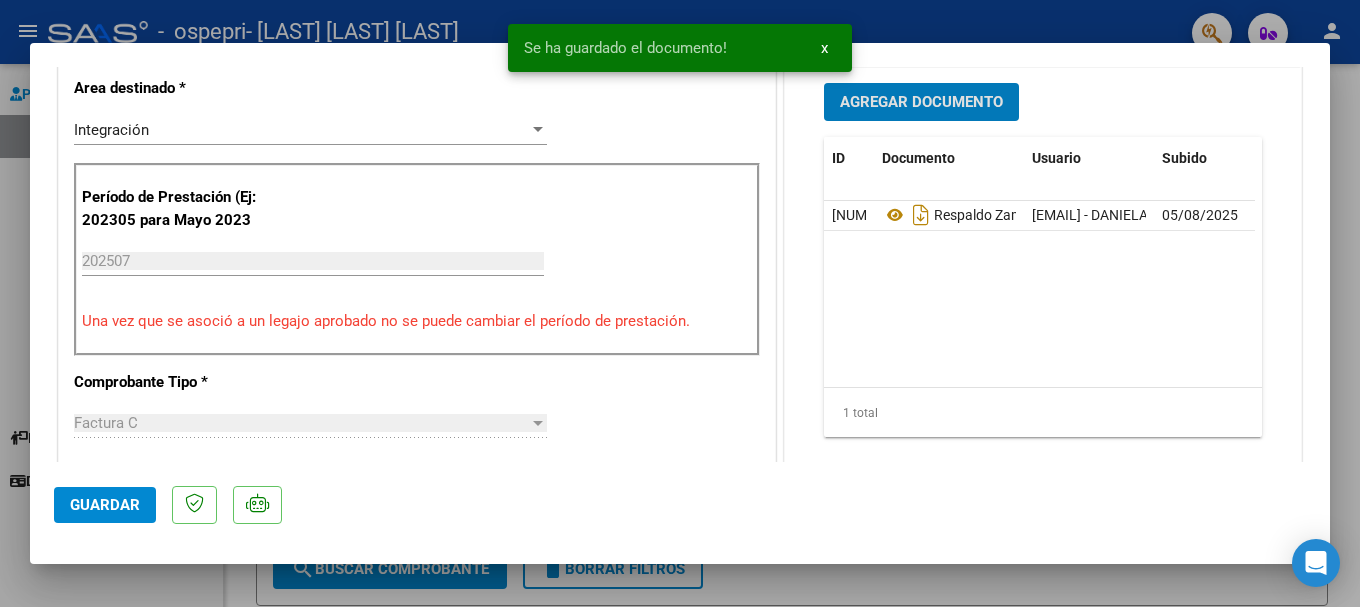 click on "Agregar Documento" at bounding box center (921, 103) 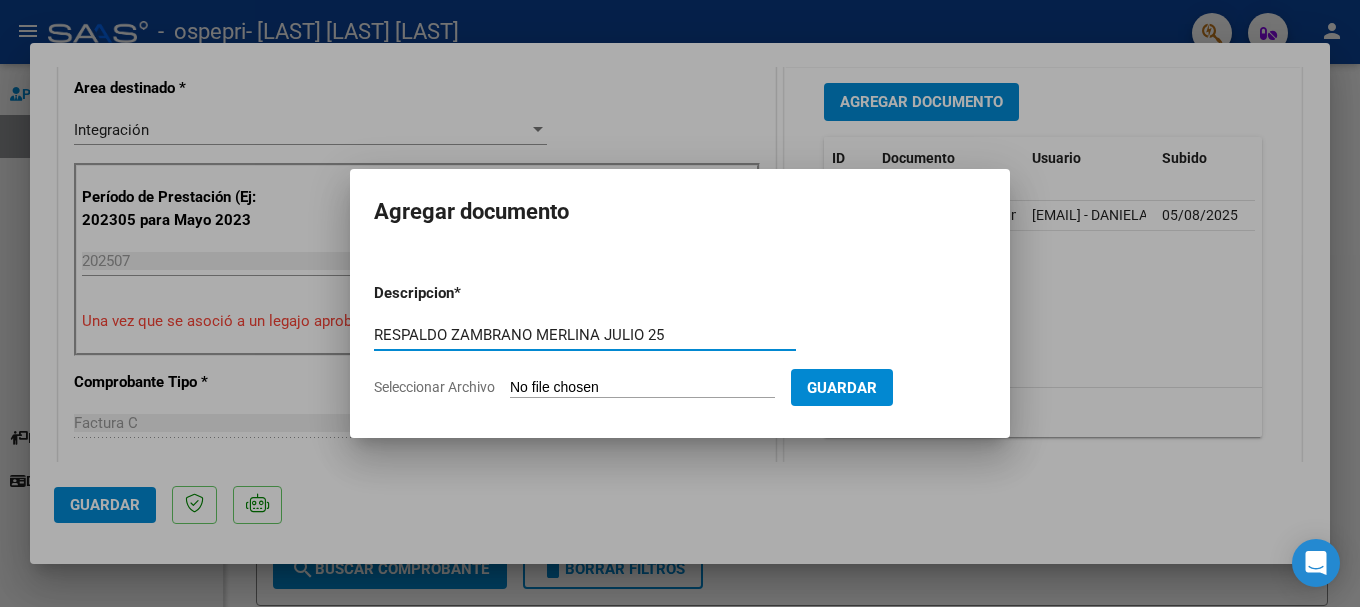 type on "RESPALDO ZAMBRANO MERLINA JULIO 25" 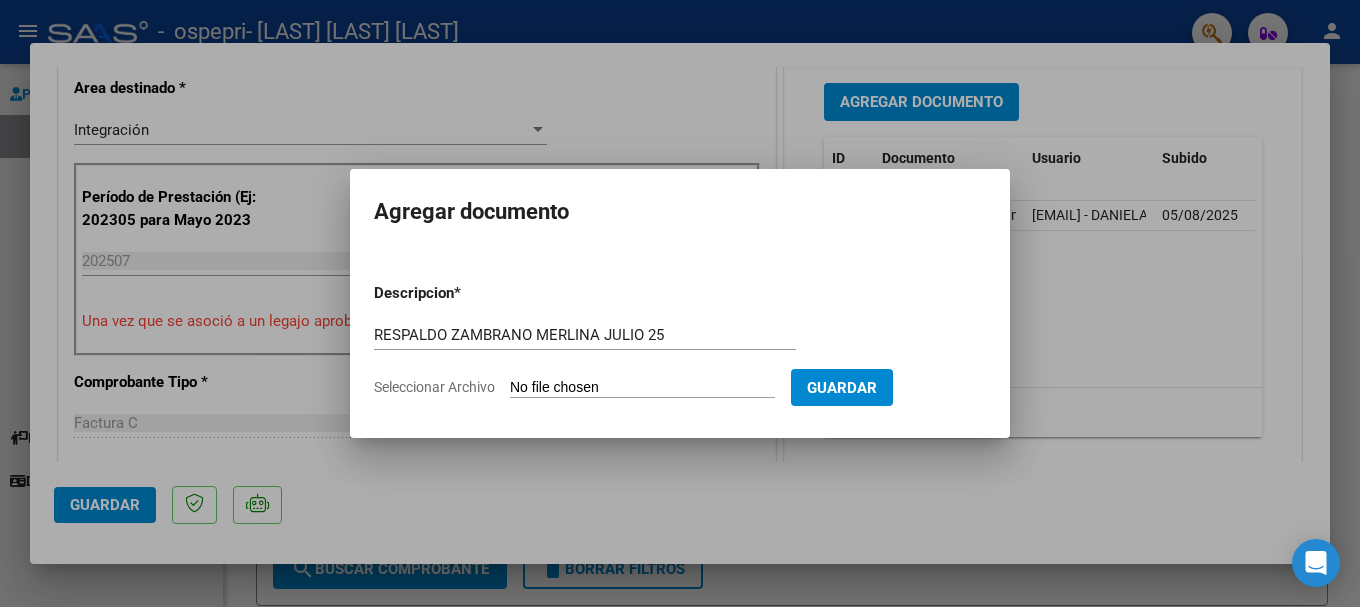 click on "Seleccionar Archivo" 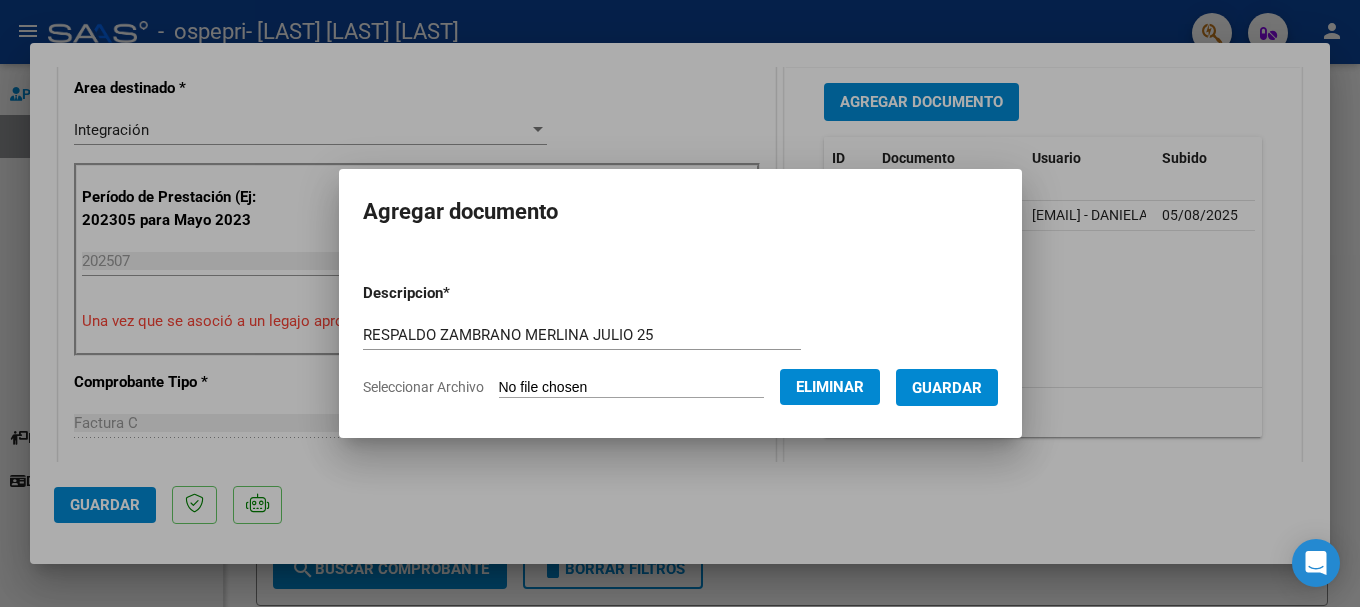 click on "Guardar" at bounding box center [947, 388] 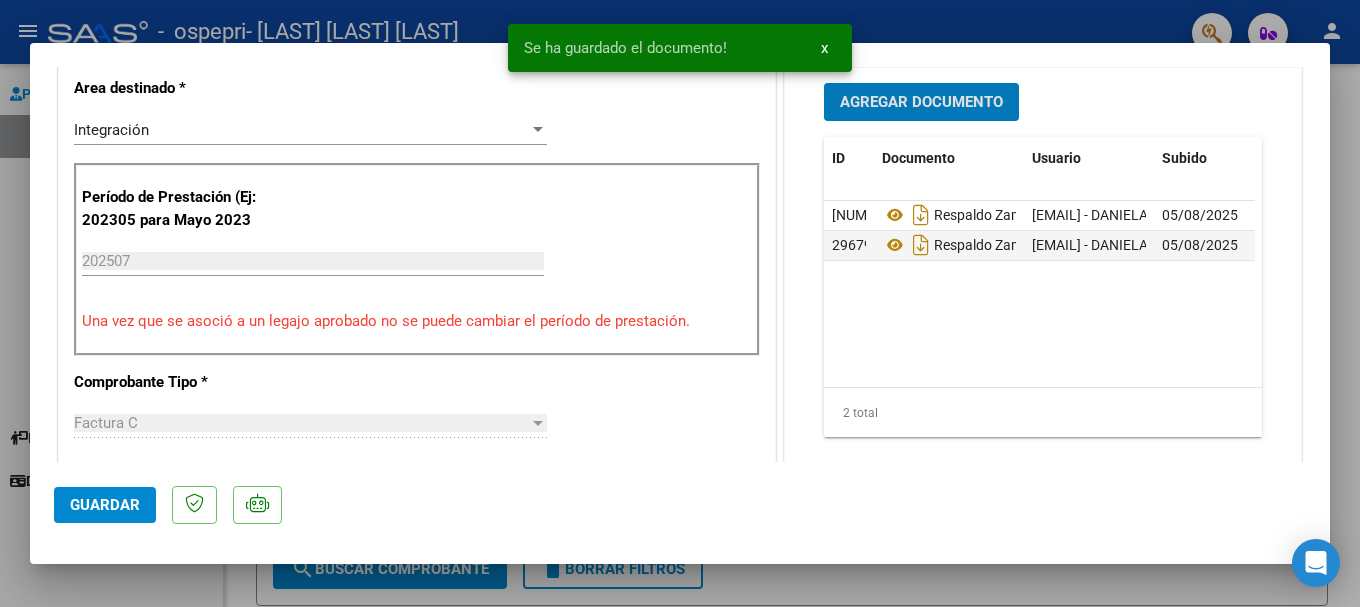 click on "Guardar" 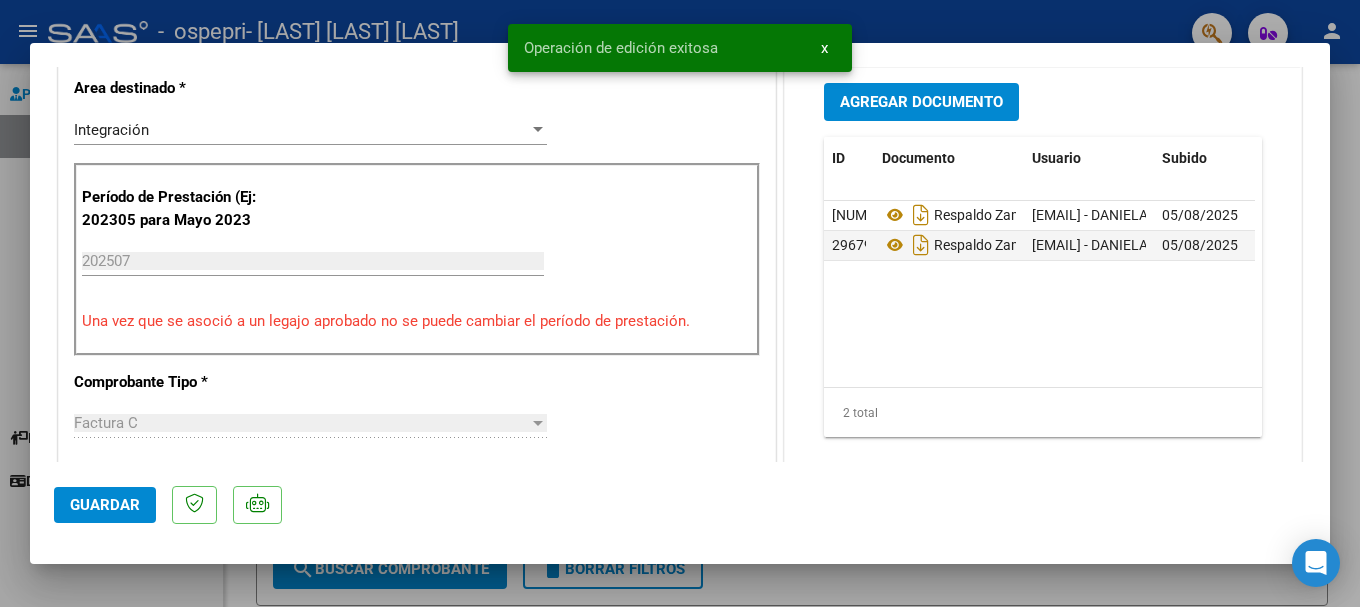 click at bounding box center (680, 303) 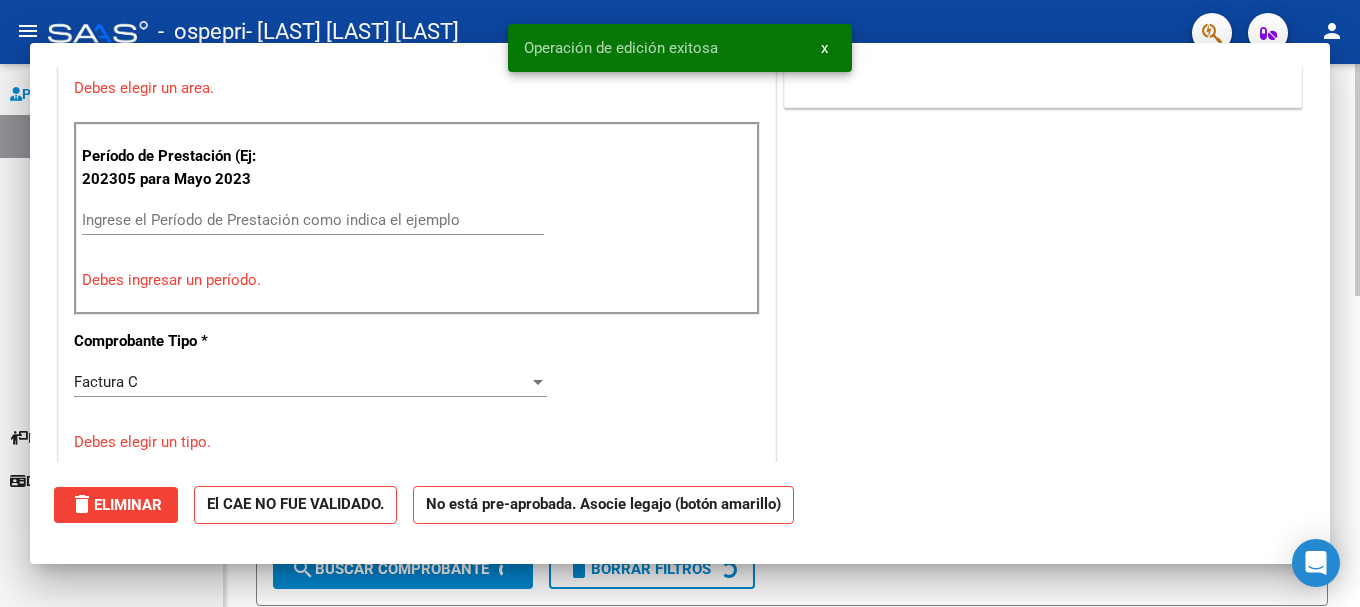 scroll, scrollTop: 0, scrollLeft: 0, axis: both 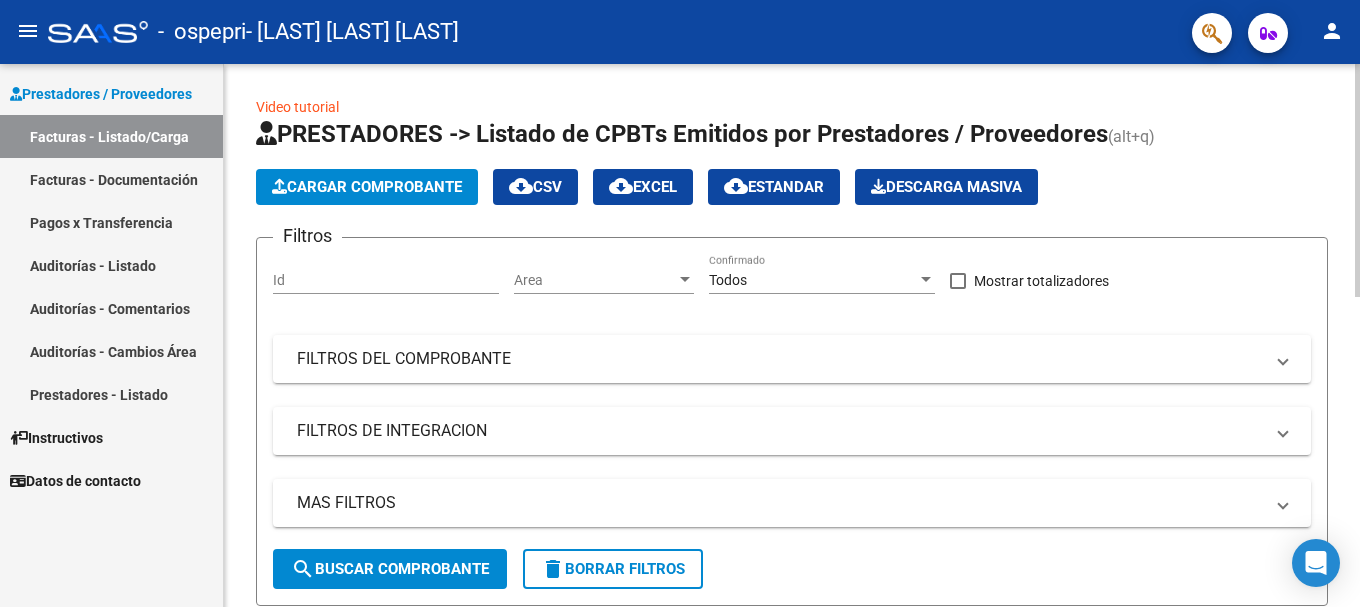 click on "Cargar Comprobante" 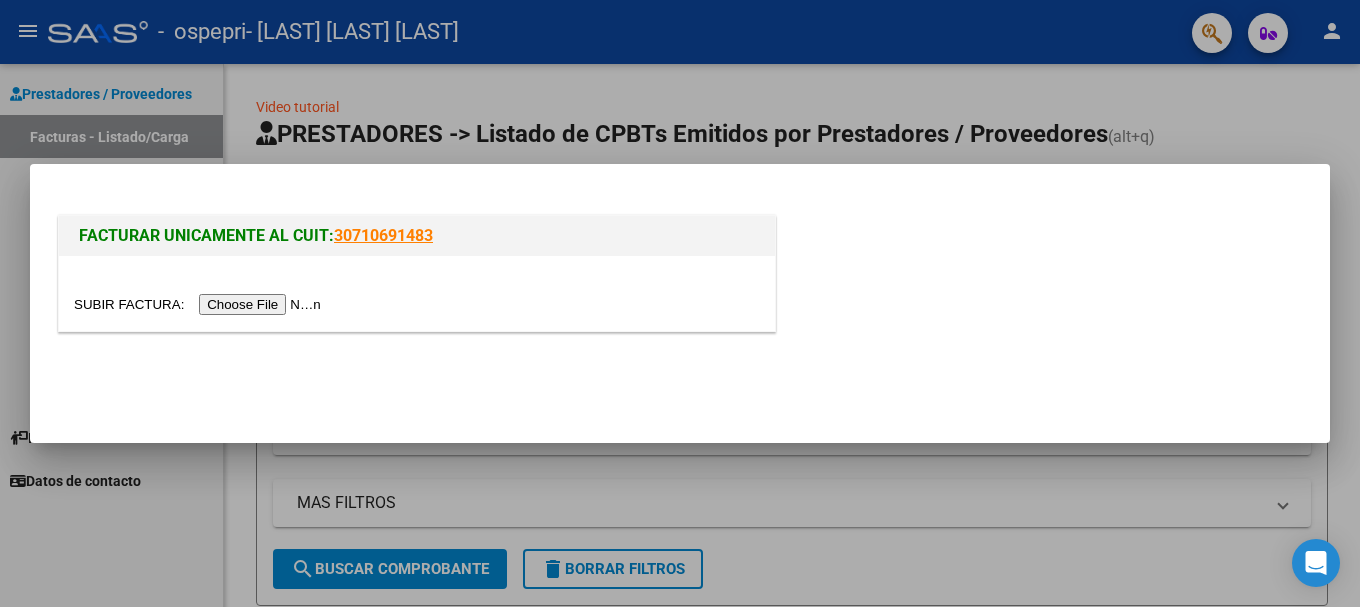 click at bounding box center [200, 304] 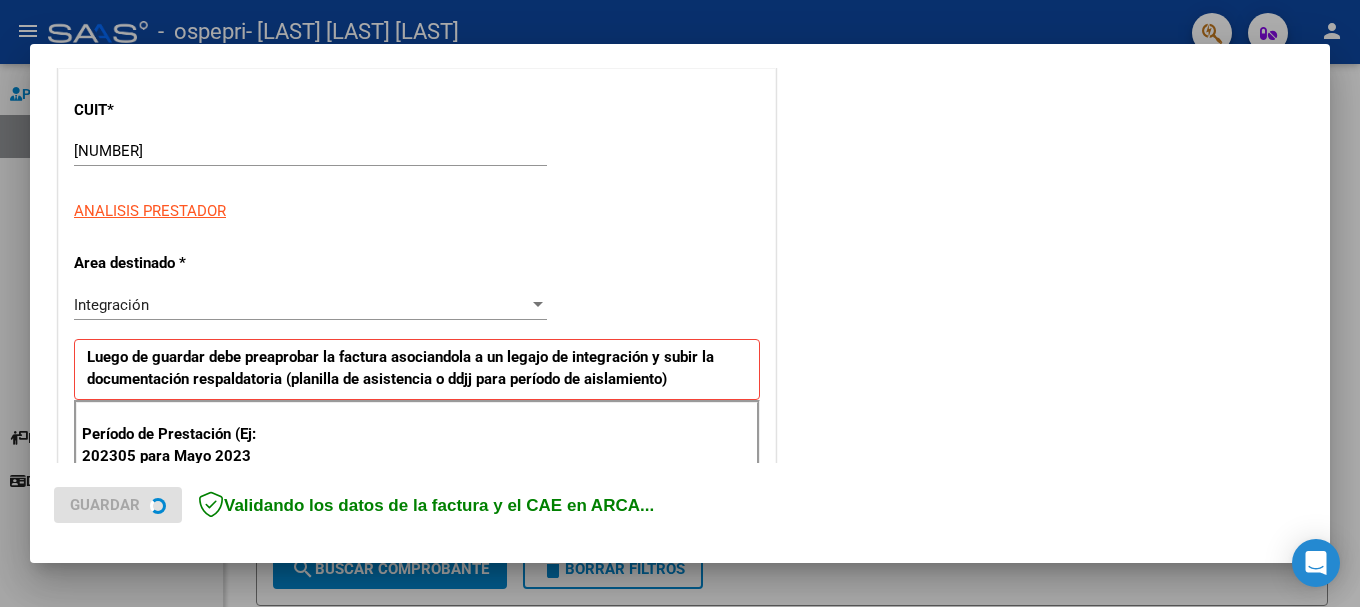 scroll, scrollTop: 500, scrollLeft: 0, axis: vertical 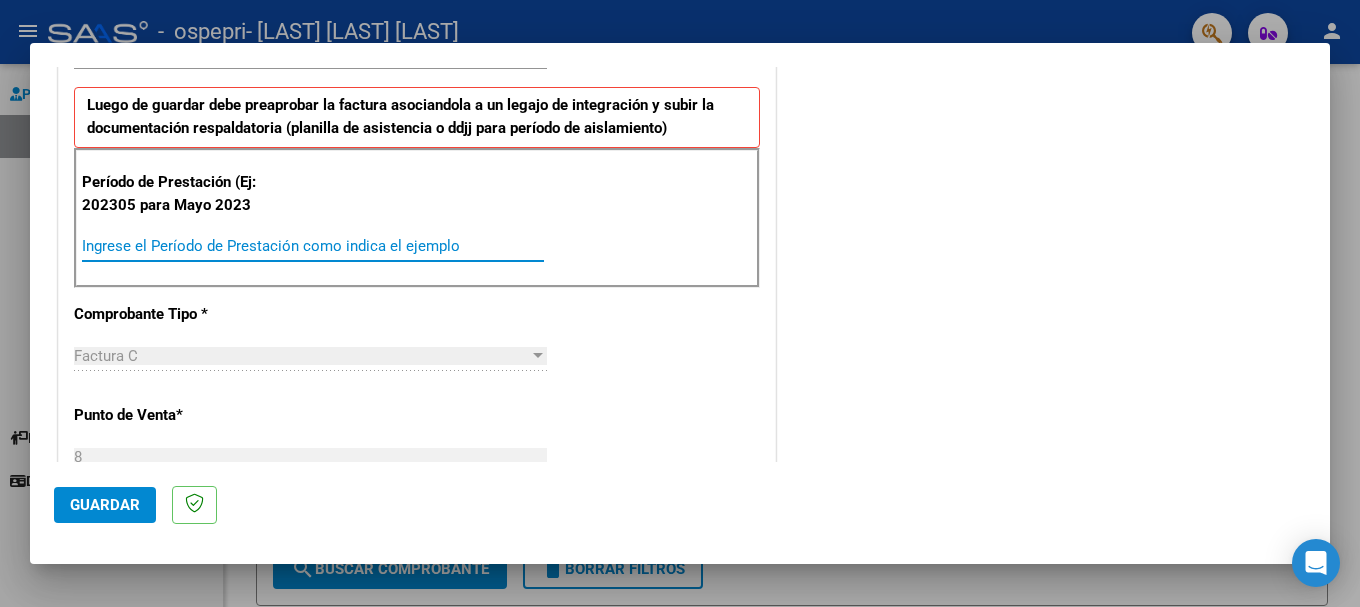 click on "Ingrese el Período de Prestación como indica el ejemplo" at bounding box center [313, 246] 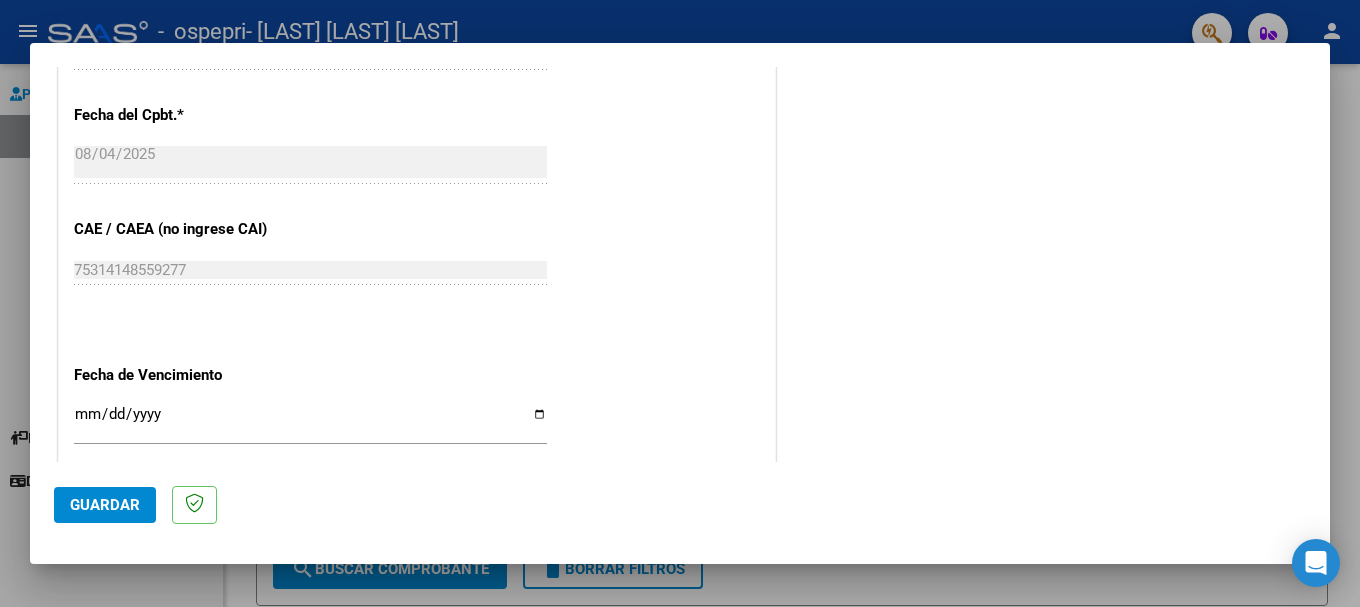 scroll, scrollTop: 1200, scrollLeft: 0, axis: vertical 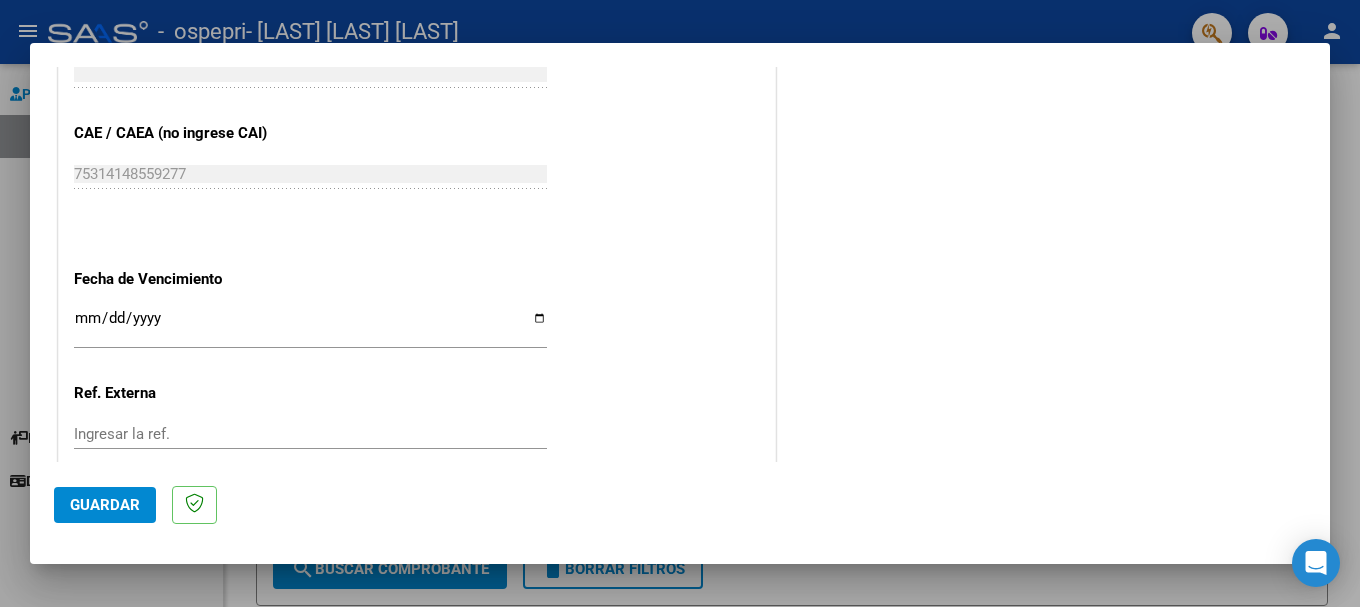type on "202507" 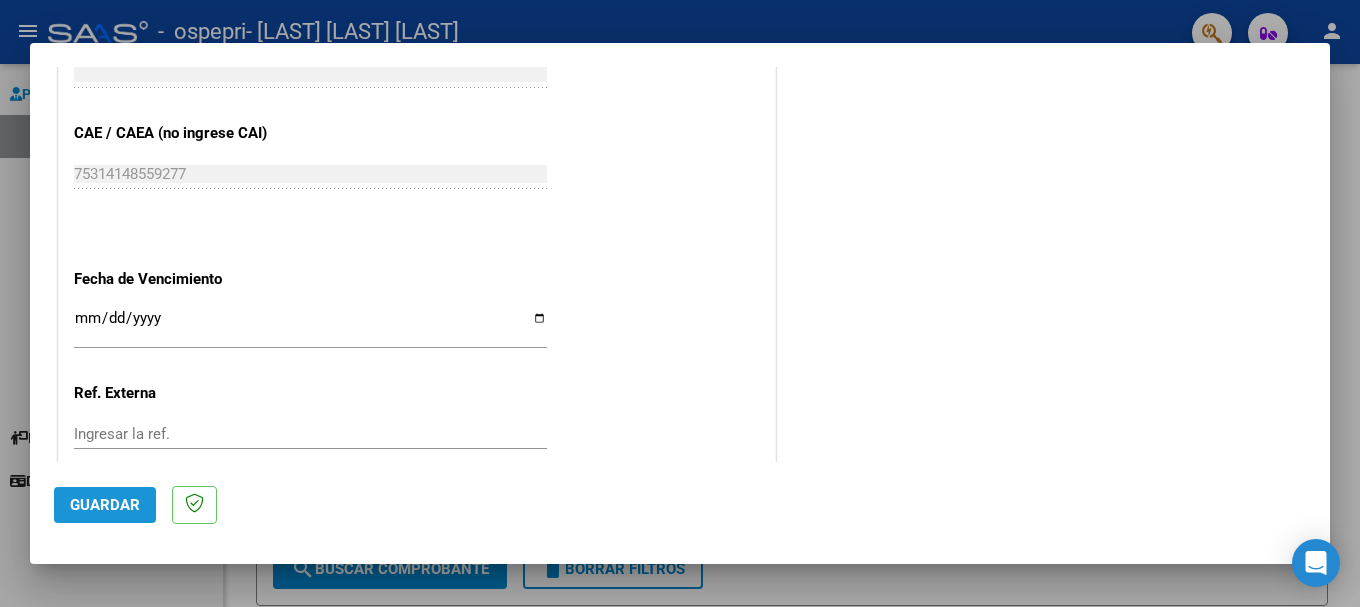 click on "Guardar" 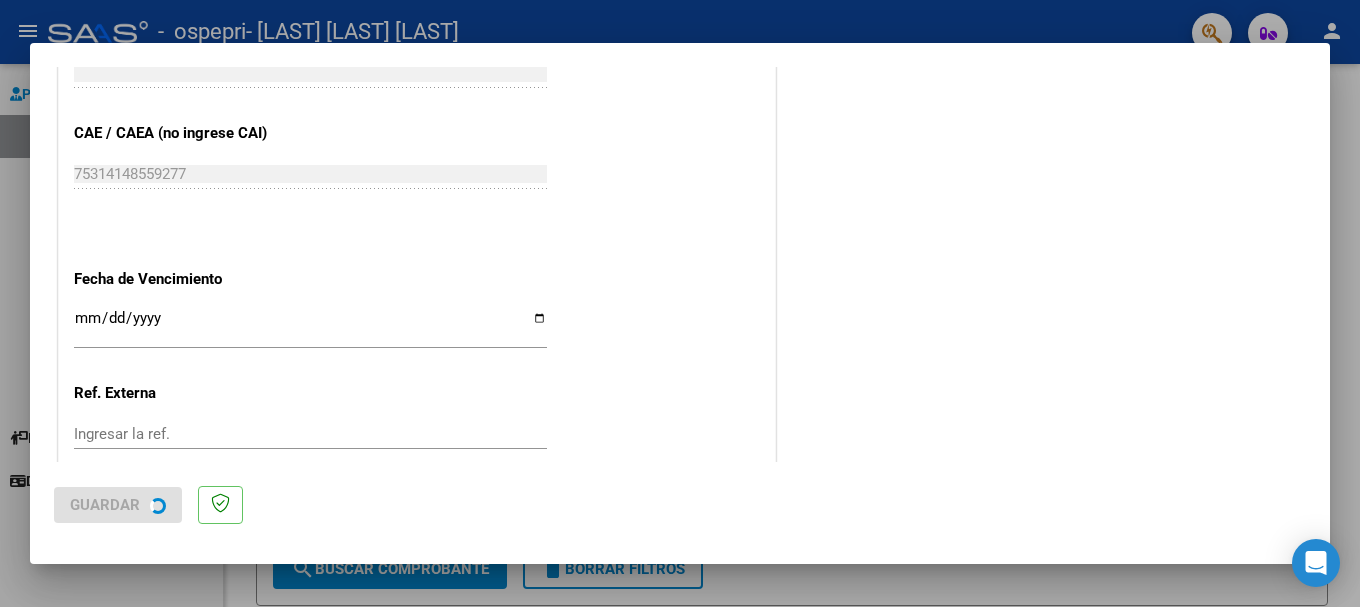 scroll, scrollTop: 0, scrollLeft: 0, axis: both 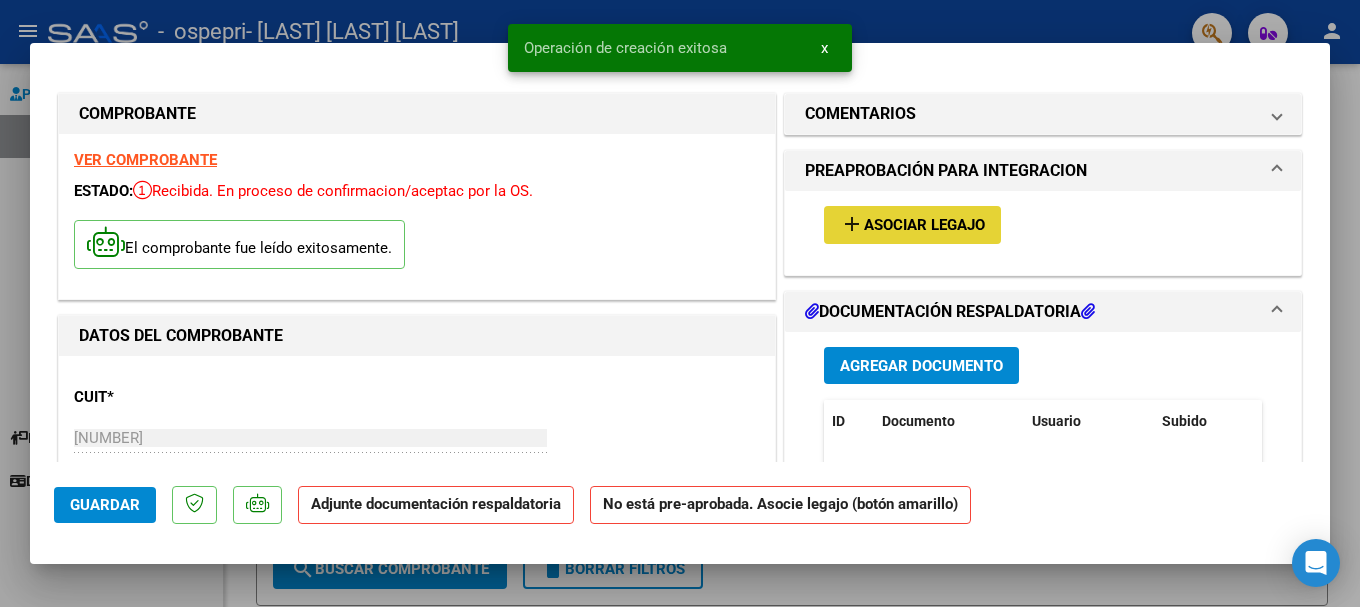 click on "Asociar Legajo" at bounding box center [924, 226] 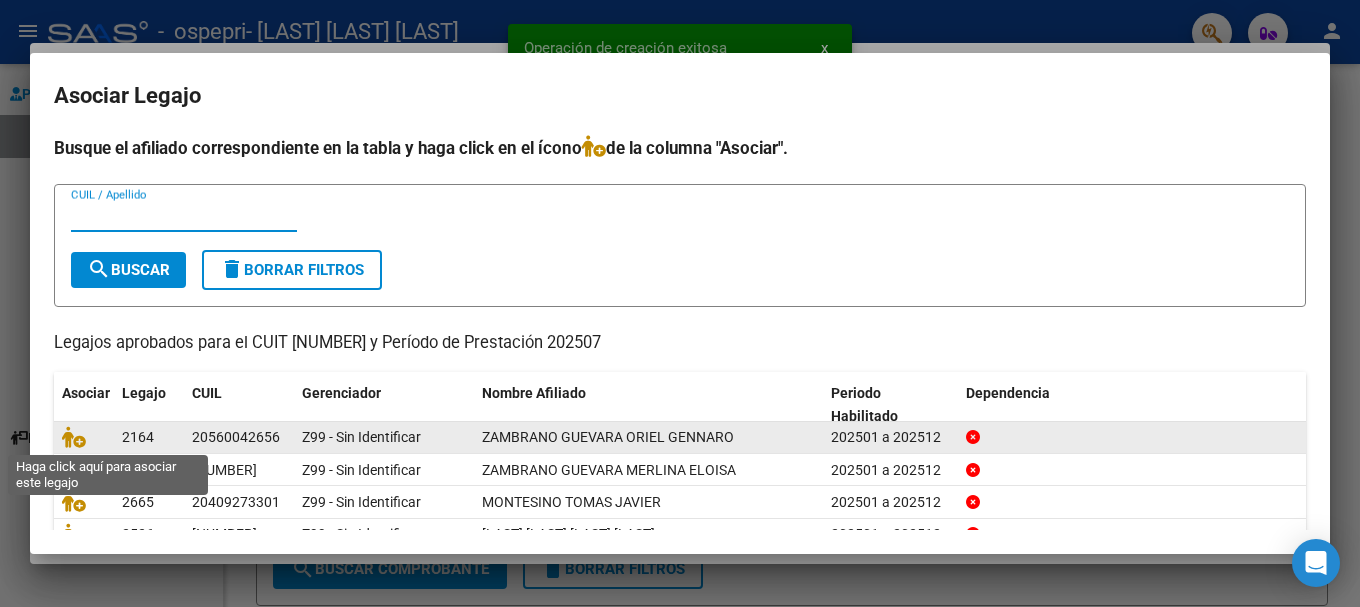 drag, startPoint x: 74, startPoint y: 444, endPoint x: 89, endPoint y: 439, distance: 15.811388 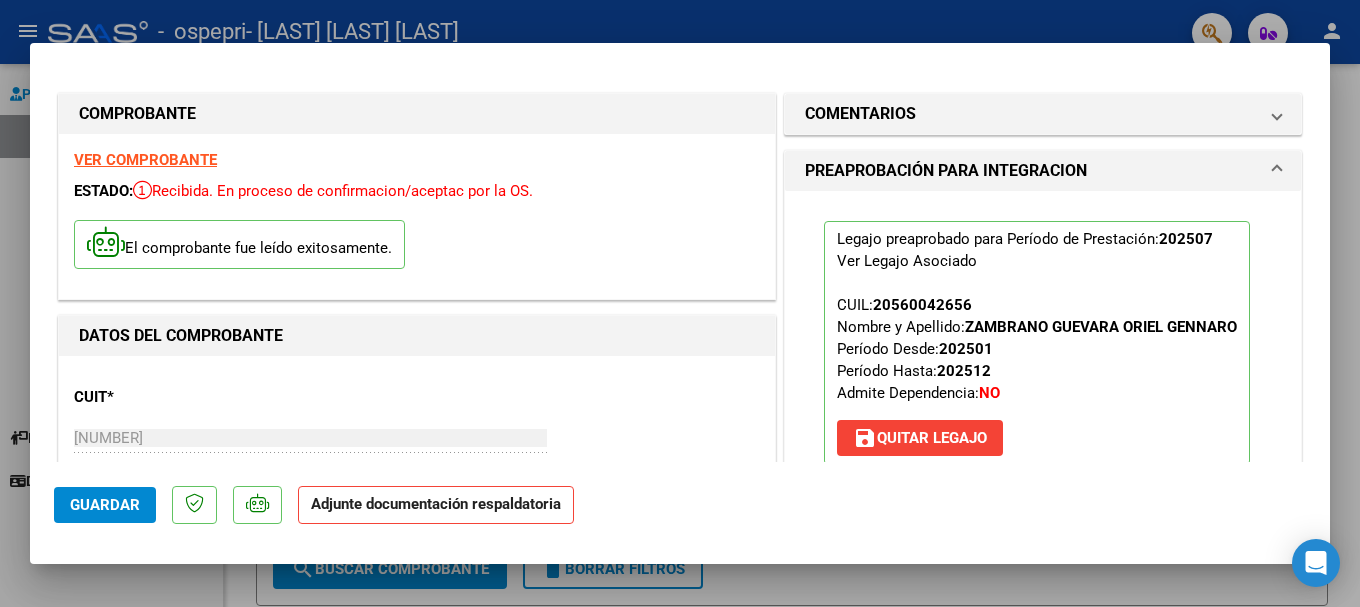 scroll, scrollTop: 500, scrollLeft: 0, axis: vertical 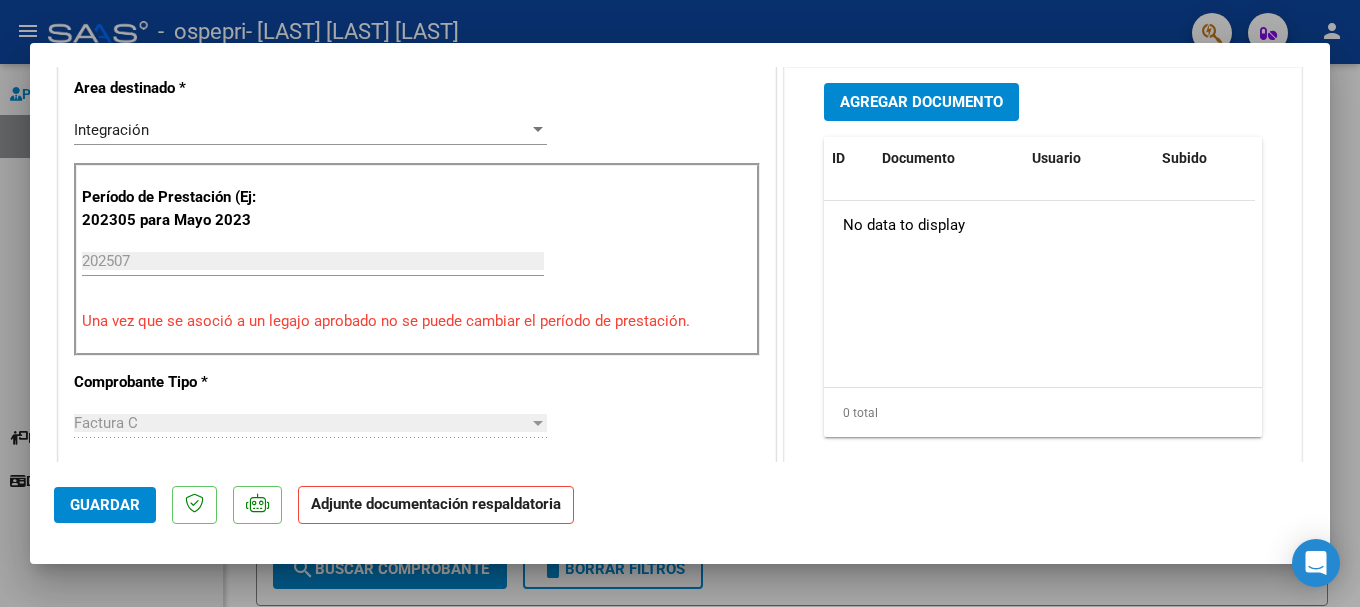 click on "Agregar Documento" at bounding box center (921, 103) 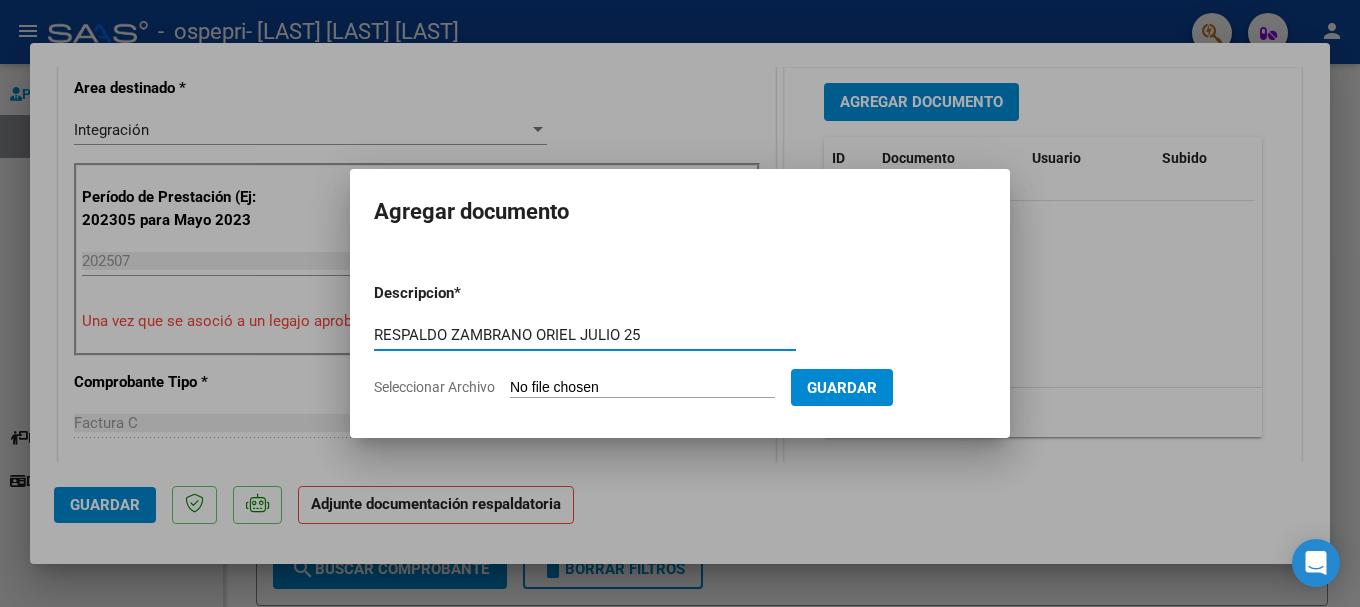 type on "RESPALDO ZAMBRANO ORIEL JULIO 25" 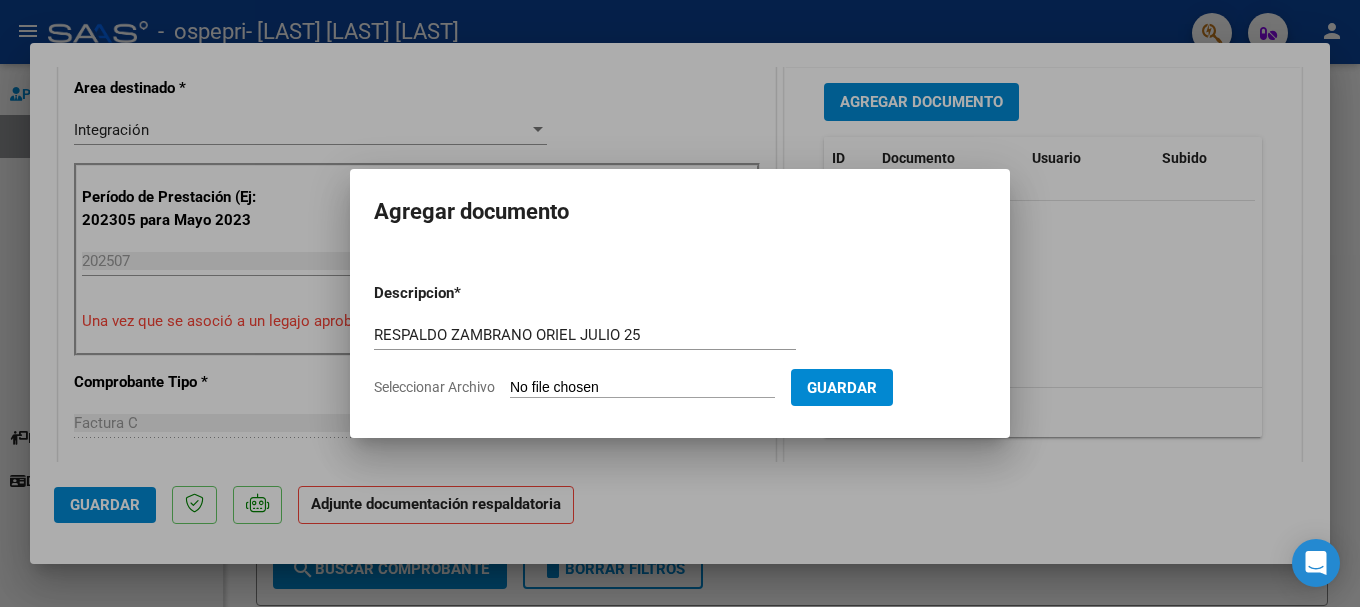 click on "Seleccionar Archivo" 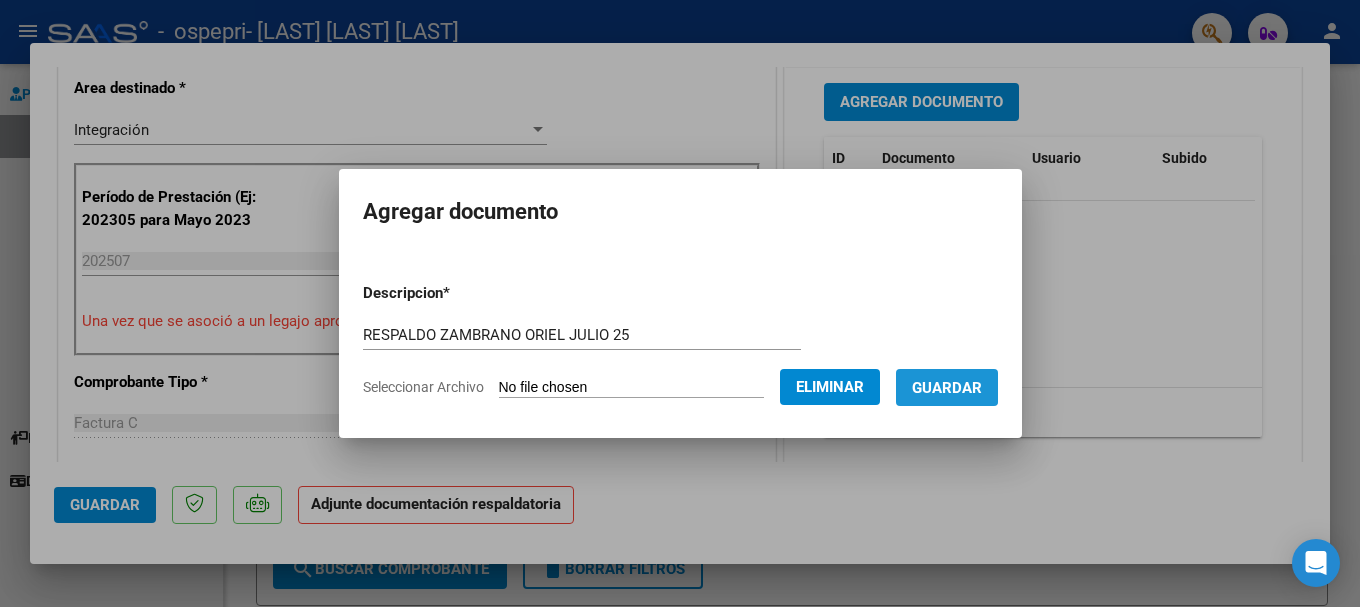 click on "Guardar" at bounding box center [947, 388] 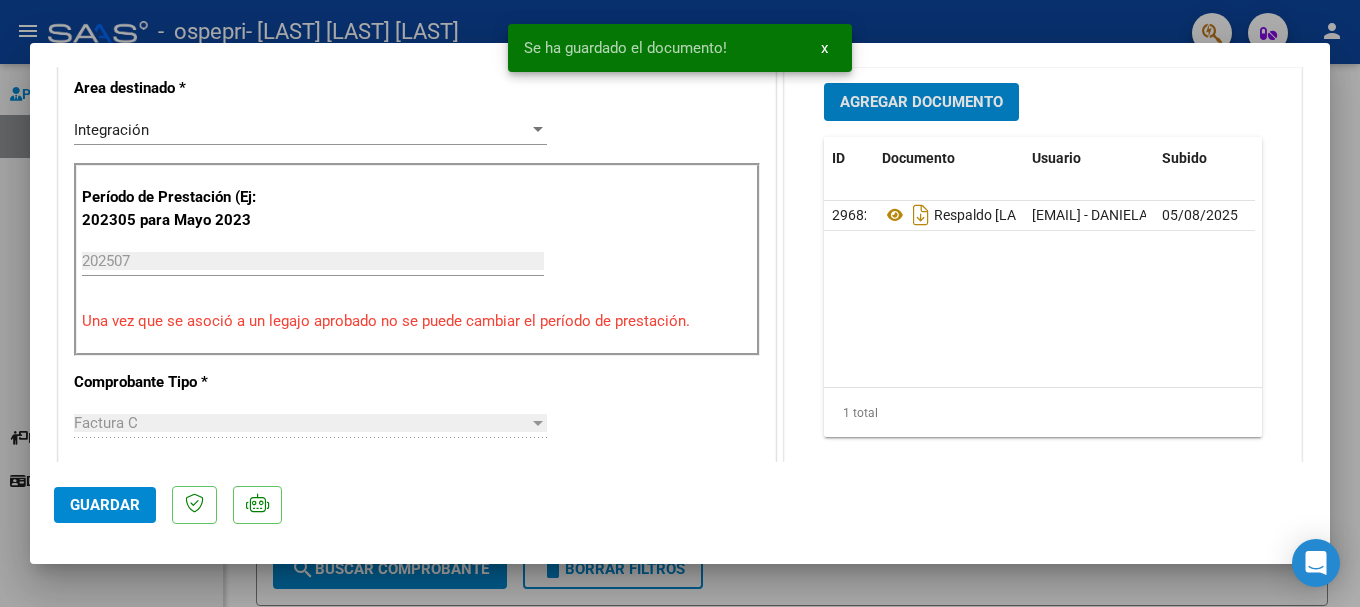 click on "Agregar Documento" at bounding box center [921, 103] 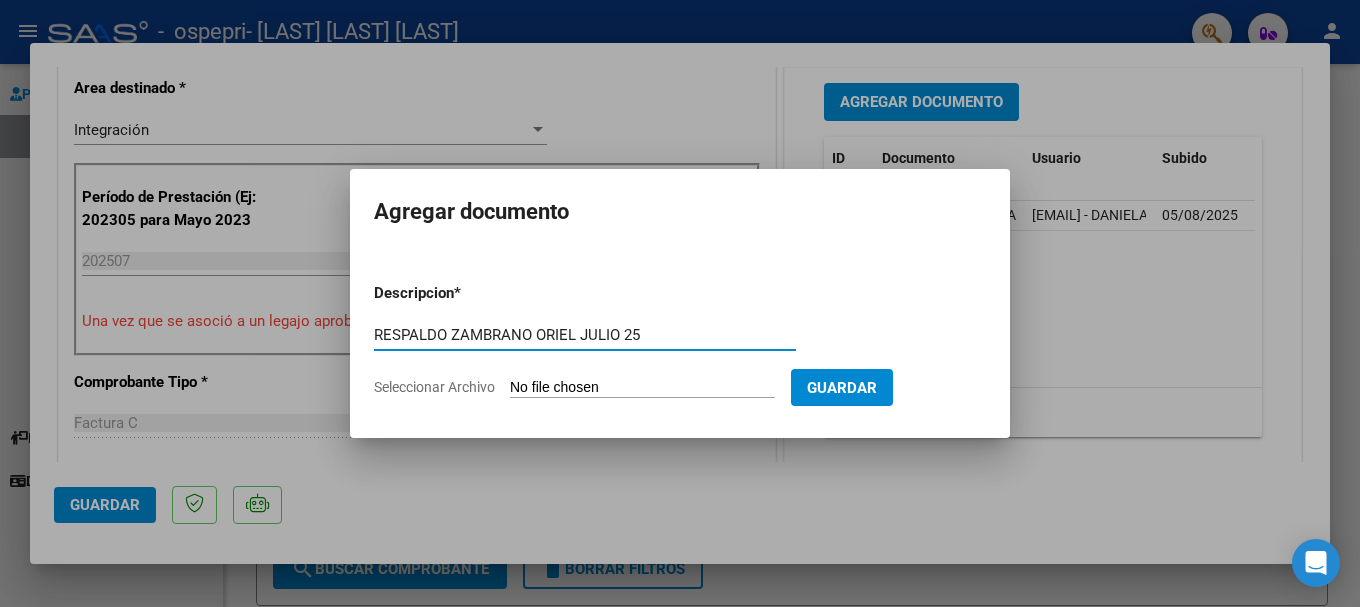 type on "RESPALDO ZAMBRANO ORIEL JULIO 25" 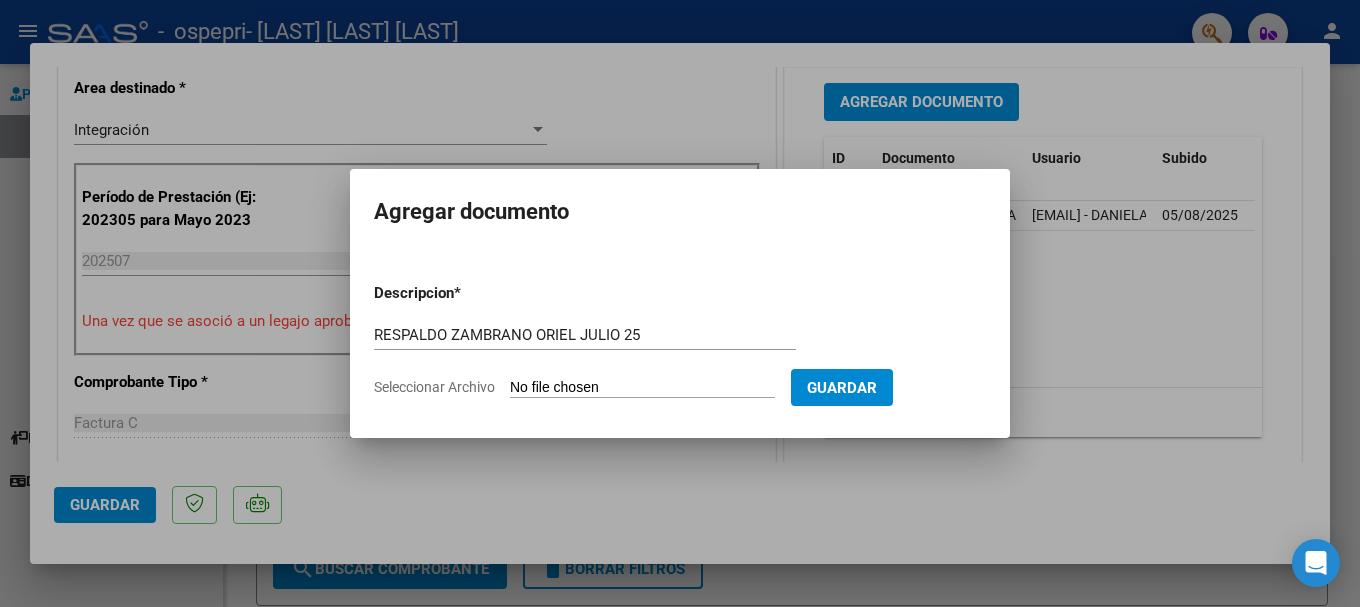click on "Seleccionar Archivo" 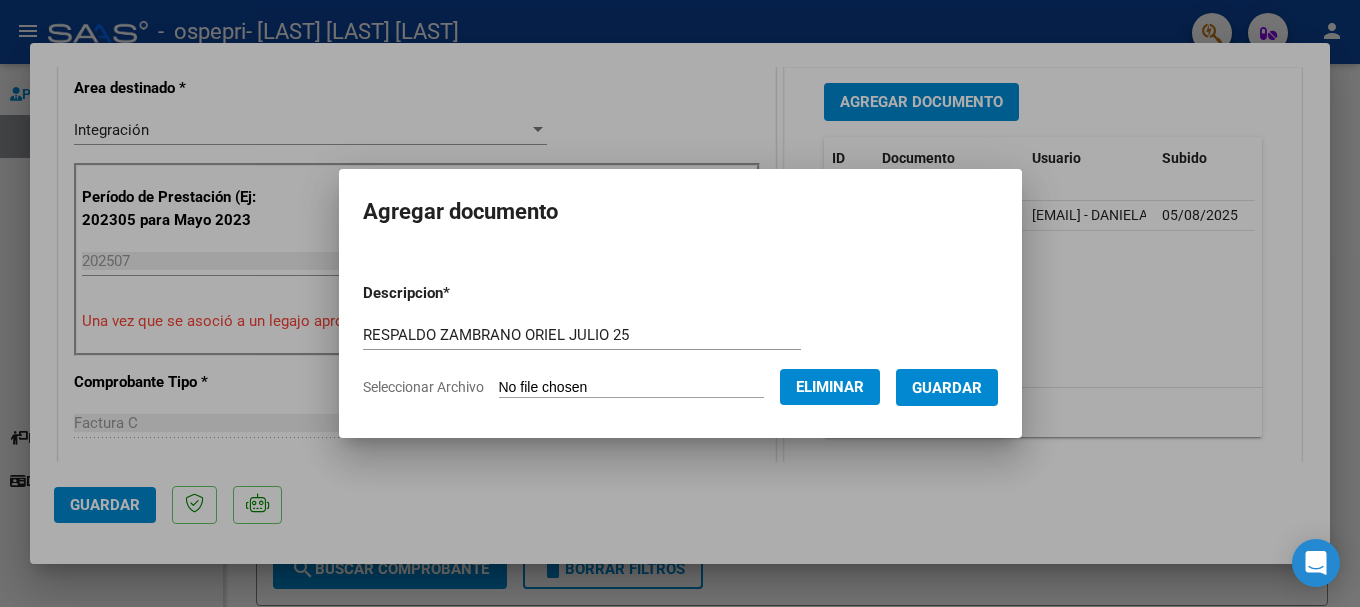 click on "Guardar" at bounding box center (947, 388) 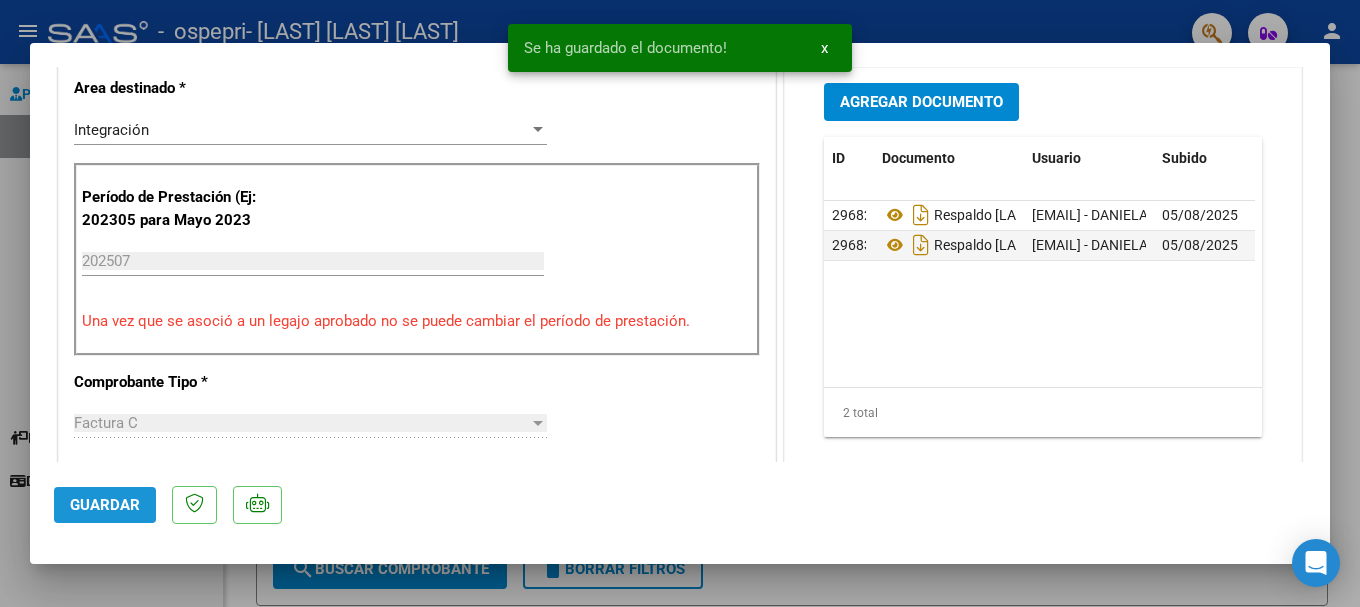 click on "Guardar" 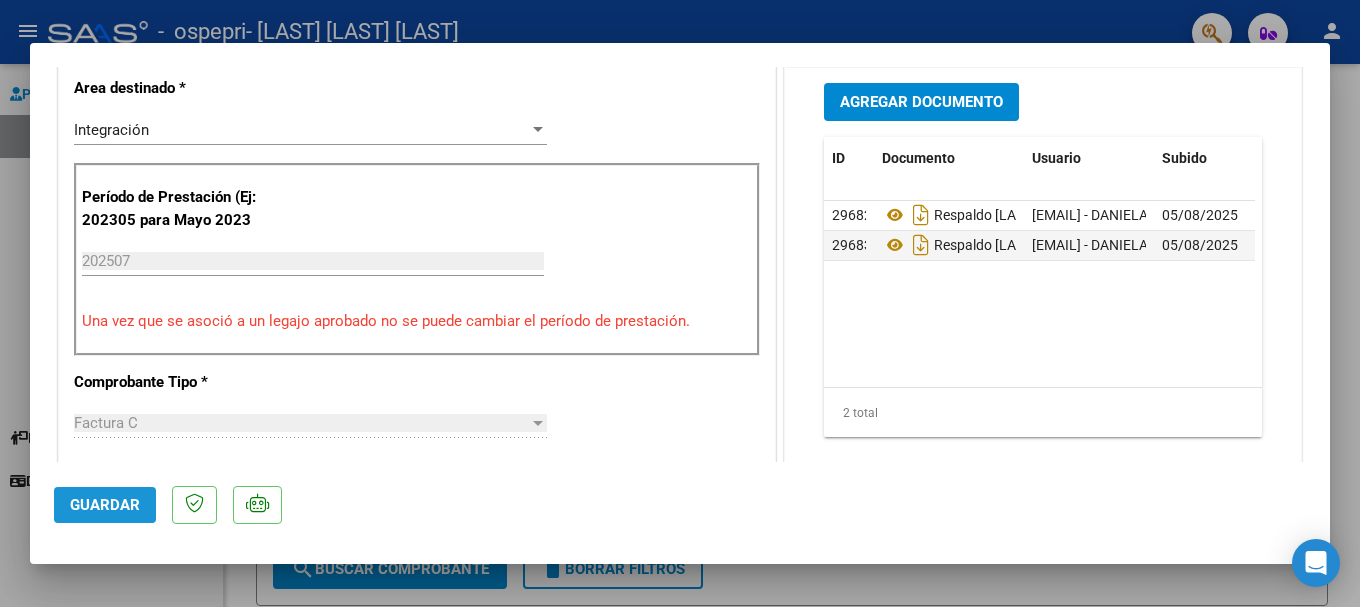 click on "Guardar" 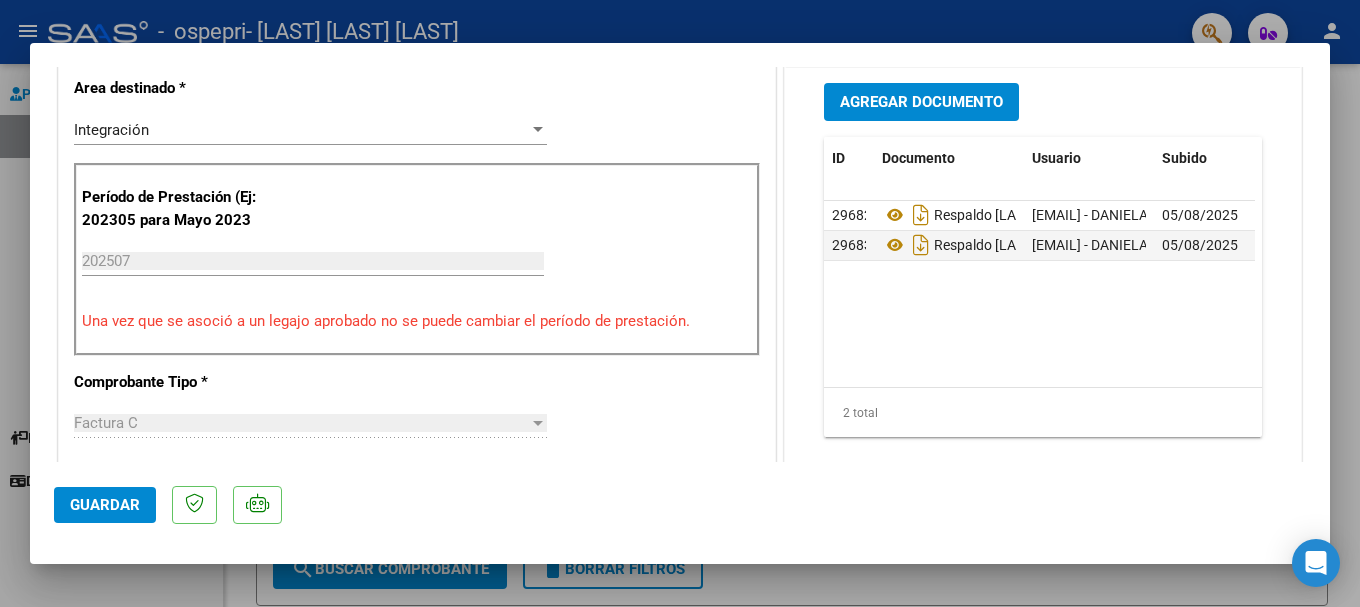 drag, startPoint x: 1340, startPoint y: 350, endPoint x: 944, endPoint y: 376, distance: 396.85263 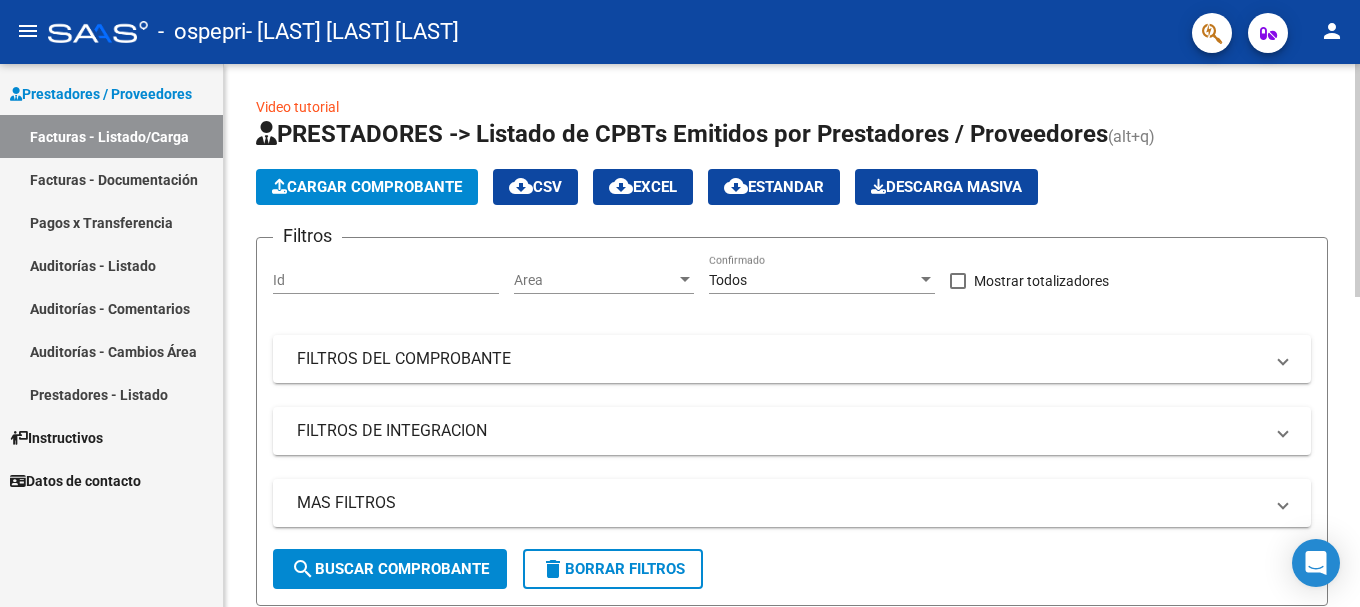 click on "Cargar Comprobante" 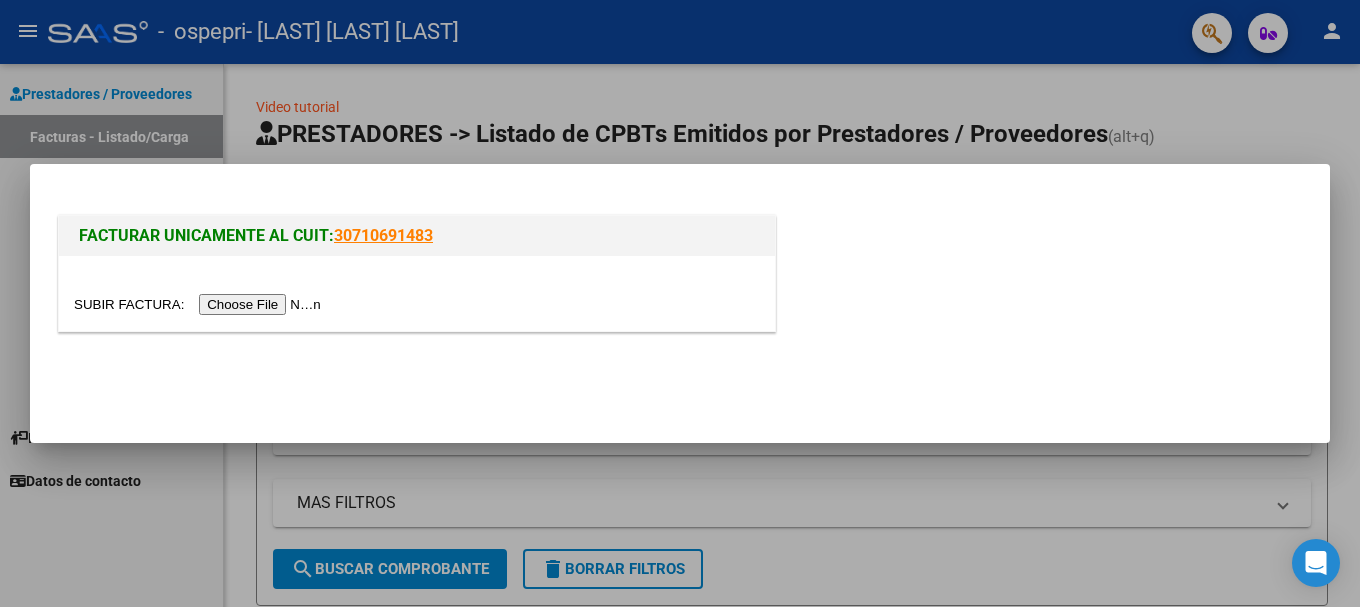 click at bounding box center (200, 304) 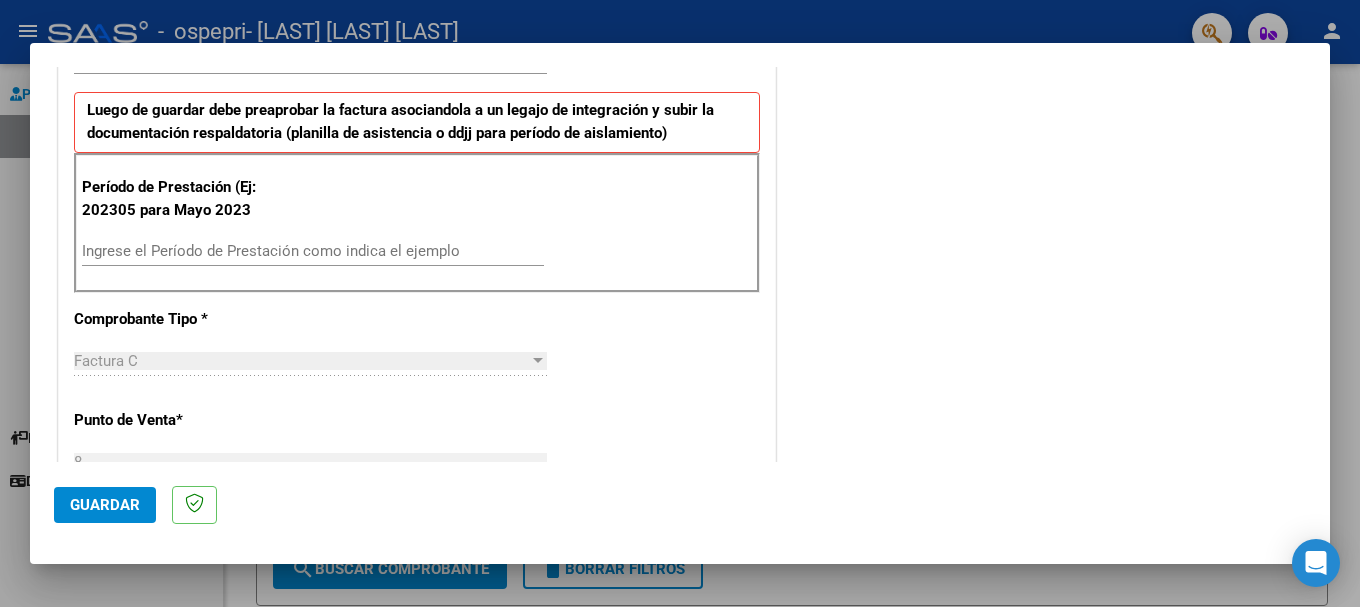 scroll, scrollTop: 500, scrollLeft: 0, axis: vertical 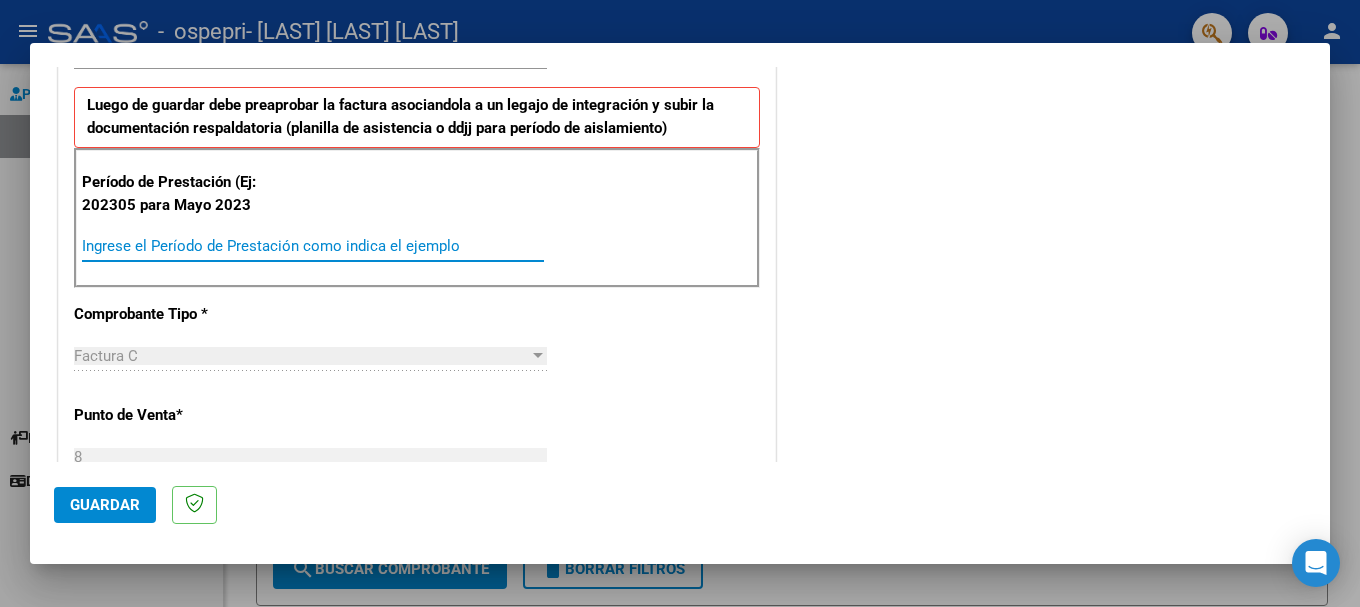 click on "Ingrese el Período de Prestación como indica el ejemplo" at bounding box center (313, 246) 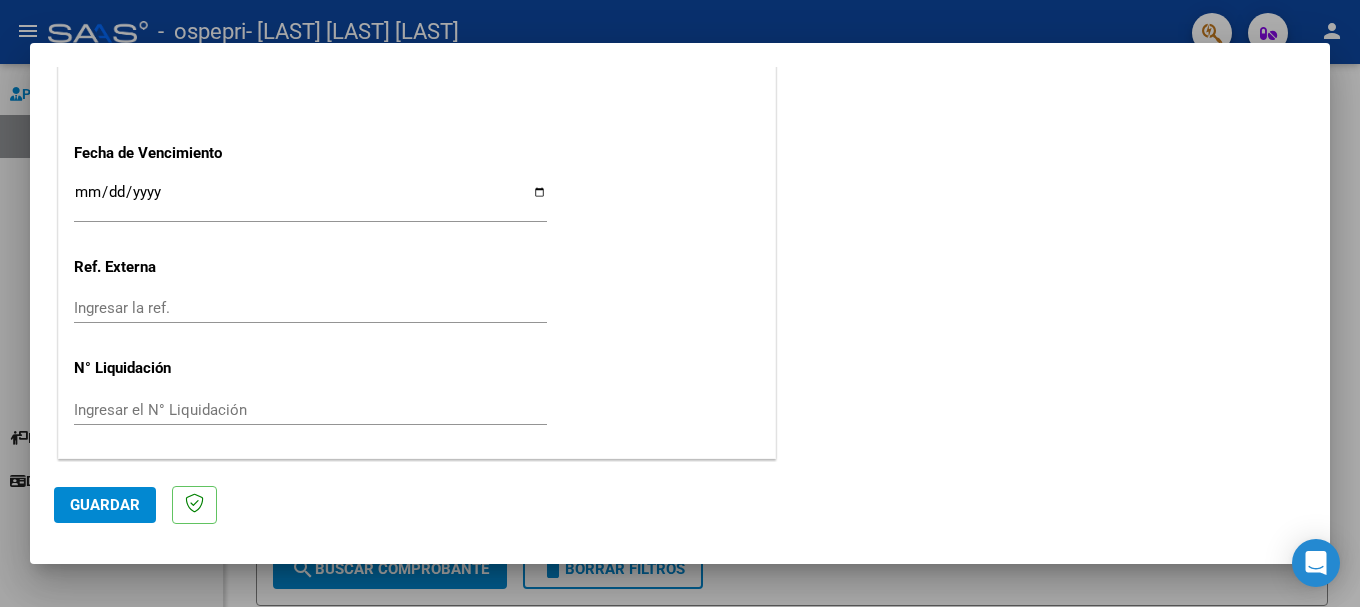 scroll, scrollTop: 1327, scrollLeft: 0, axis: vertical 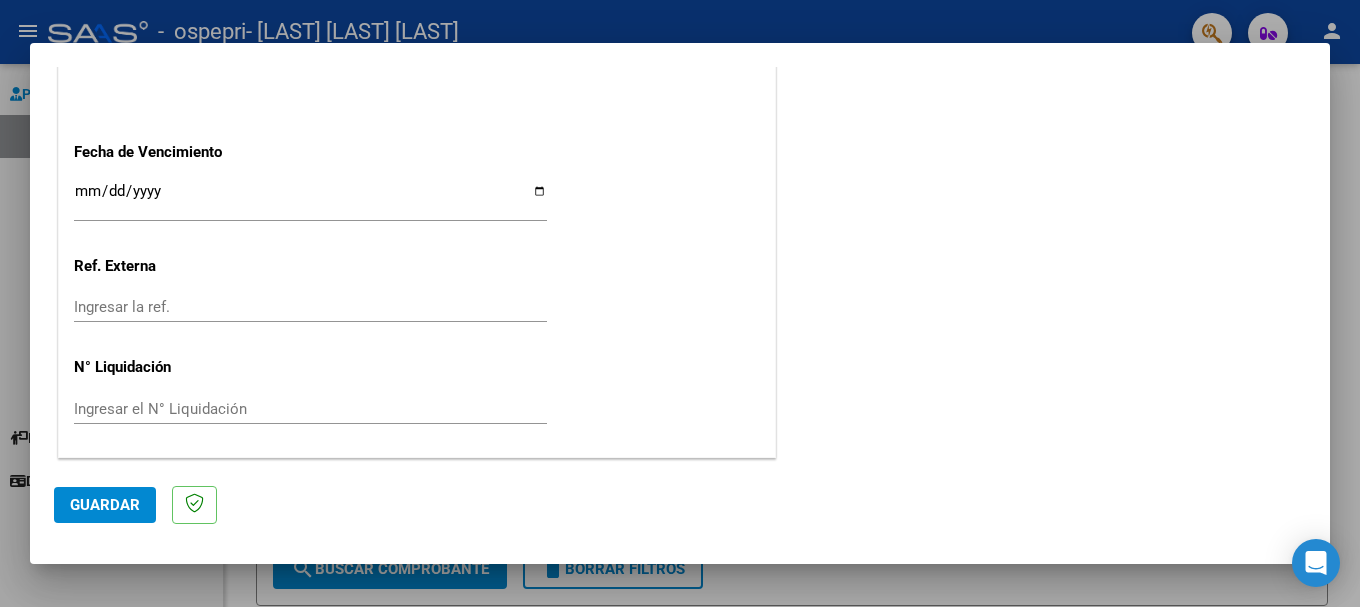 type on "202507" 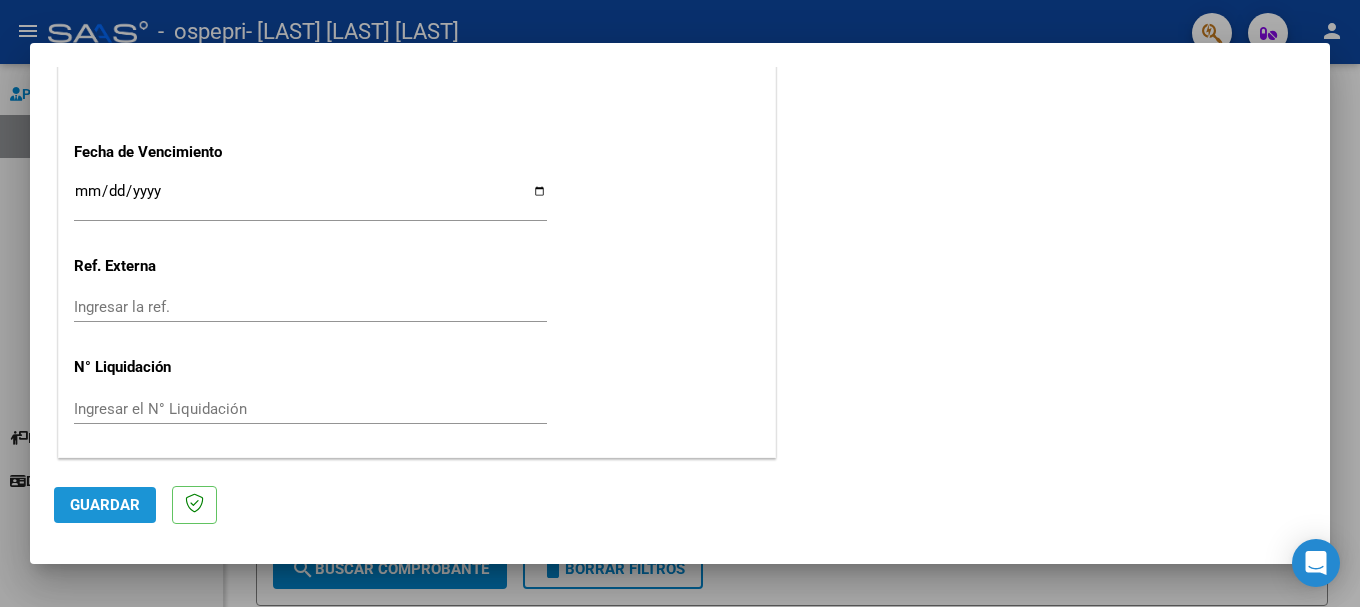 click on "Guardar" 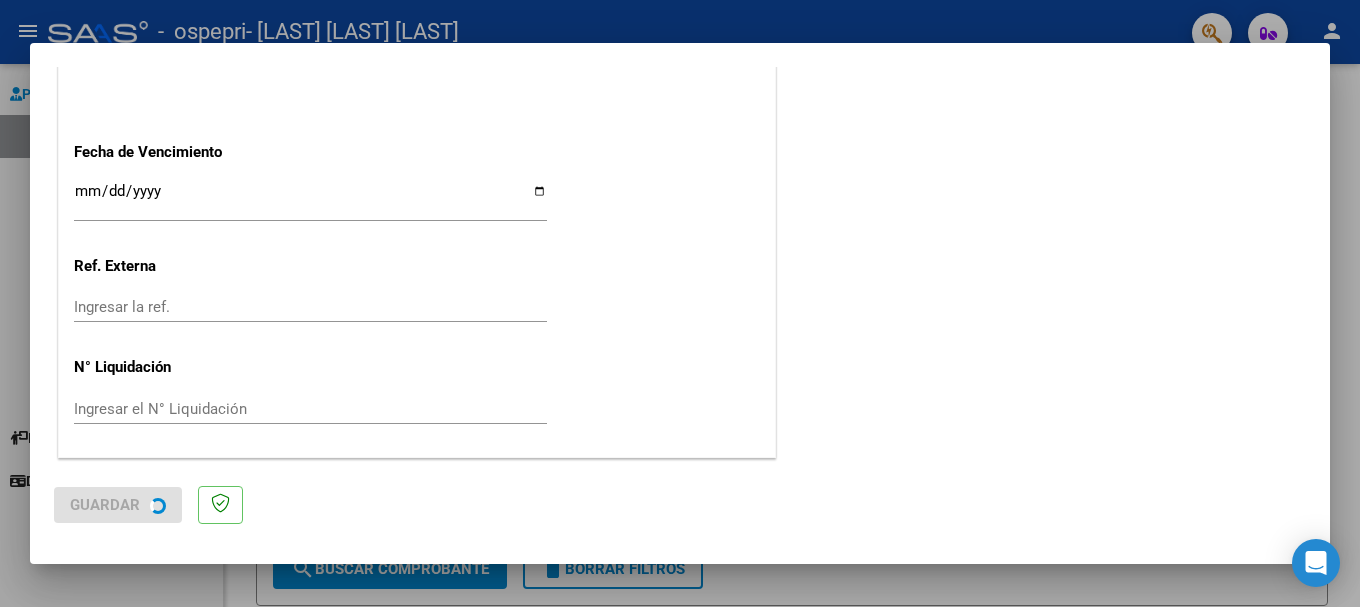 scroll, scrollTop: 0, scrollLeft: 0, axis: both 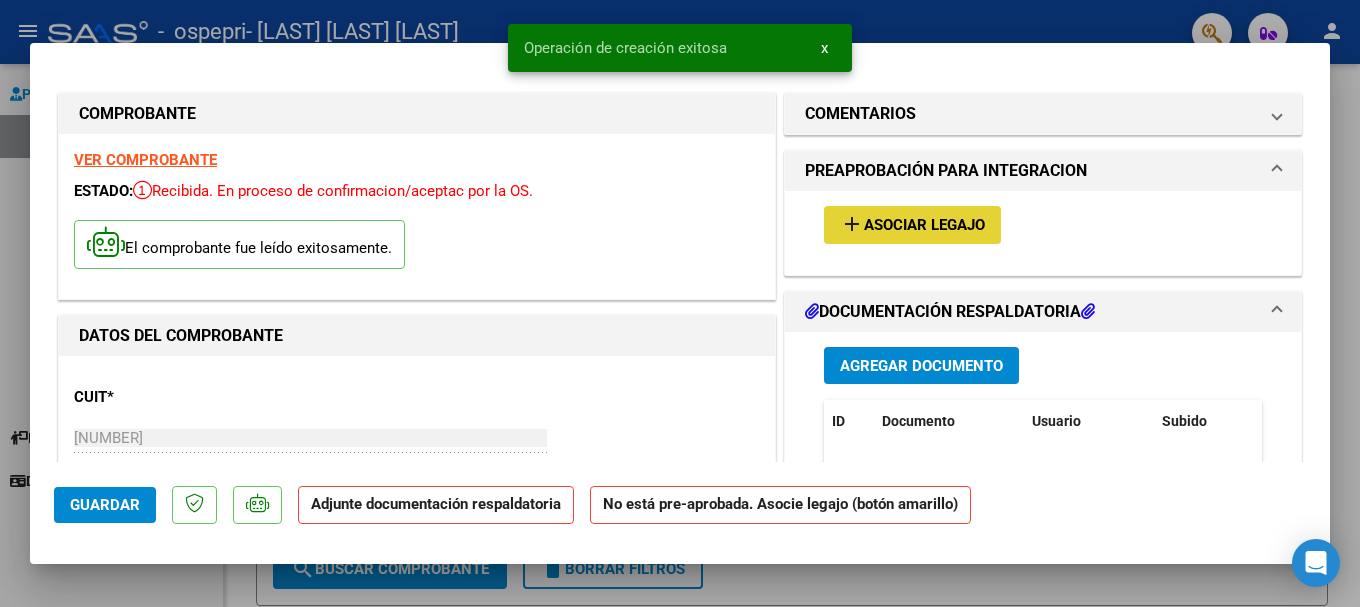 click on "add" at bounding box center [852, 224] 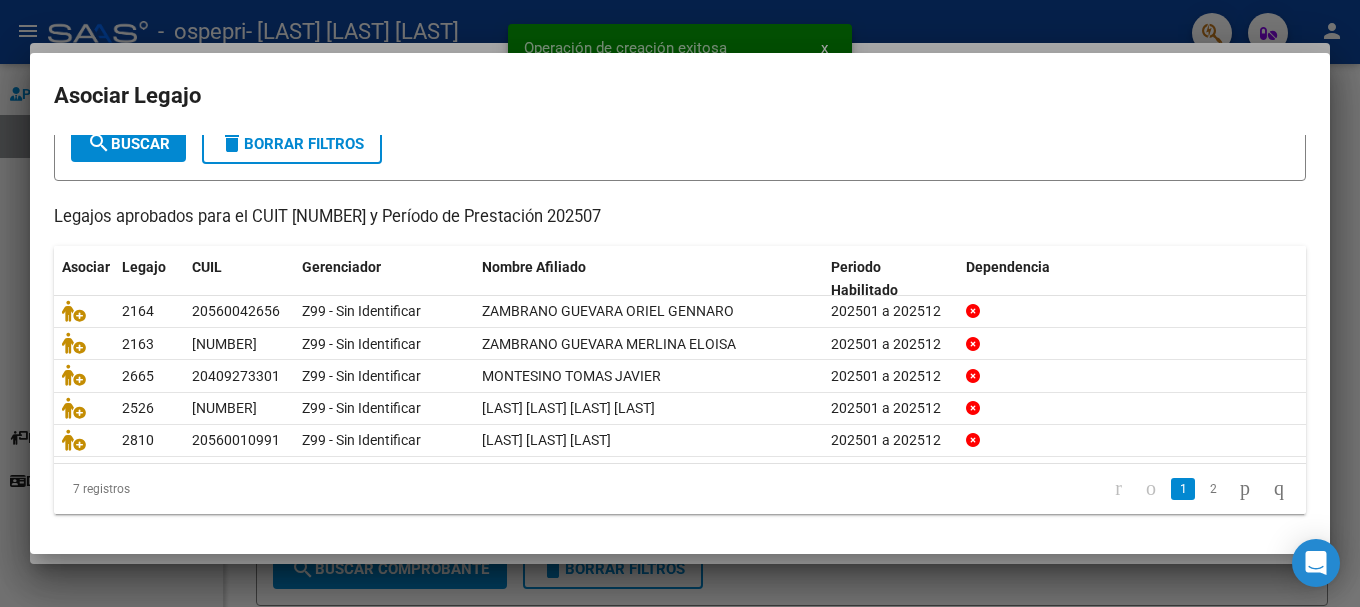 scroll, scrollTop: 131, scrollLeft: 0, axis: vertical 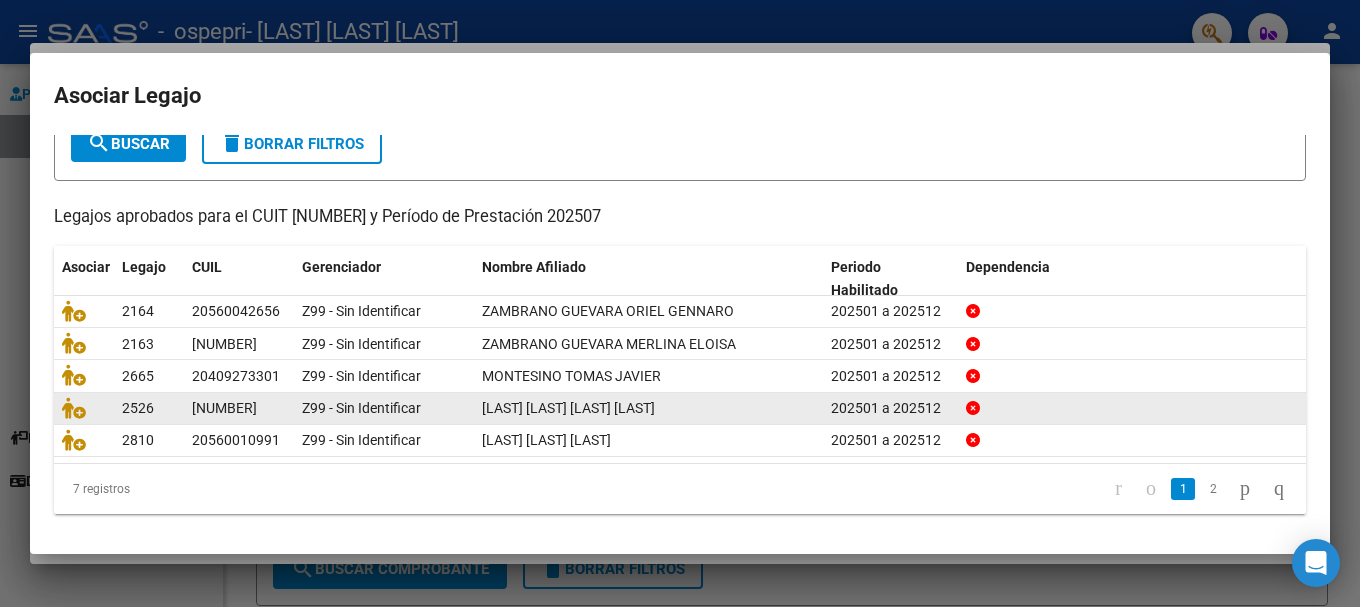 click 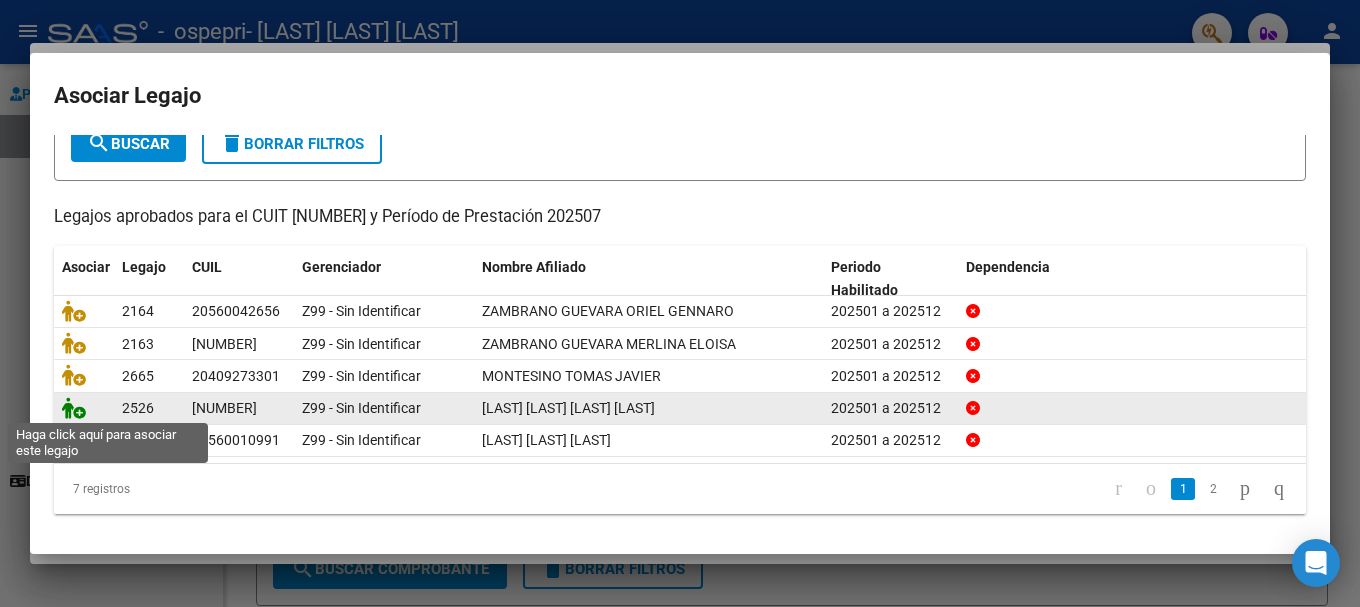 click 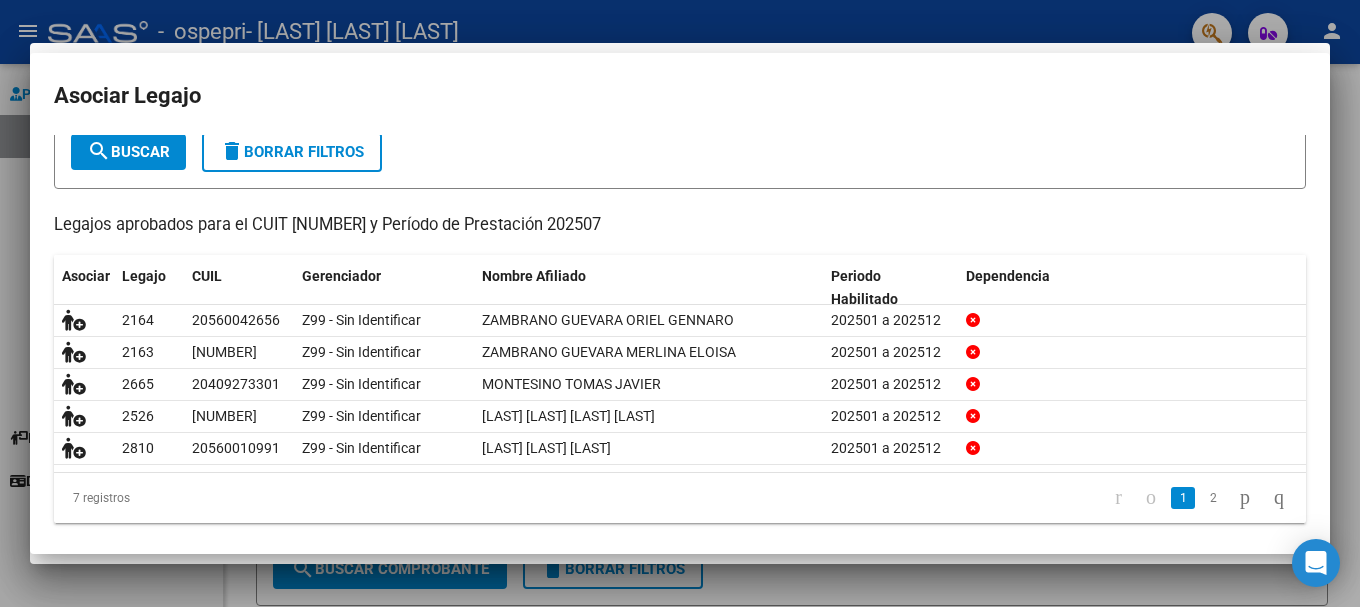 scroll, scrollTop: 0, scrollLeft: 0, axis: both 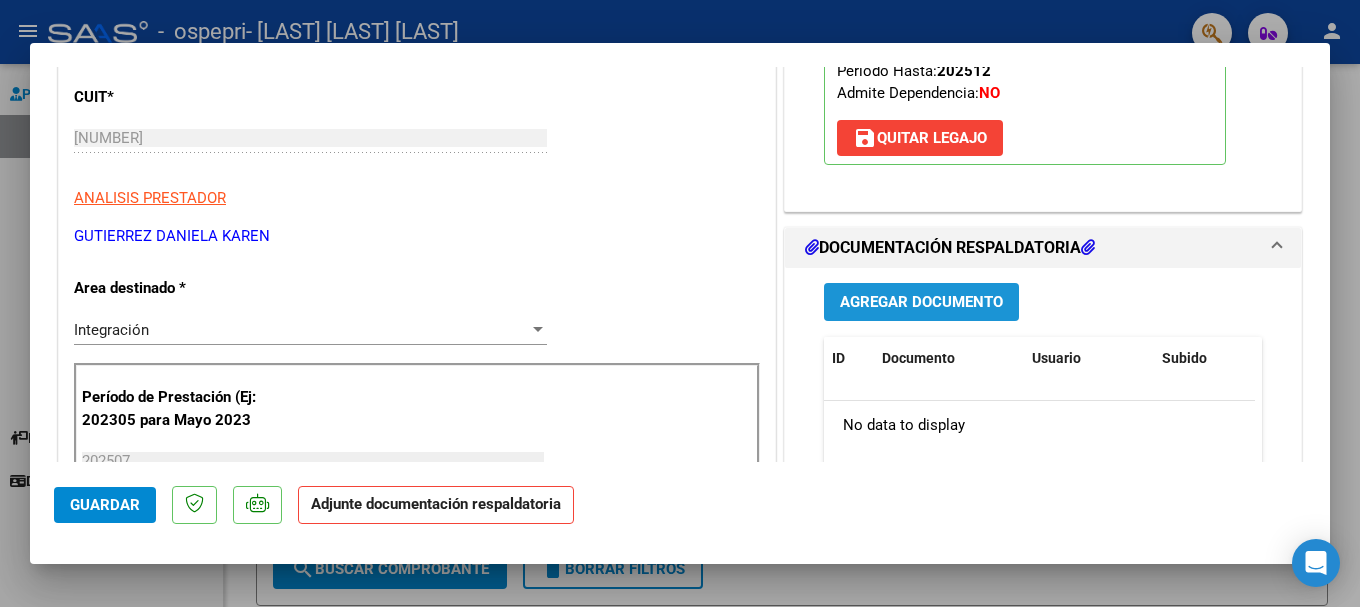 click on "Agregar Documento" at bounding box center [921, 303] 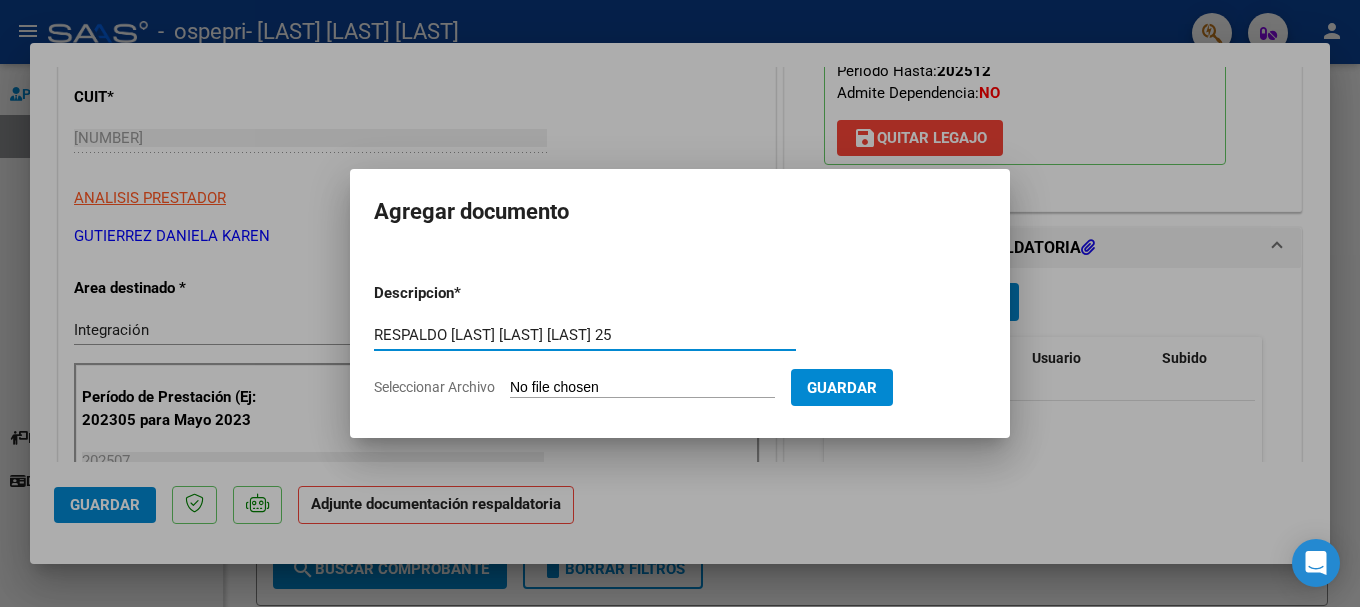 type on "RESPALDO [LAST] [LAST] [LAST] 25" 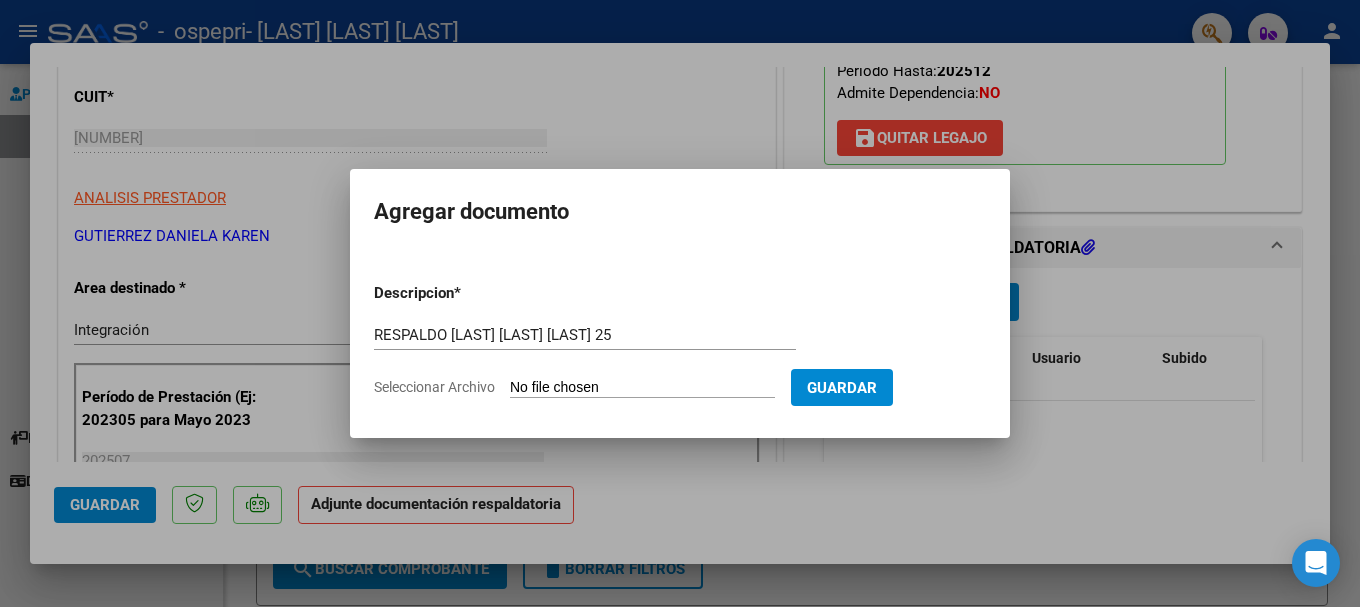 type on "C:\fakepath\[LAST] [LAST].pdf" 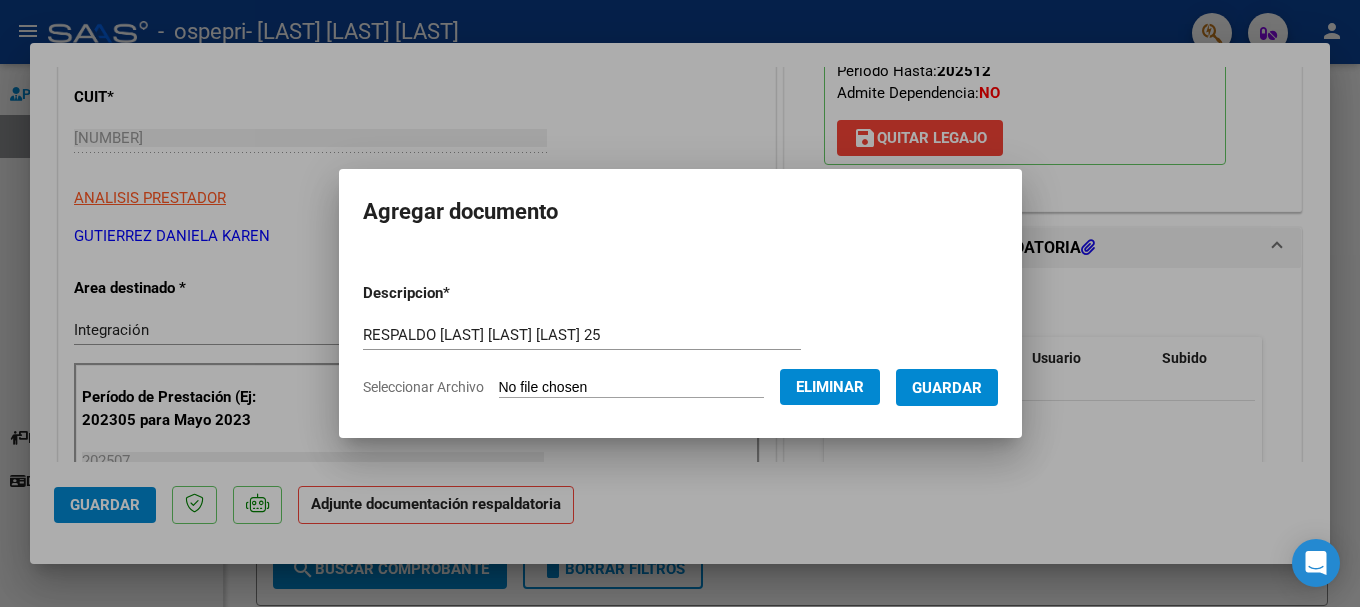 click on "Guardar" at bounding box center (947, 388) 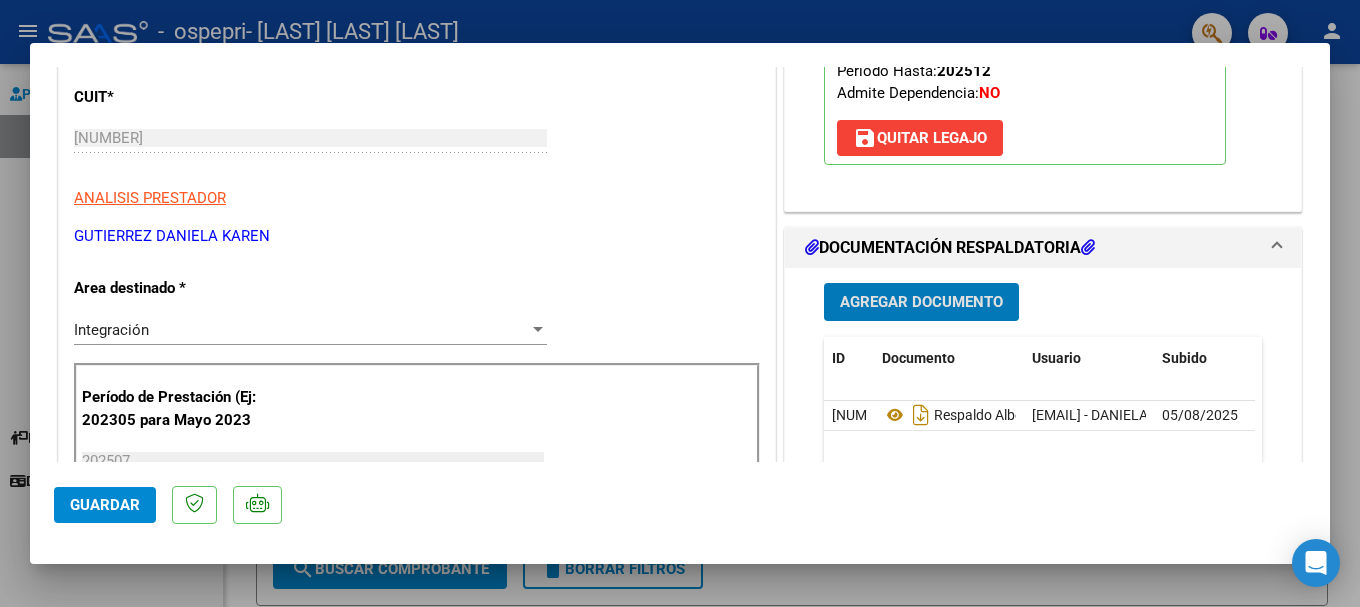 click on "Agregar Documento" at bounding box center (921, 303) 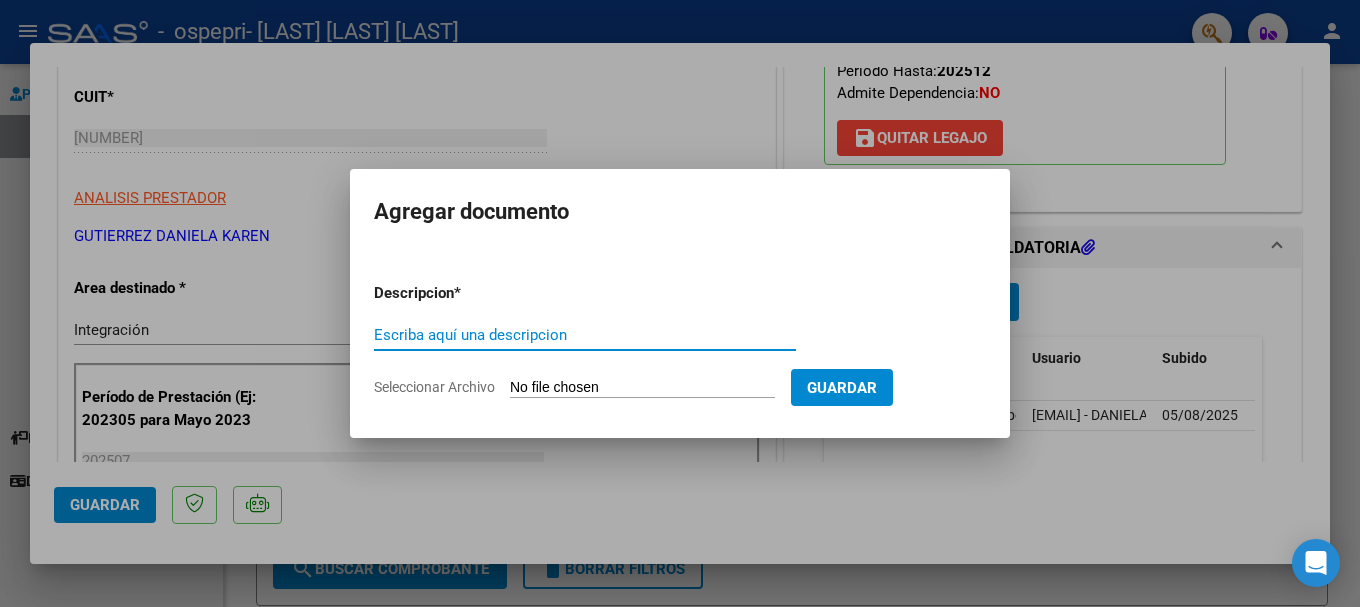 click on "Escriba aquí una descripcion" at bounding box center (585, 335) 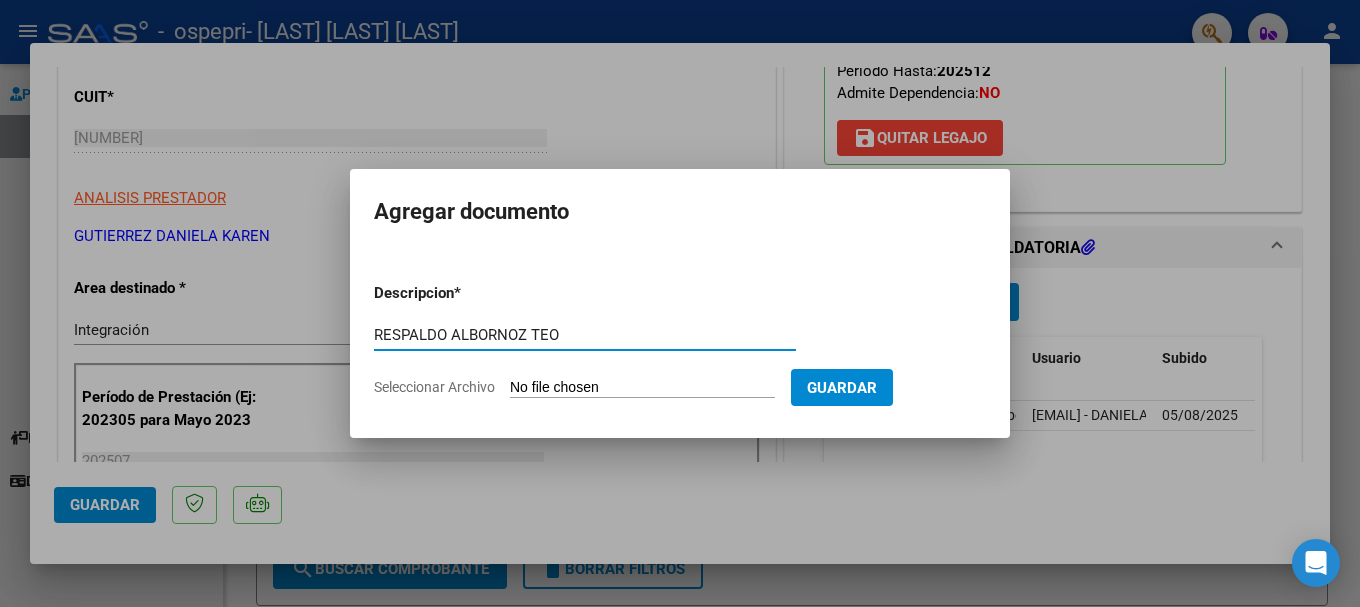 type on "RESPALDO ALBORNOZ TEO" 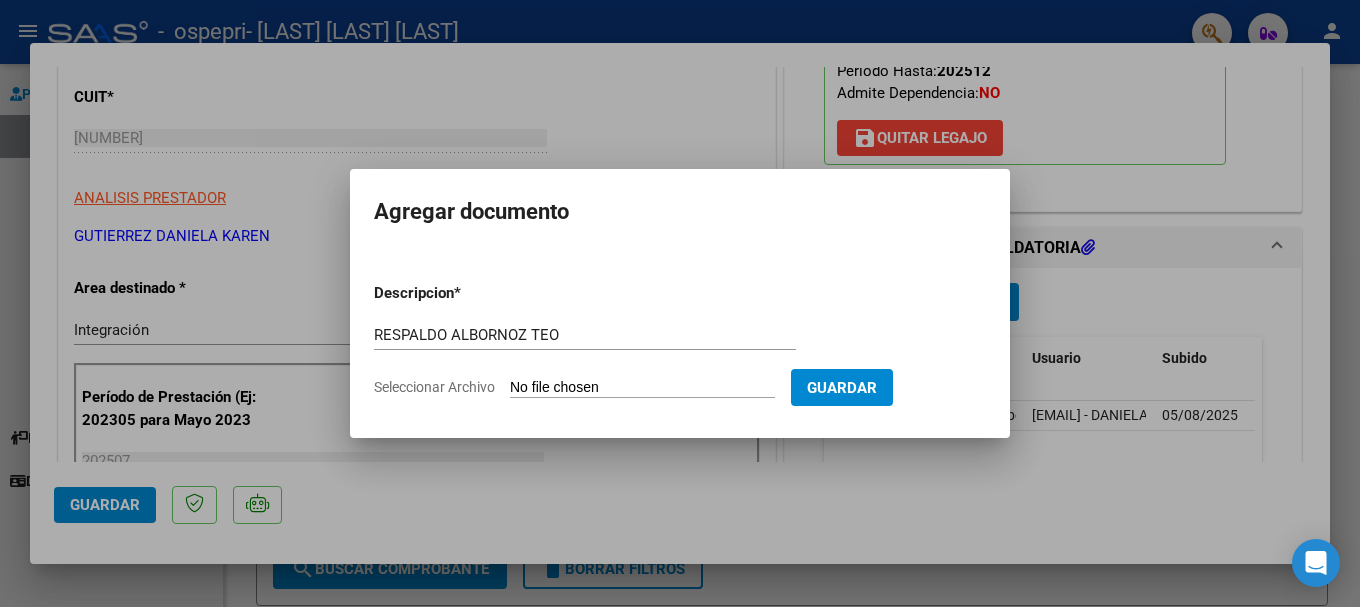 type on "C:\fakepath\RESPALDO ALBORNOZ TEO JULIO 25.pdf" 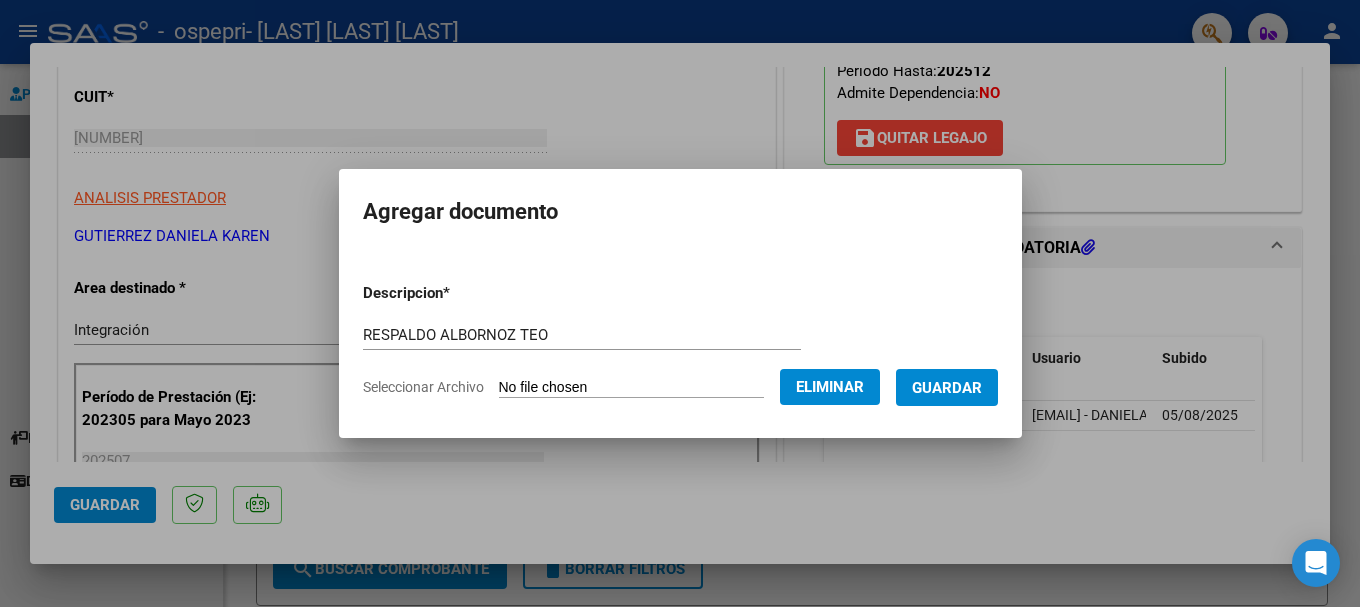 click on "Guardar" at bounding box center (947, 388) 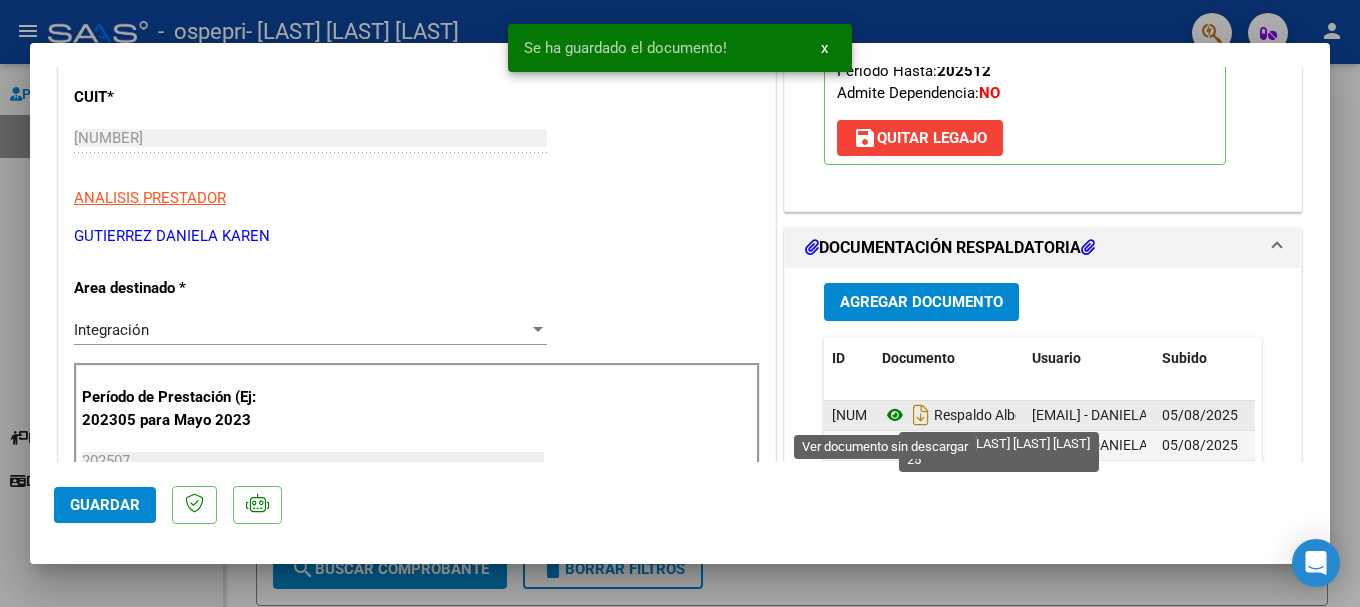 click 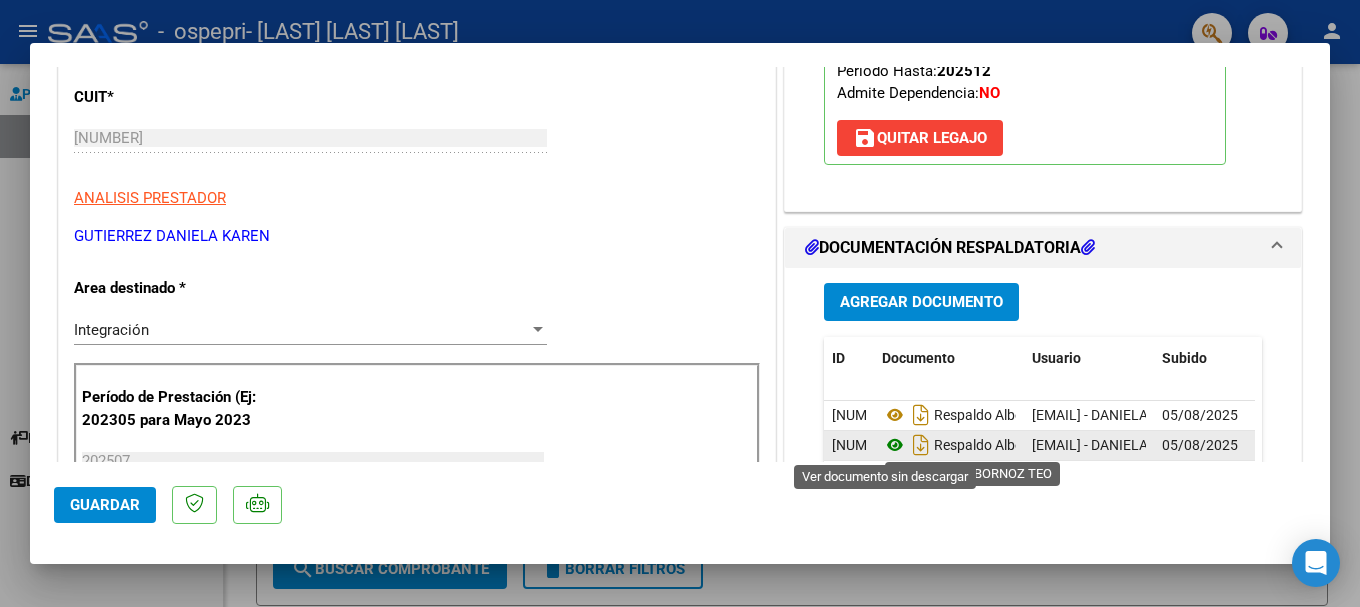 click 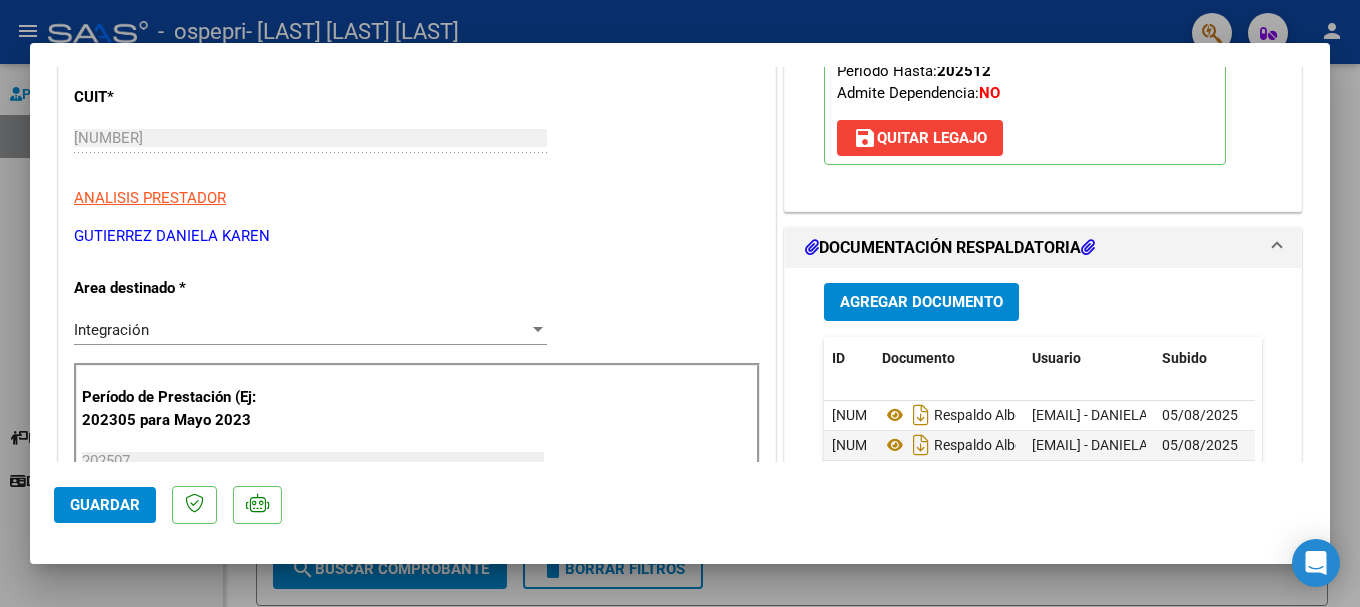 click on "Agregar Documento" at bounding box center (921, 301) 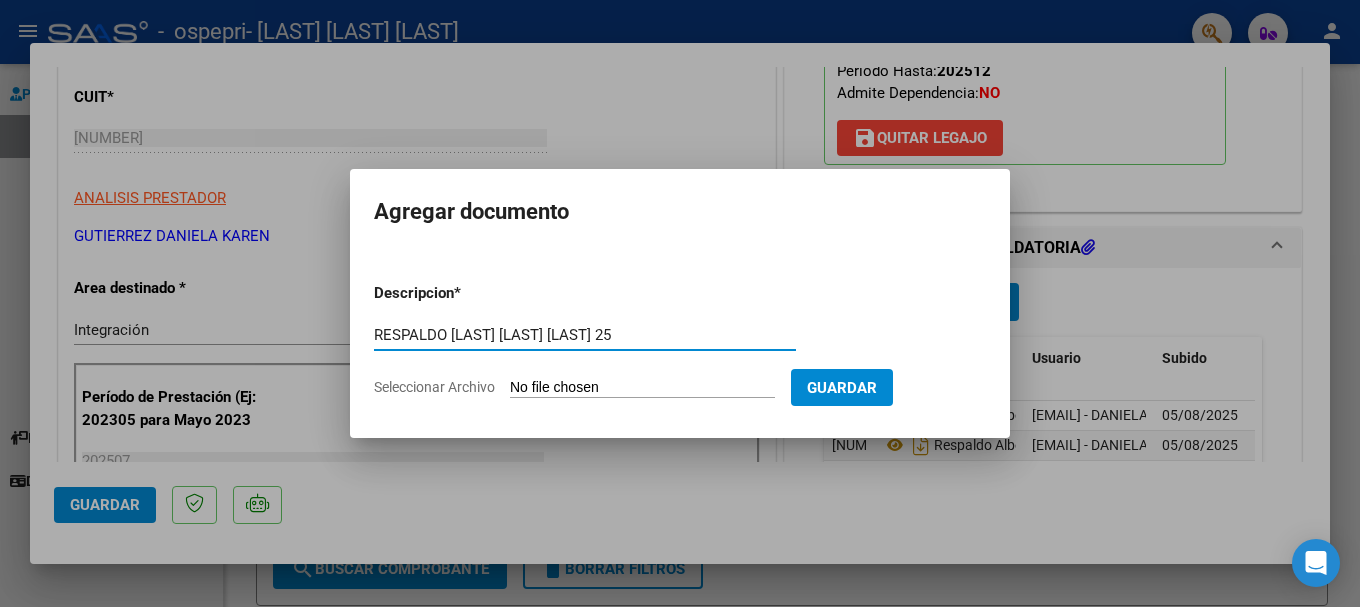 type on "RESPALDO [LAST] [LAST] [LAST] 25" 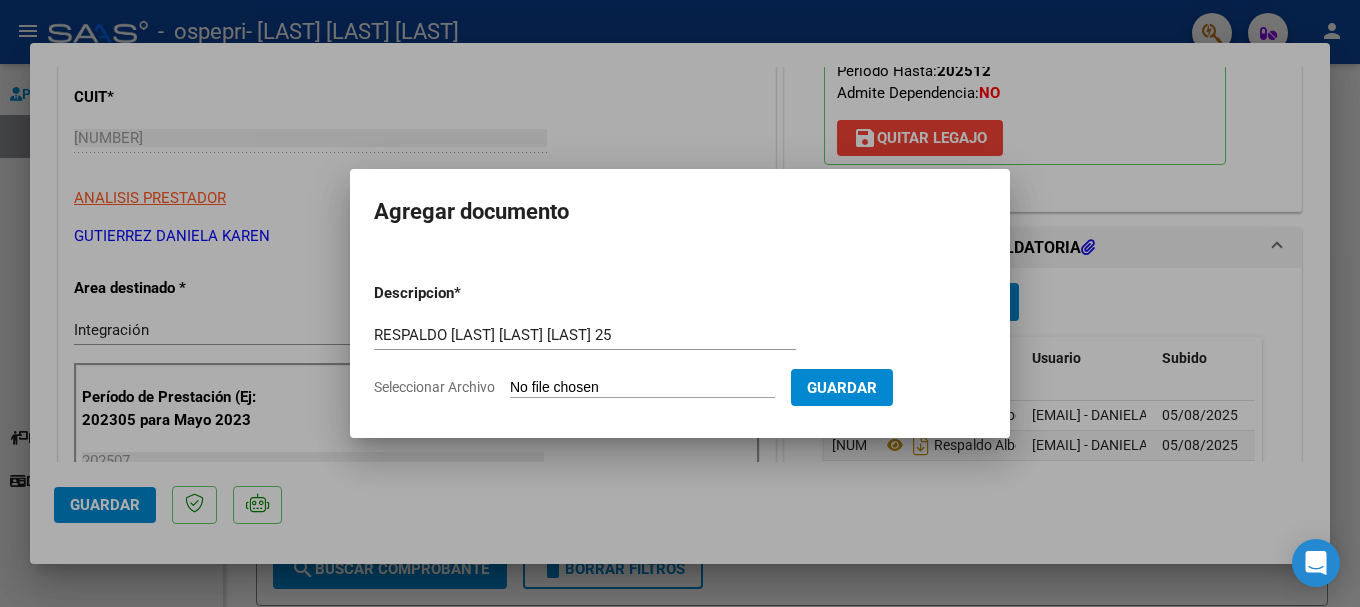 click on "Seleccionar Archivo" 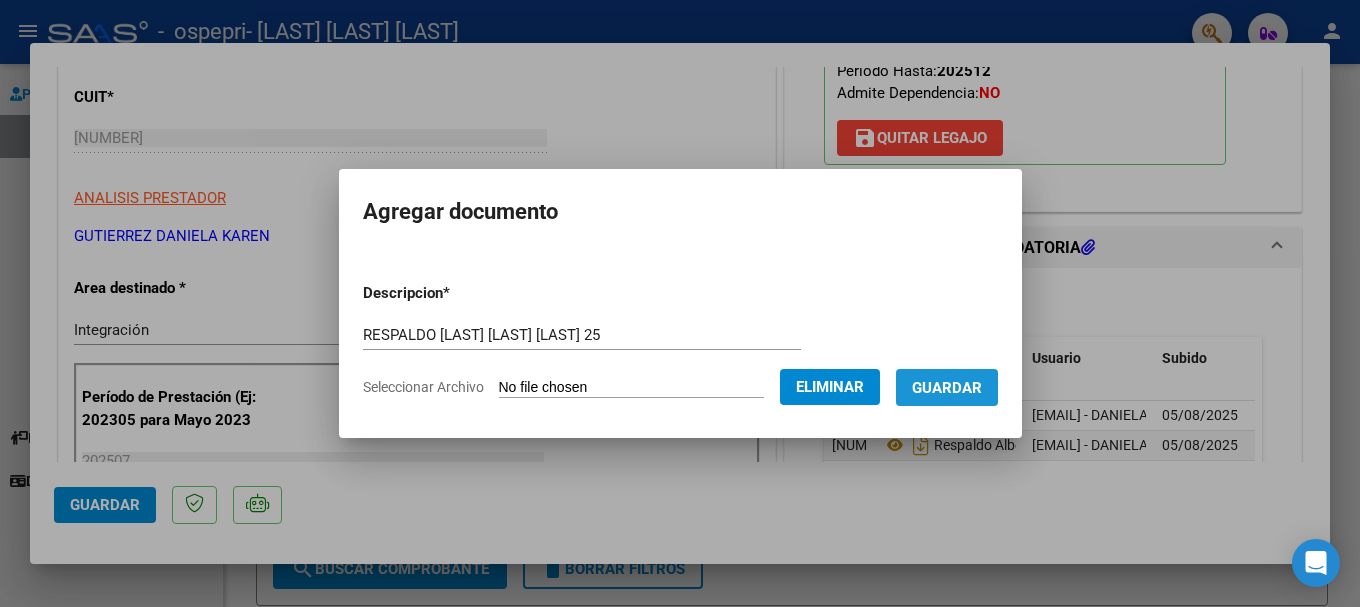 click on "Guardar" at bounding box center (947, 388) 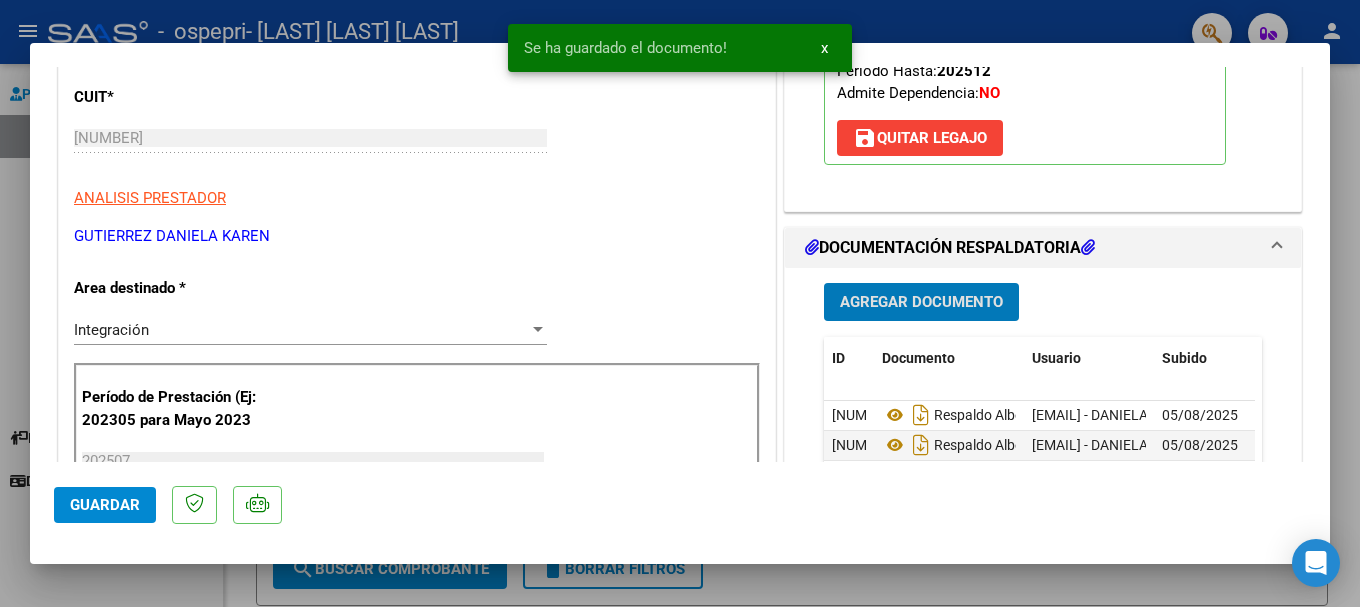 click on "Guardar" 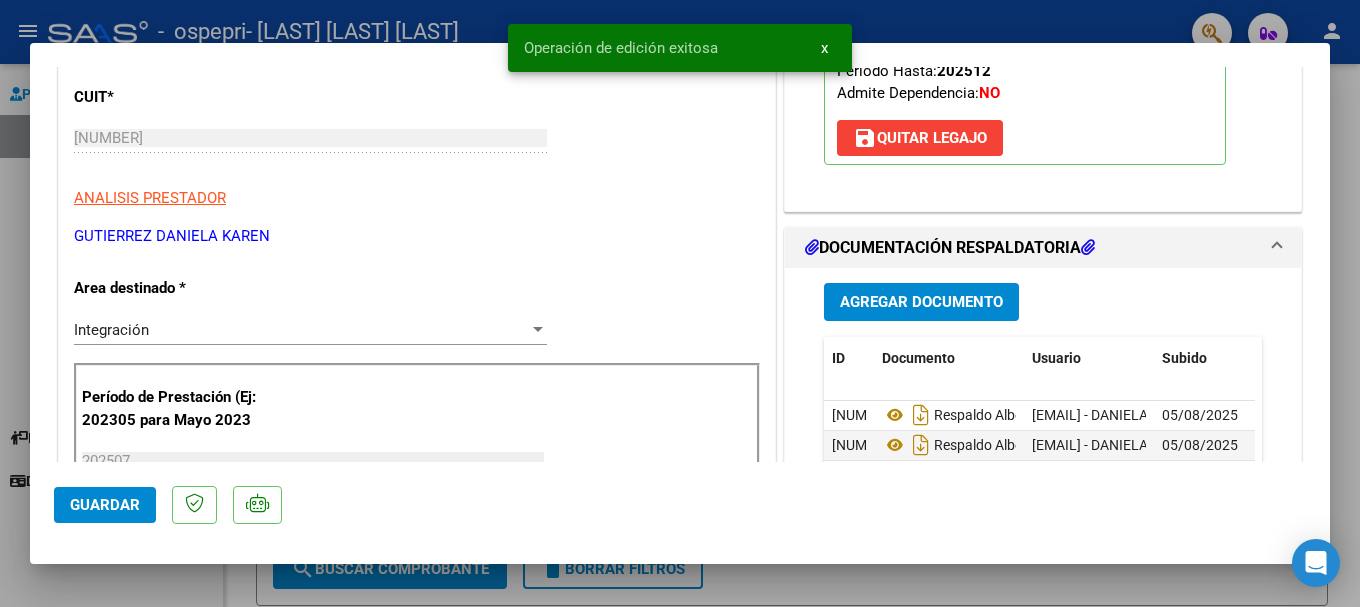 click at bounding box center [680, 303] 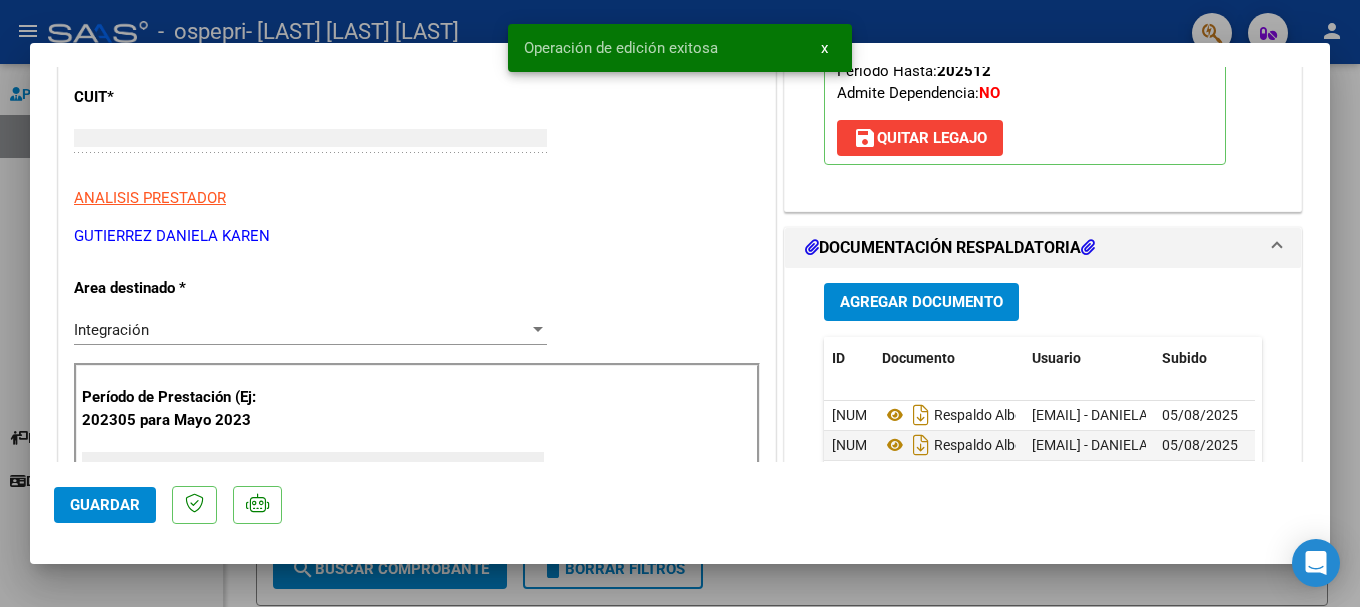 scroll, scrollTop: 239, scrollLeft: 0, axis: vertical 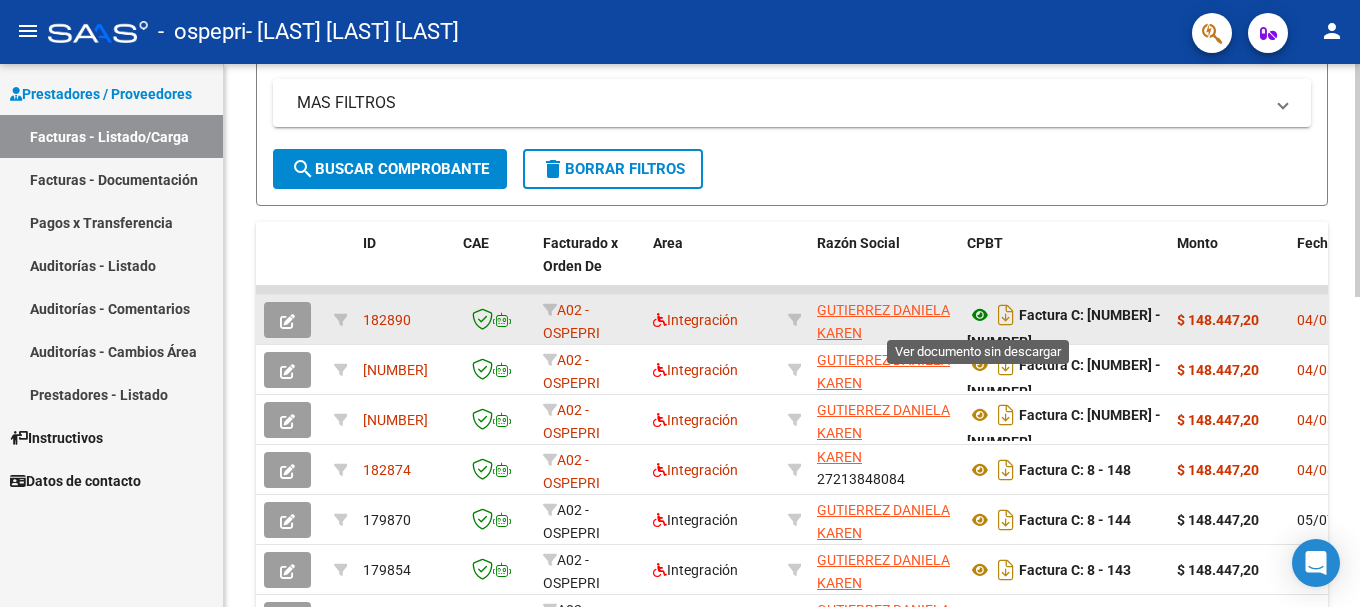 click 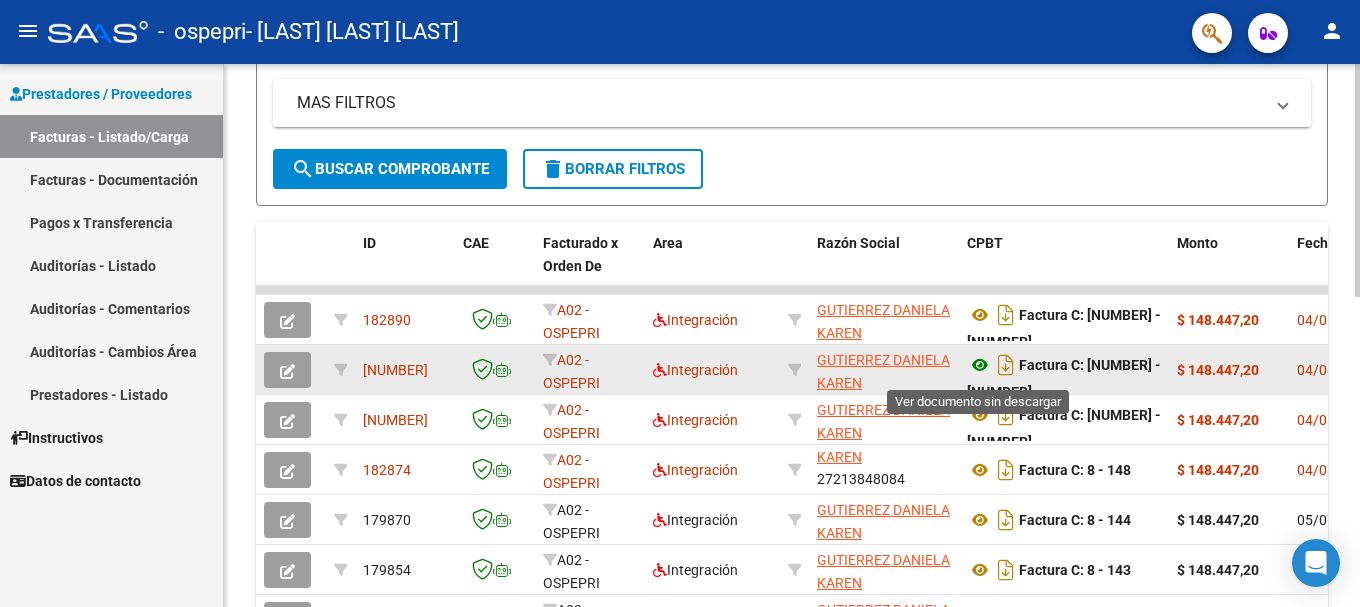 click 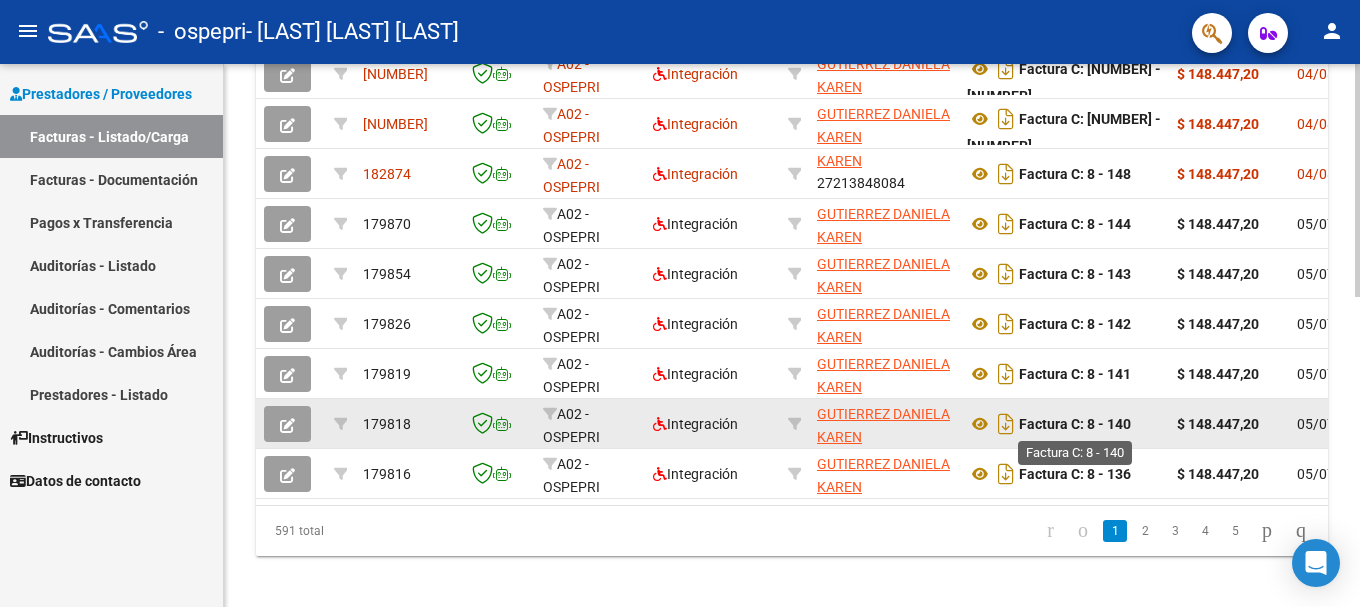scroll, scrollTop: 700, scrollLeft: 0, axis: vertical 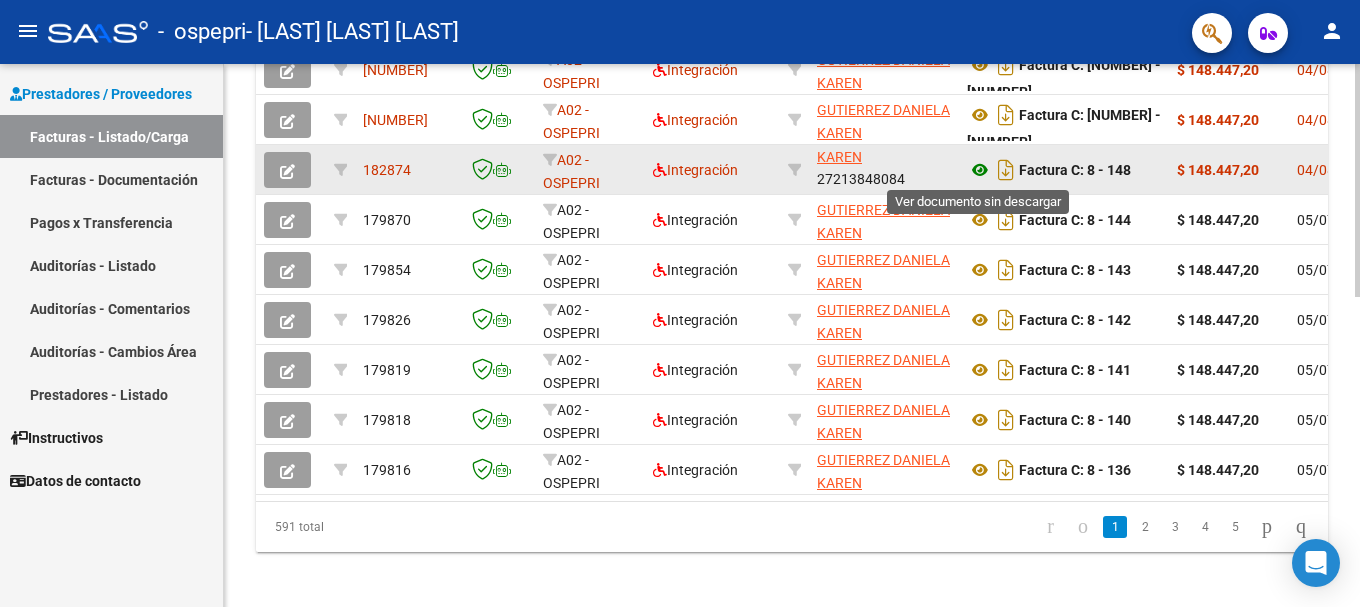 click 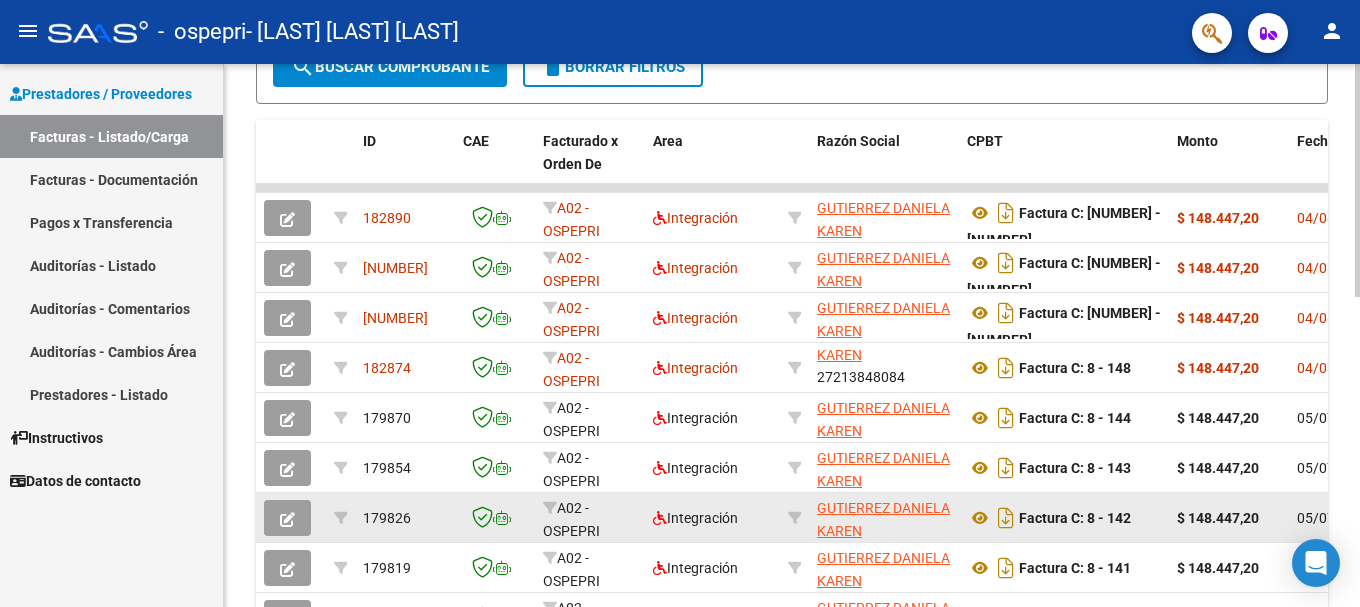 scroll, scrollTop: 500, scrollLeft: 0, axis: vertical 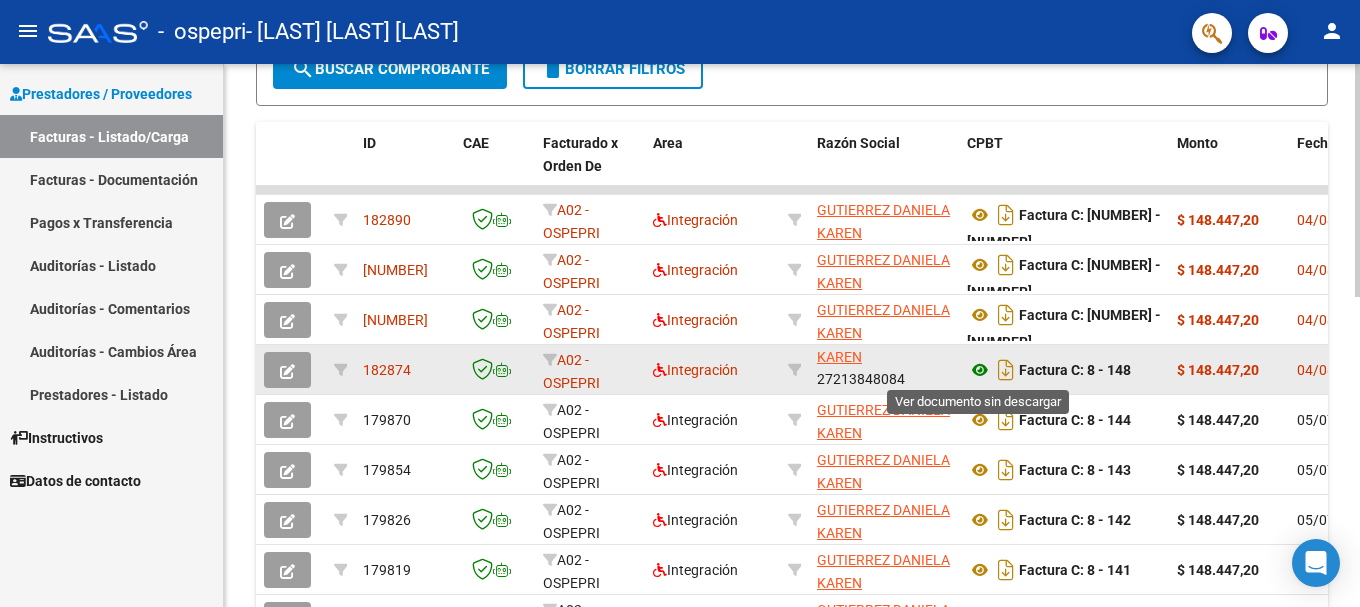 click 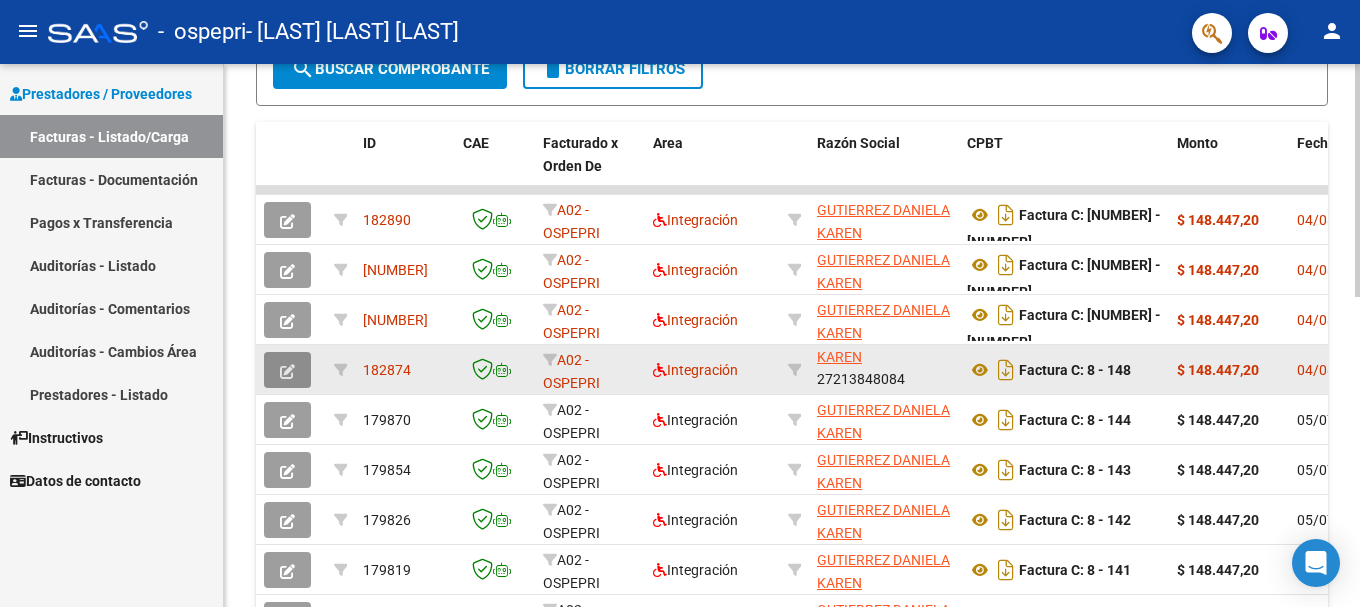 click 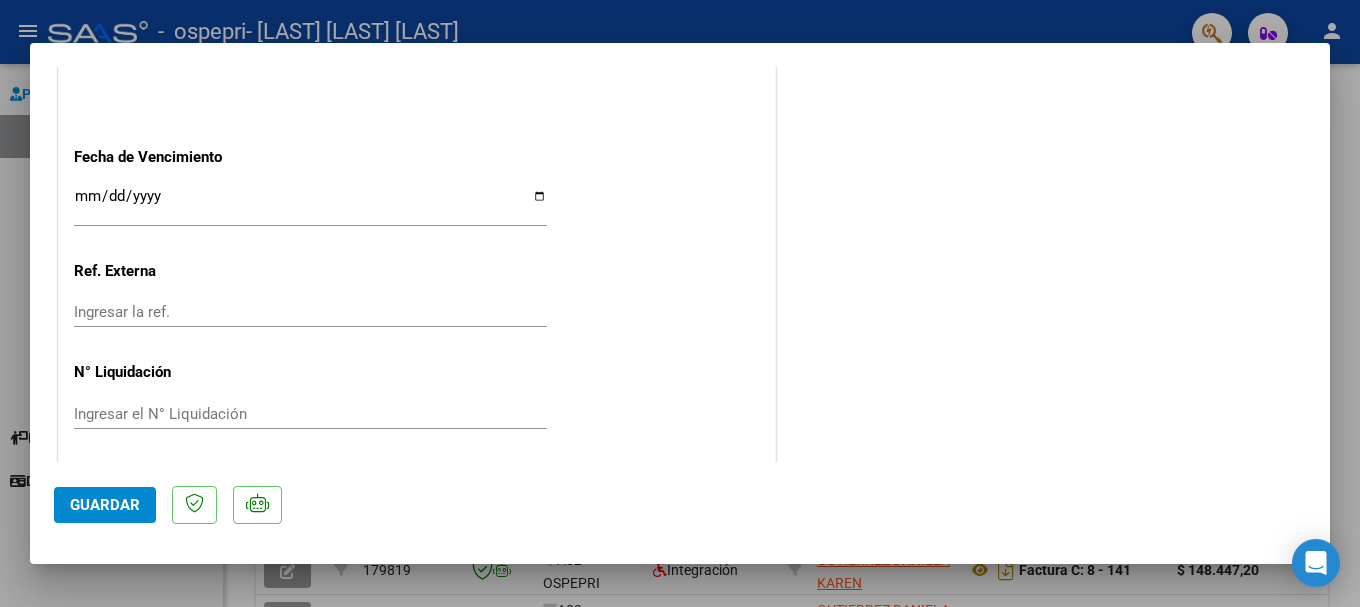 scroll, scrollTop: 1321, scrollLeft: 0, axis: vertical 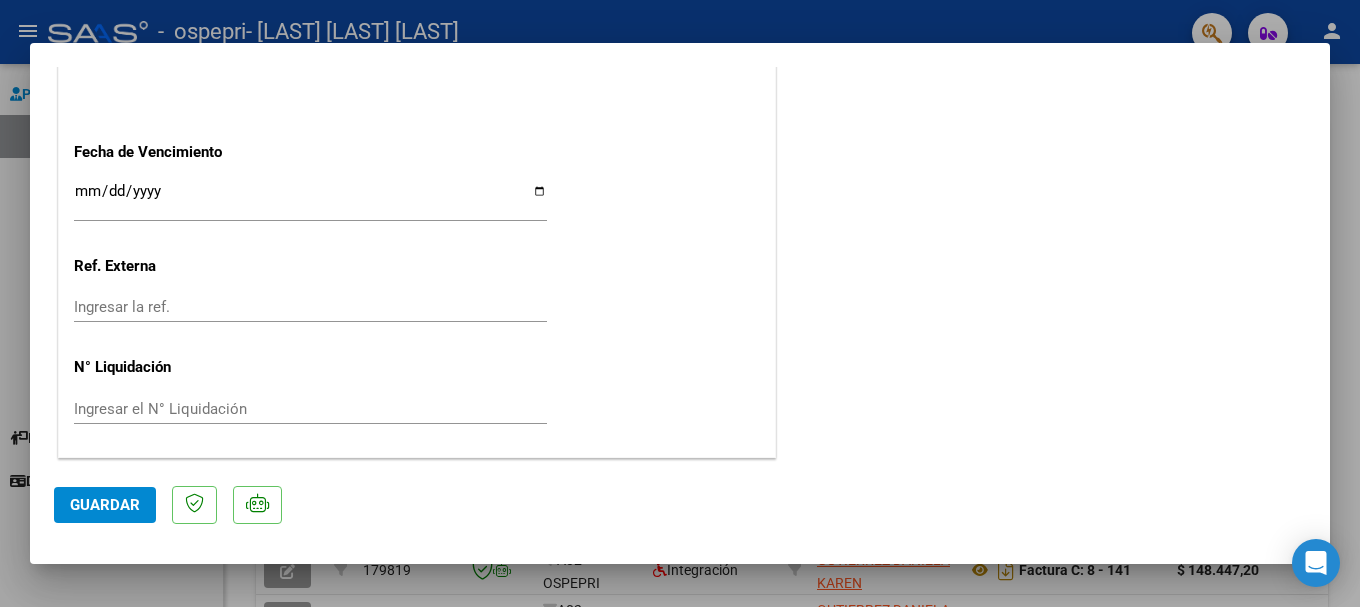 click at bounding box center (680, 303) 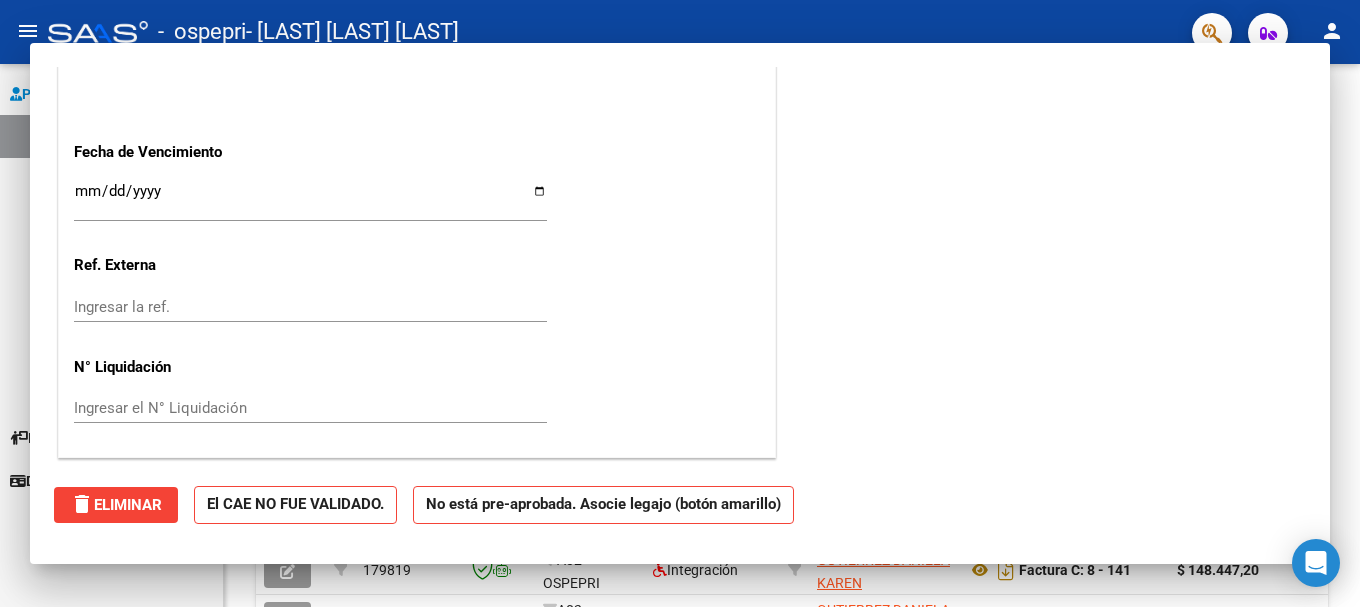 scroll, scrollTop: 1253, scrollLeft: 0, axis: vertical 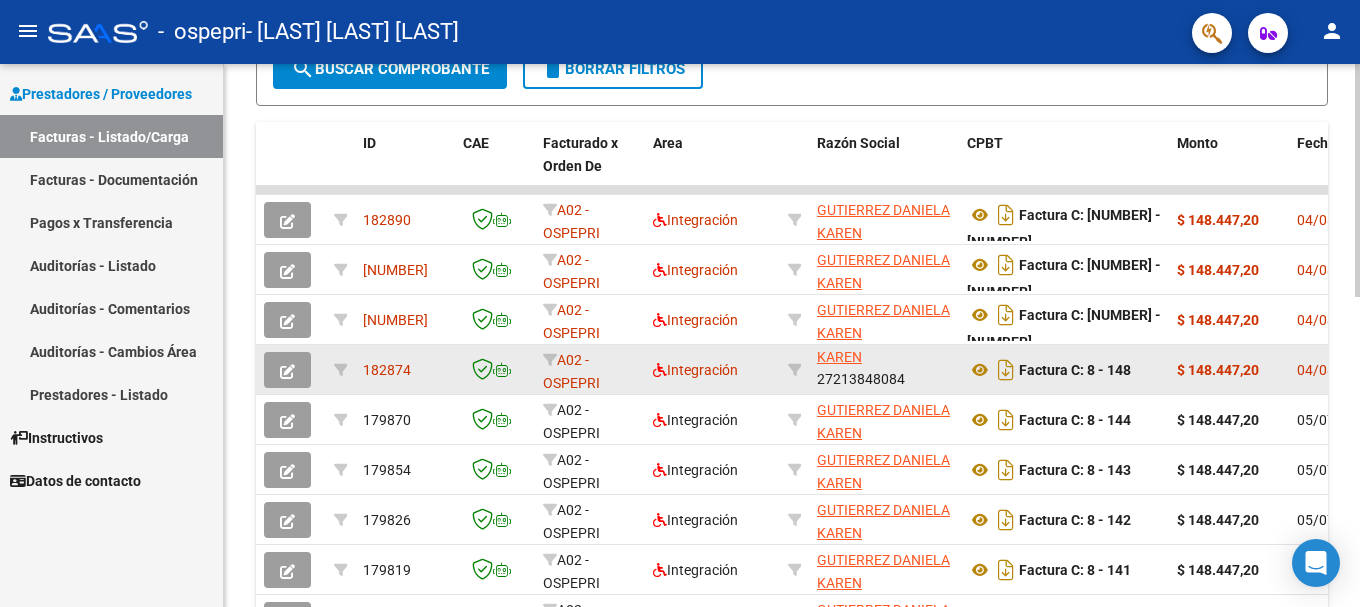 click on "Factura C: 8 - 148" 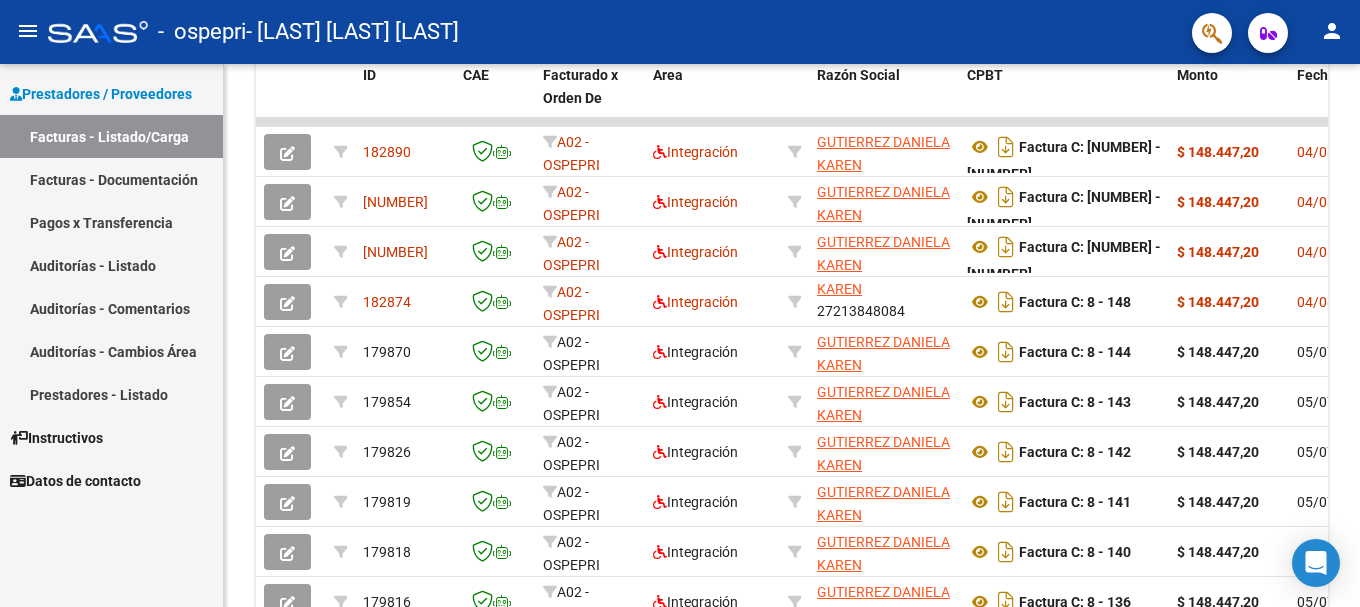 drag, startPoint x: 643, startPoint y: 604, endPoint x: 918, endPoint y: 613, distance: 275.14725 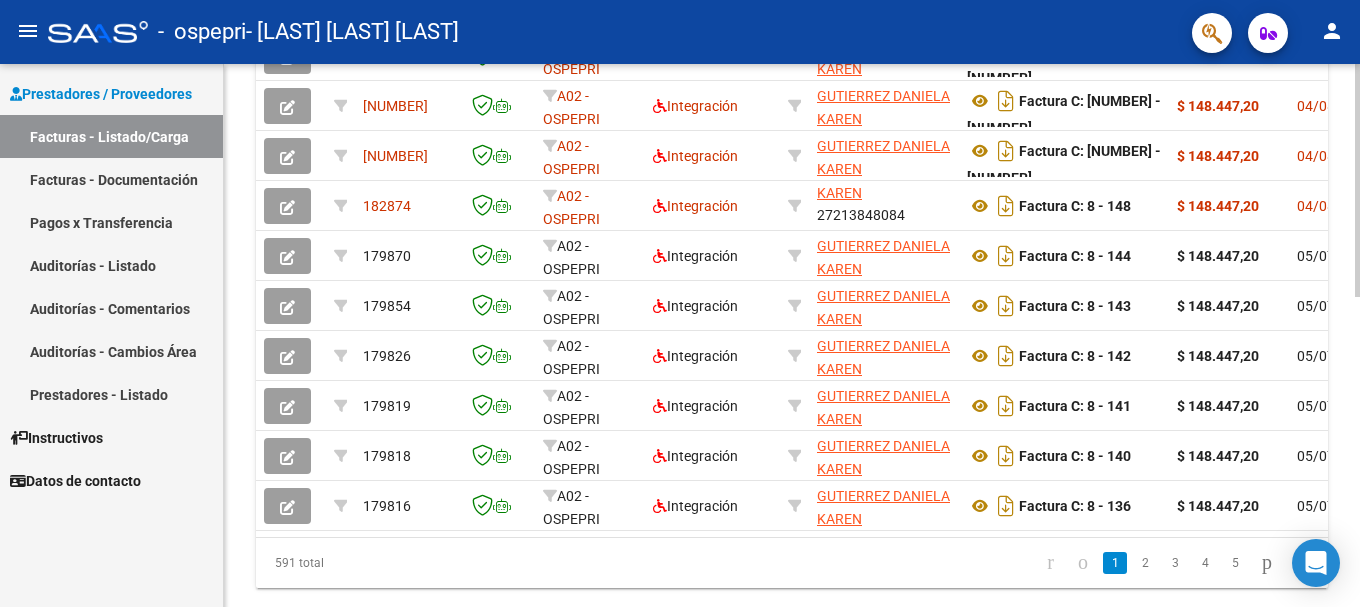 scroll, scrollTop: 725, scrollLeft: 0, axis: vertical 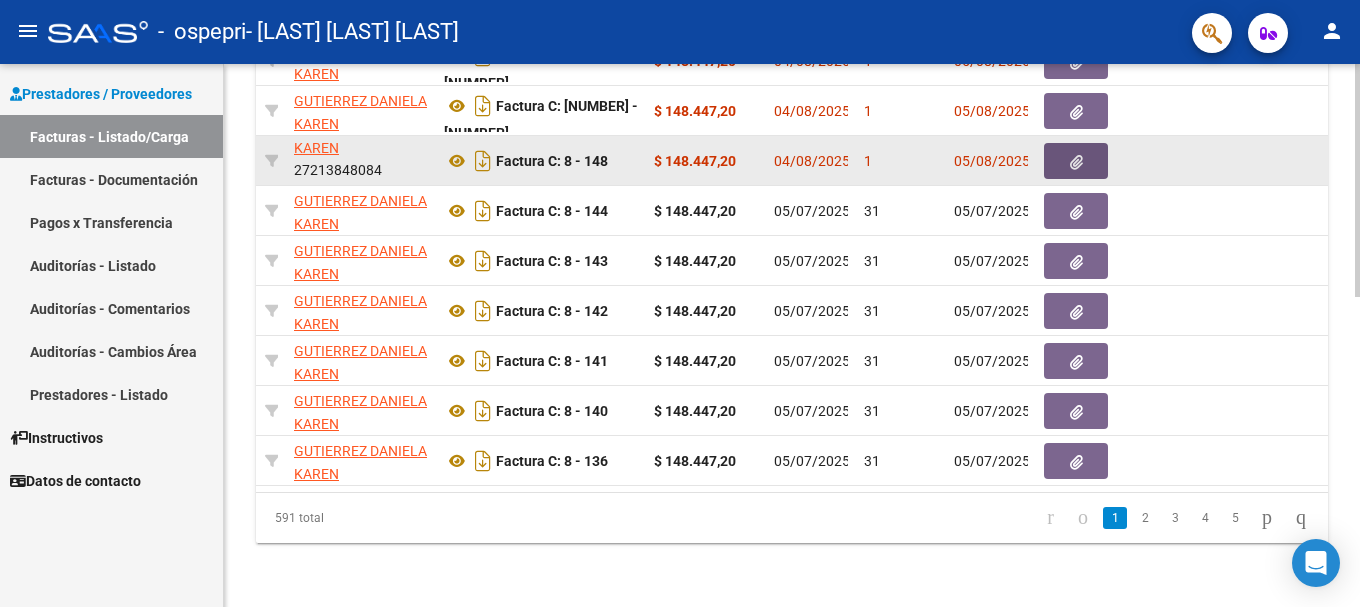 click 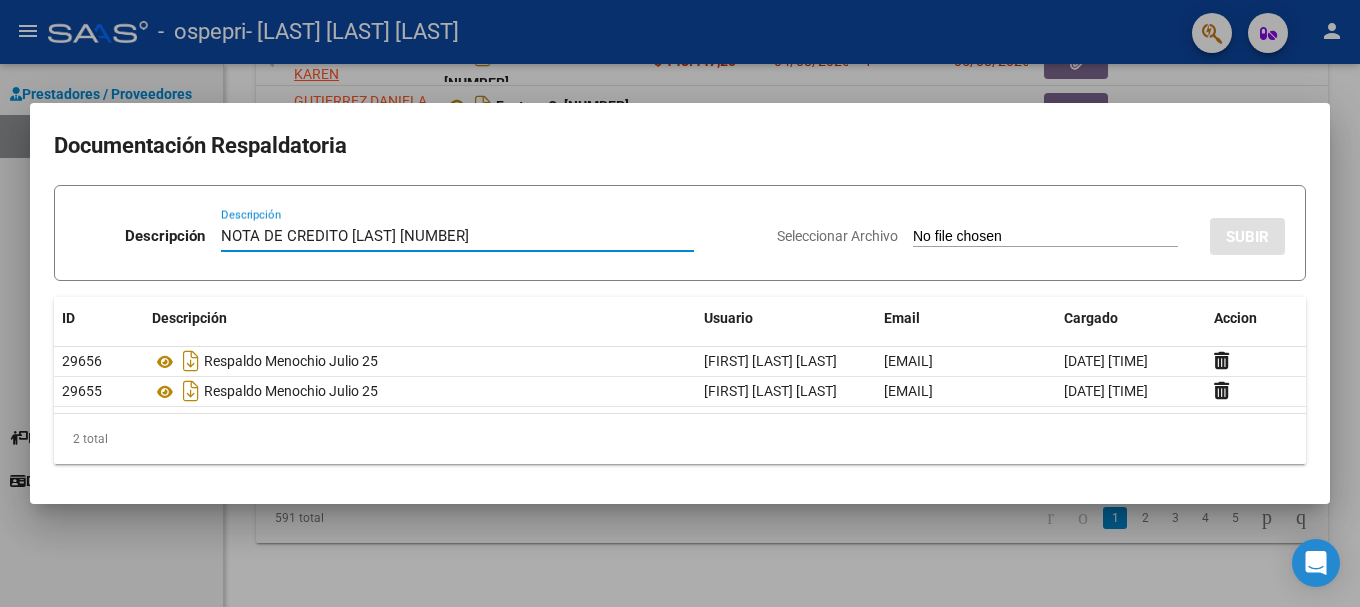 type on "NOTA DE CREDITO [LAST] [NUMBER]" 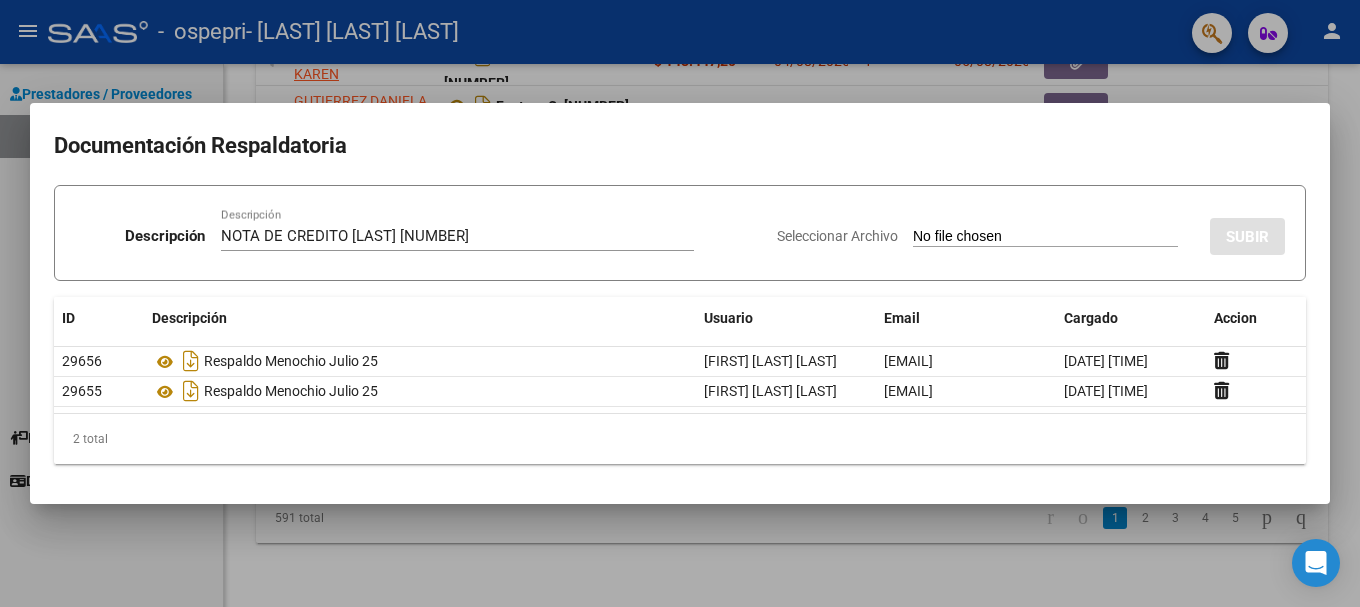 type on "C:\fakepath\[NUMBER]_013_00008_00000007.pdf" 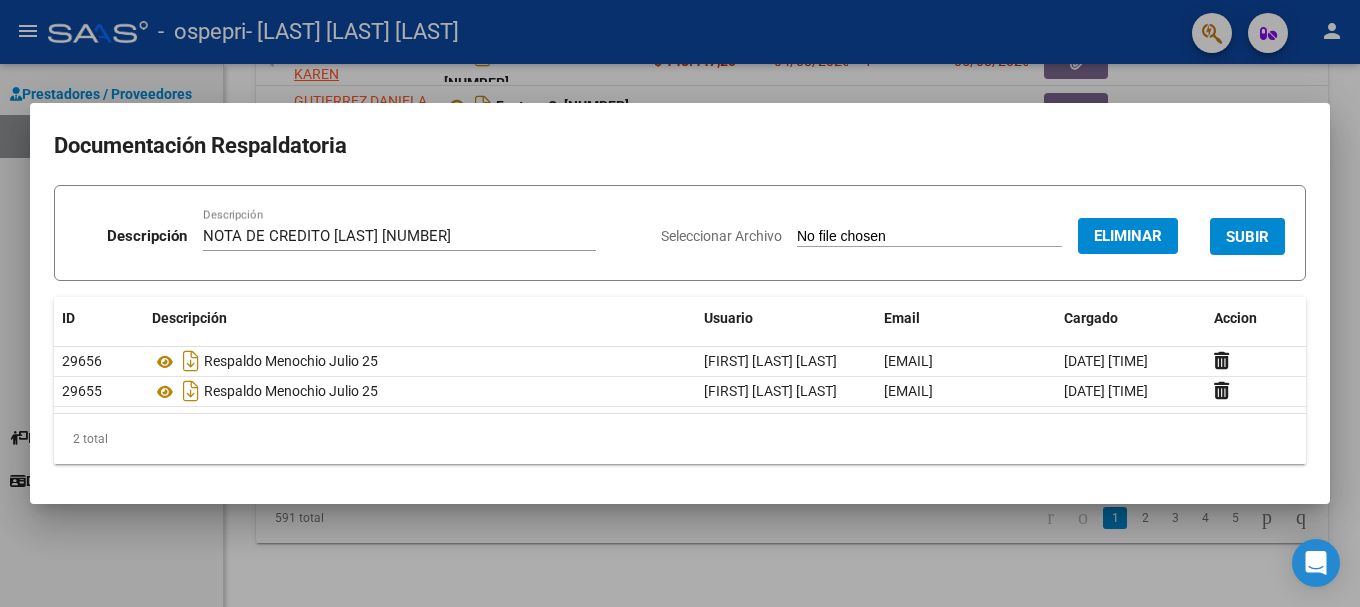click on "SUBIR" at bounding box center (1247, 237) 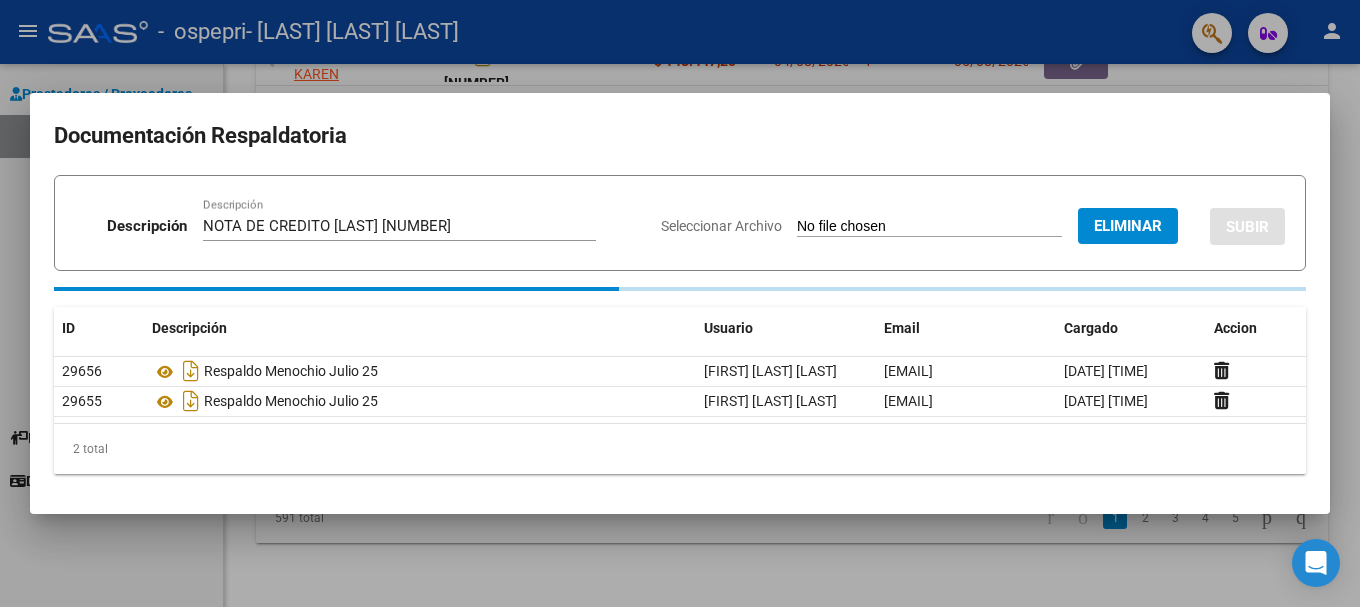 type 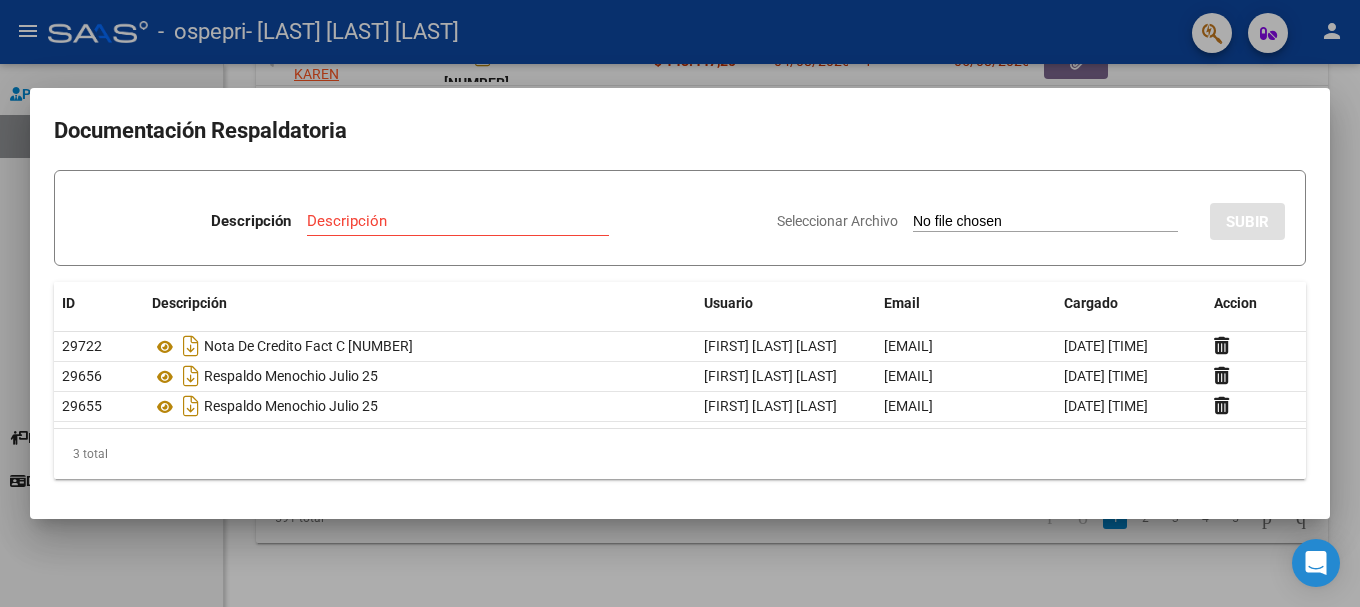 click on "Descripción" at bounding box center (458, 221) 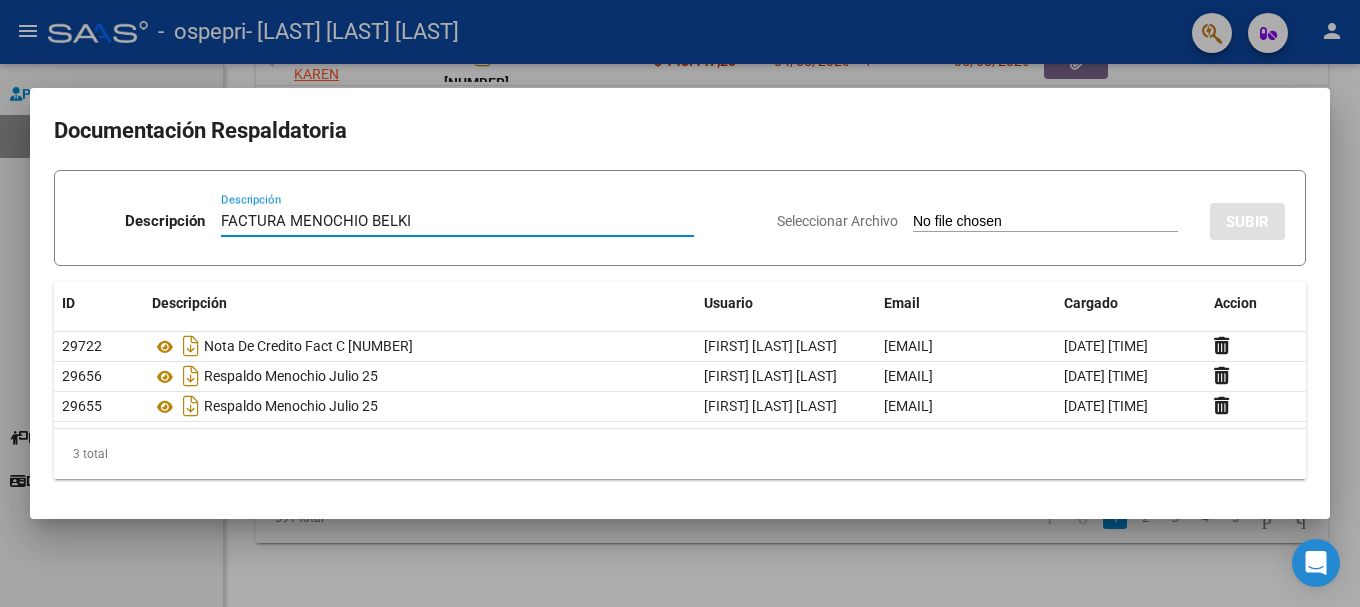 type on "FACTURA MENOCHIO BELKI" 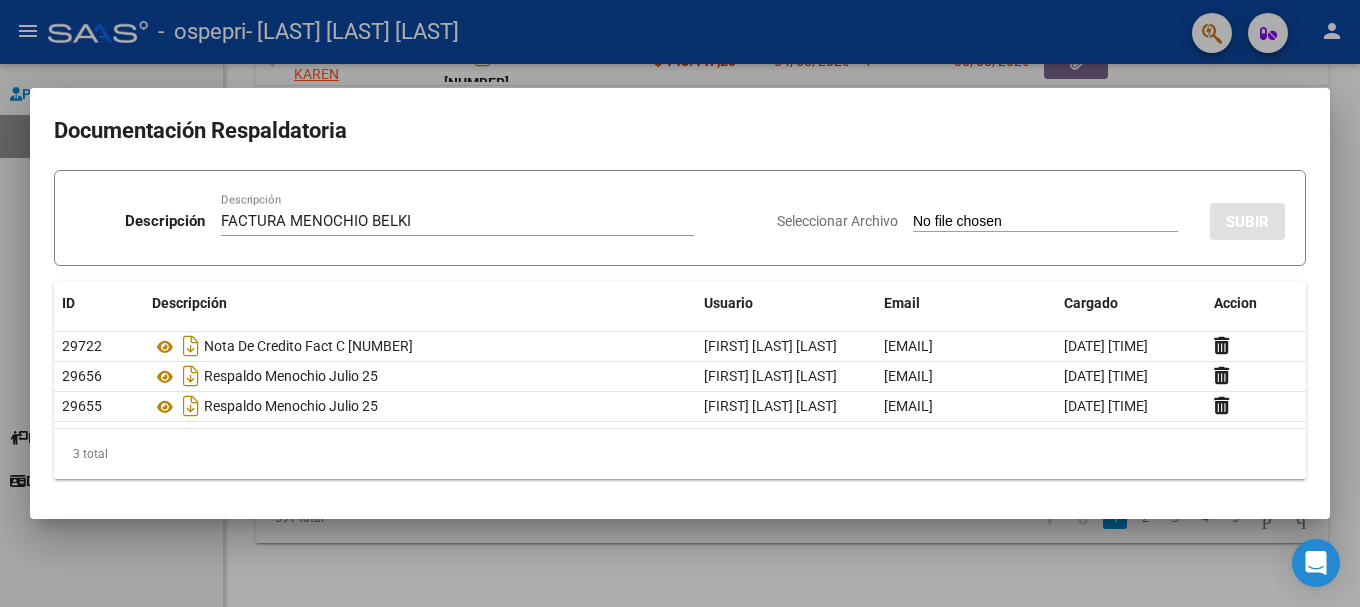 type on "C:\fakepath\[NUMBER]_011_00008_00000151.pdf" 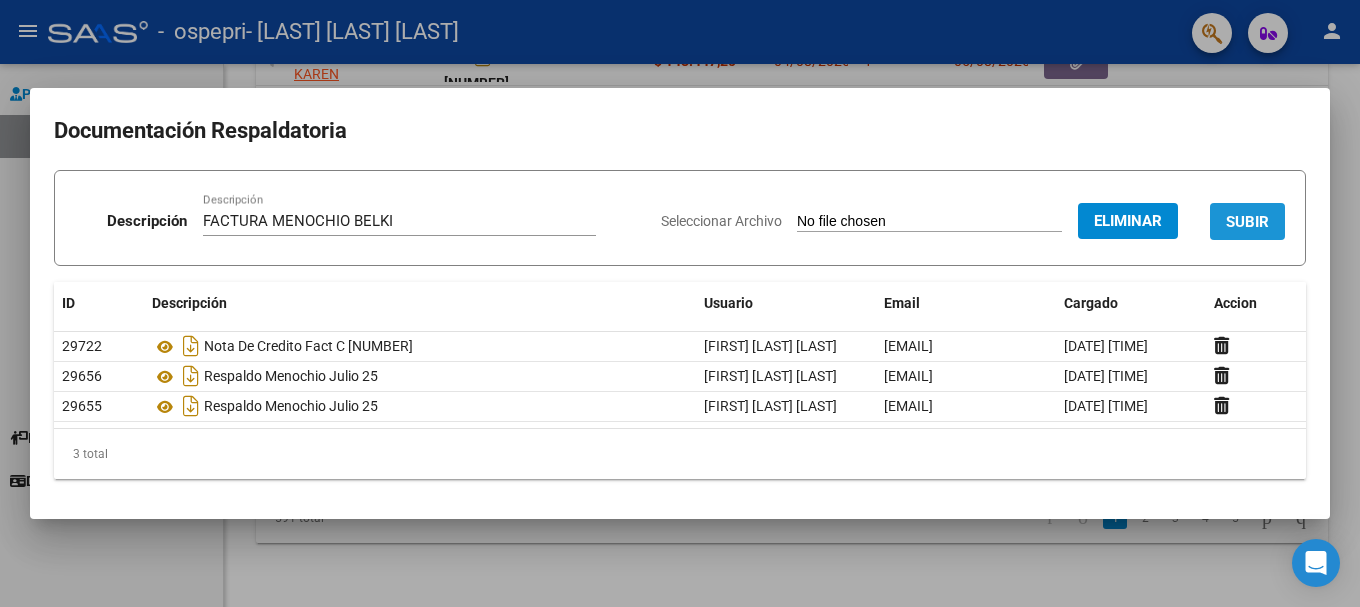 click on "SUBIR" at bounding box center [1247, 222] 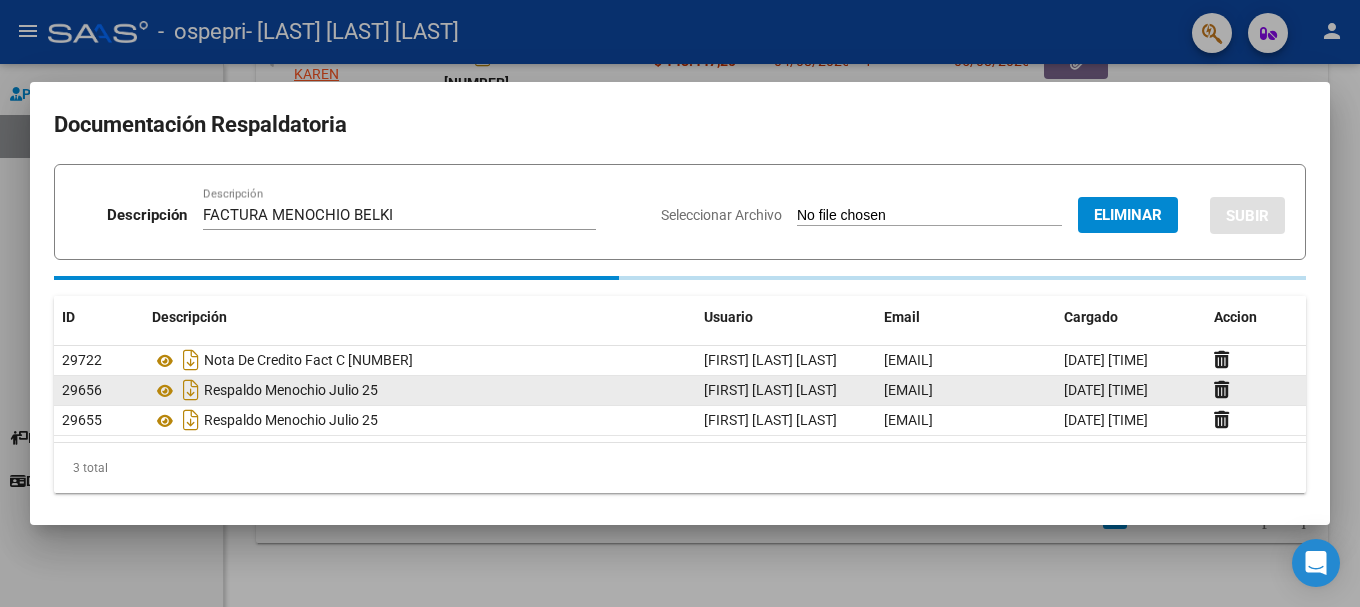type 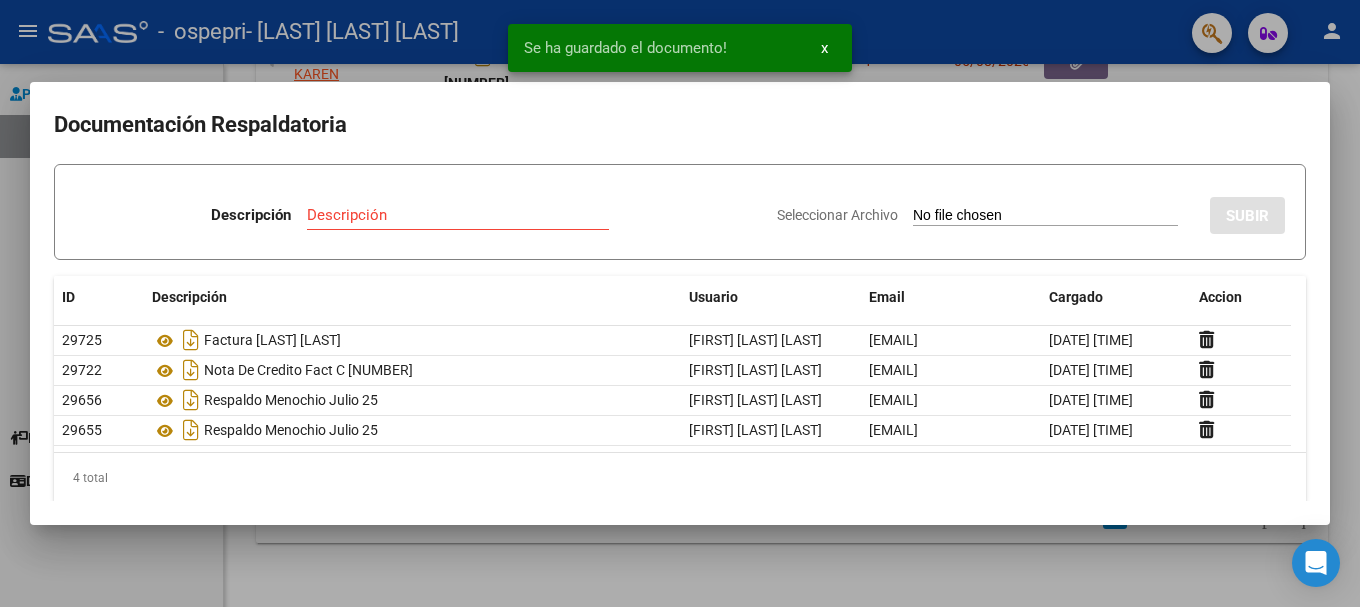click at bounding box center [680, 303] 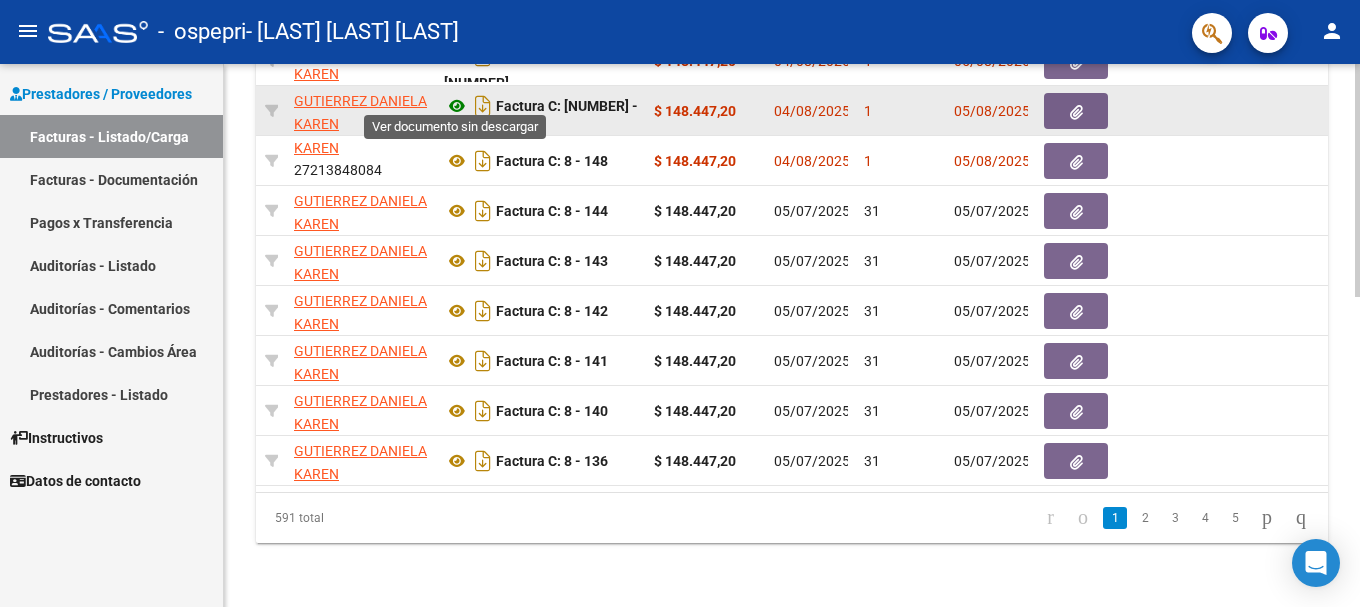 click 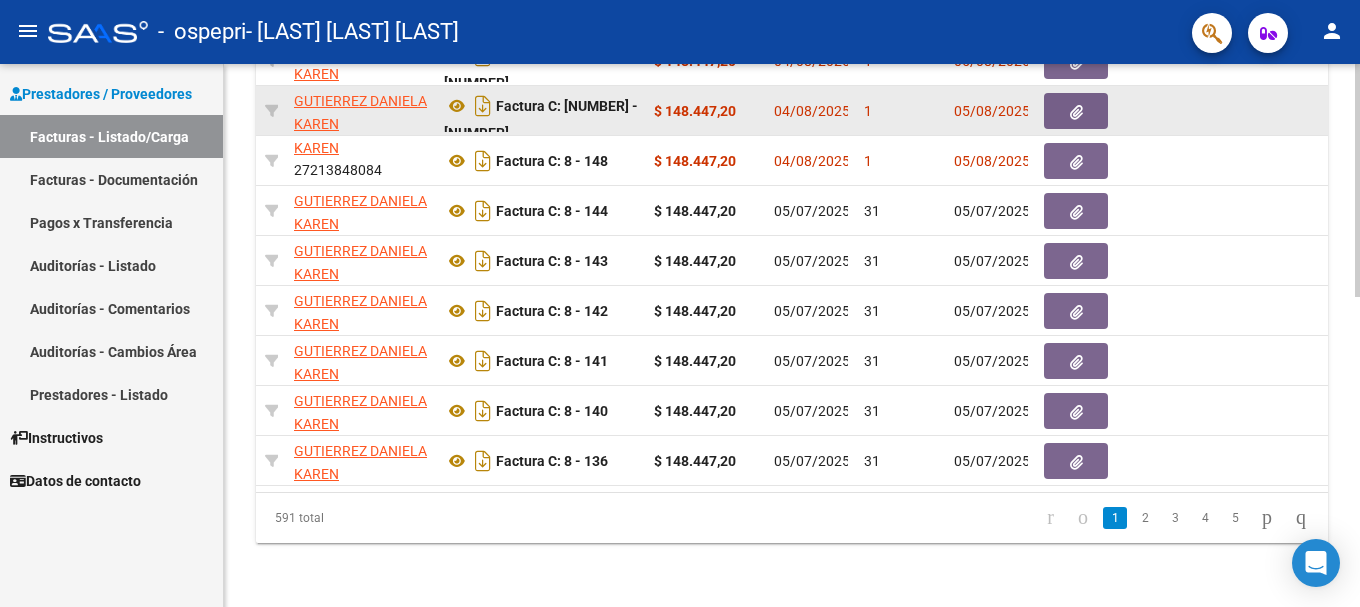 click 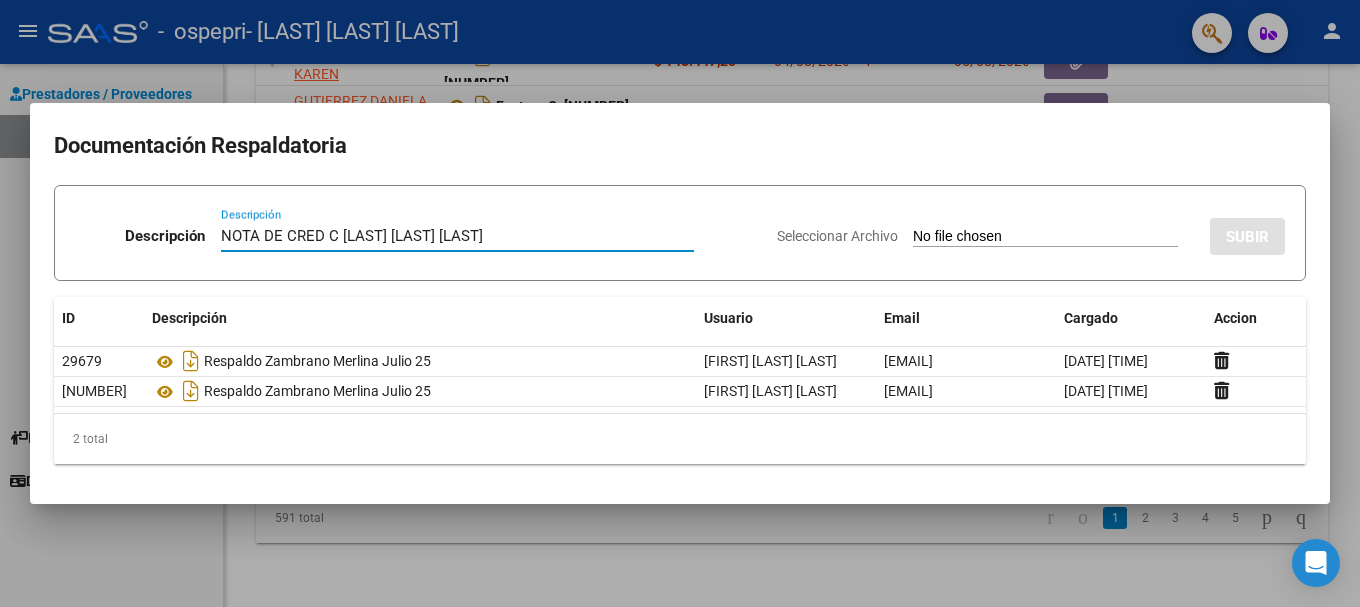 type on "NOTA DE CRED C [LAST] [LAST] [LAST]" 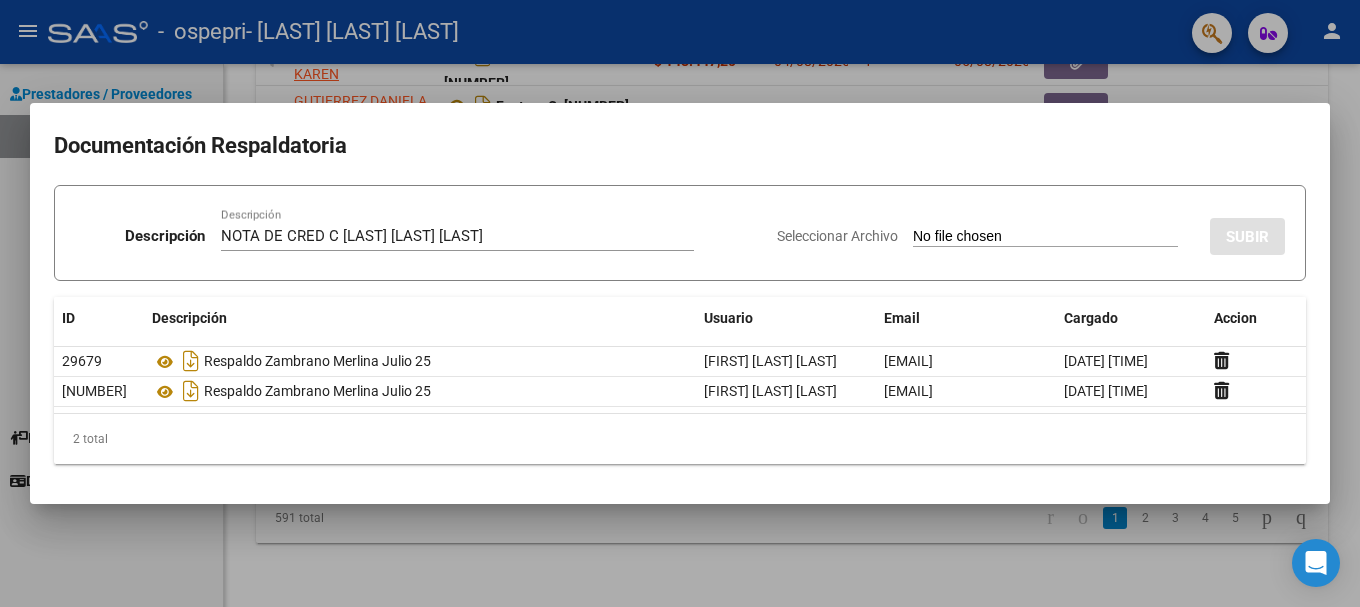 type on "C:\fakepath\[NUMBER].pdf" 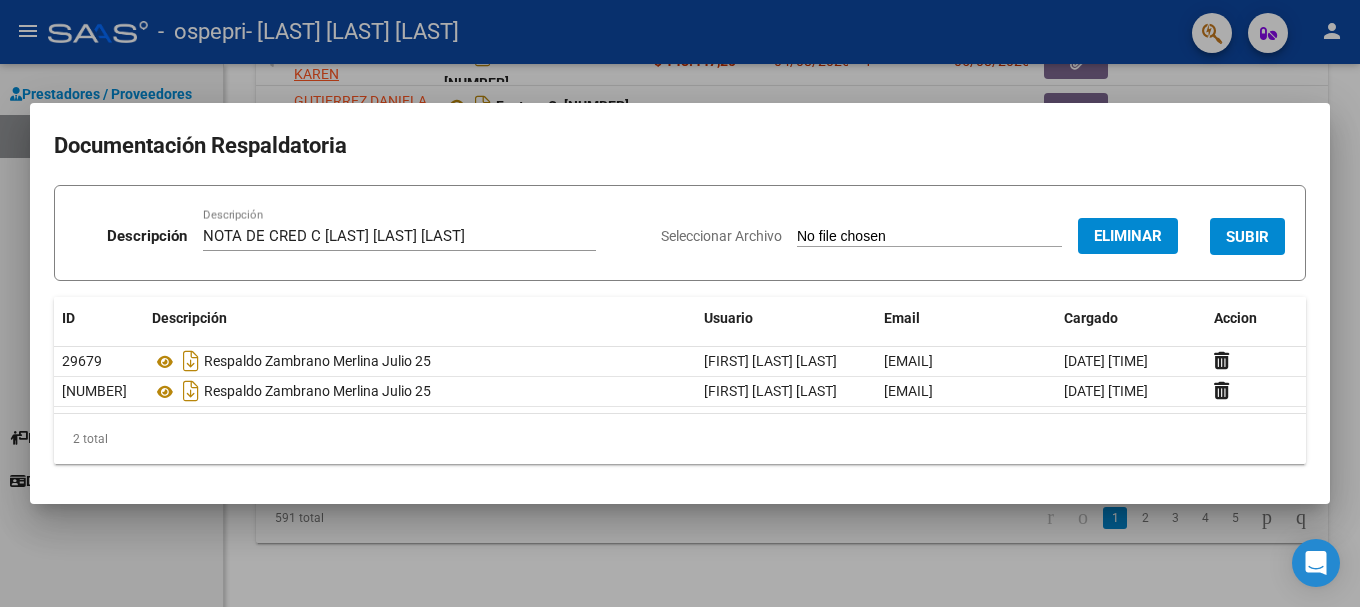 click on "SUBIR" at bounding box center [1247, 237] 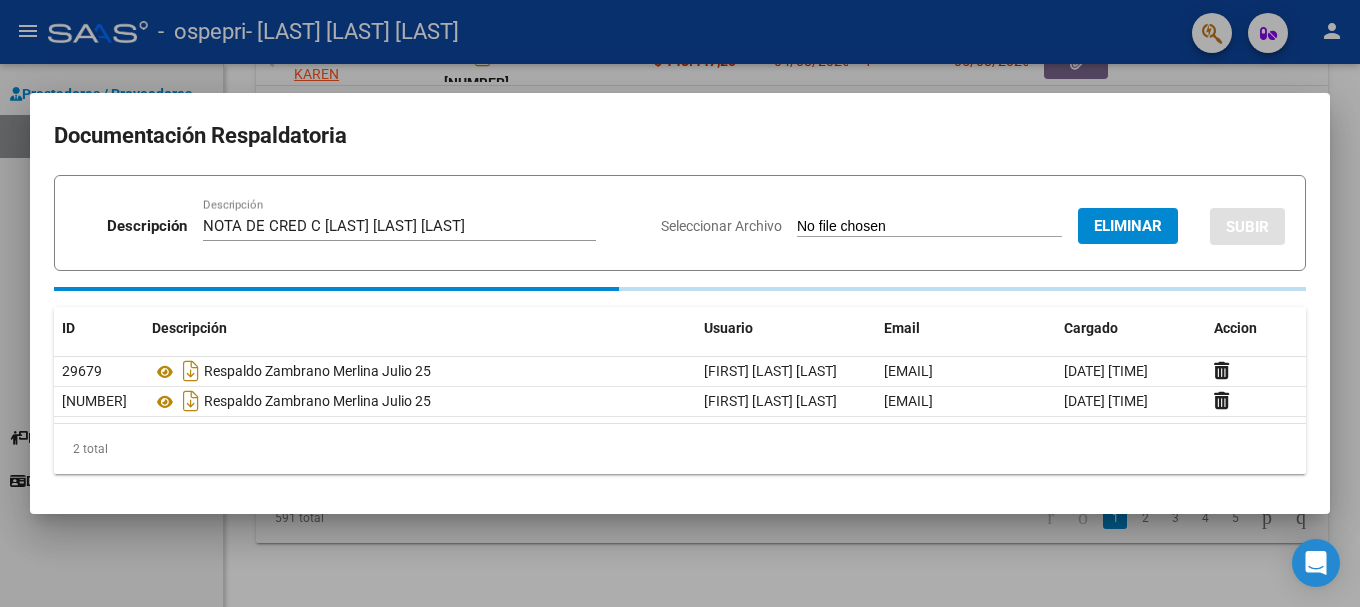 type 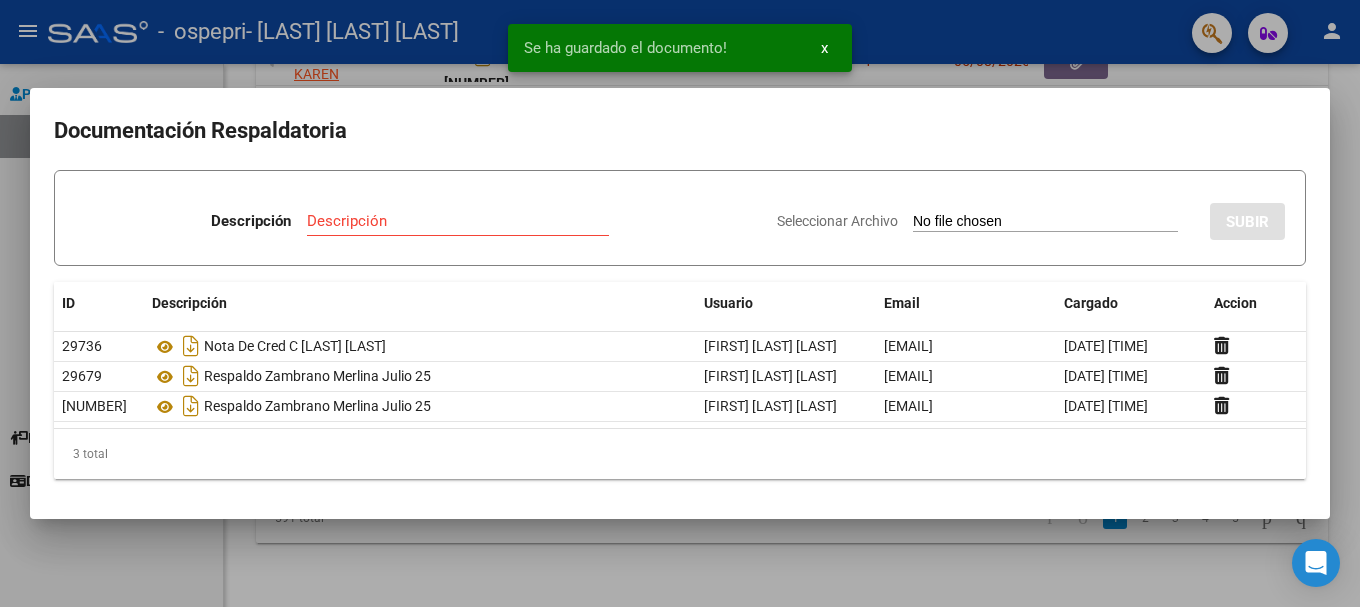 click at bounding box center [680, 303] 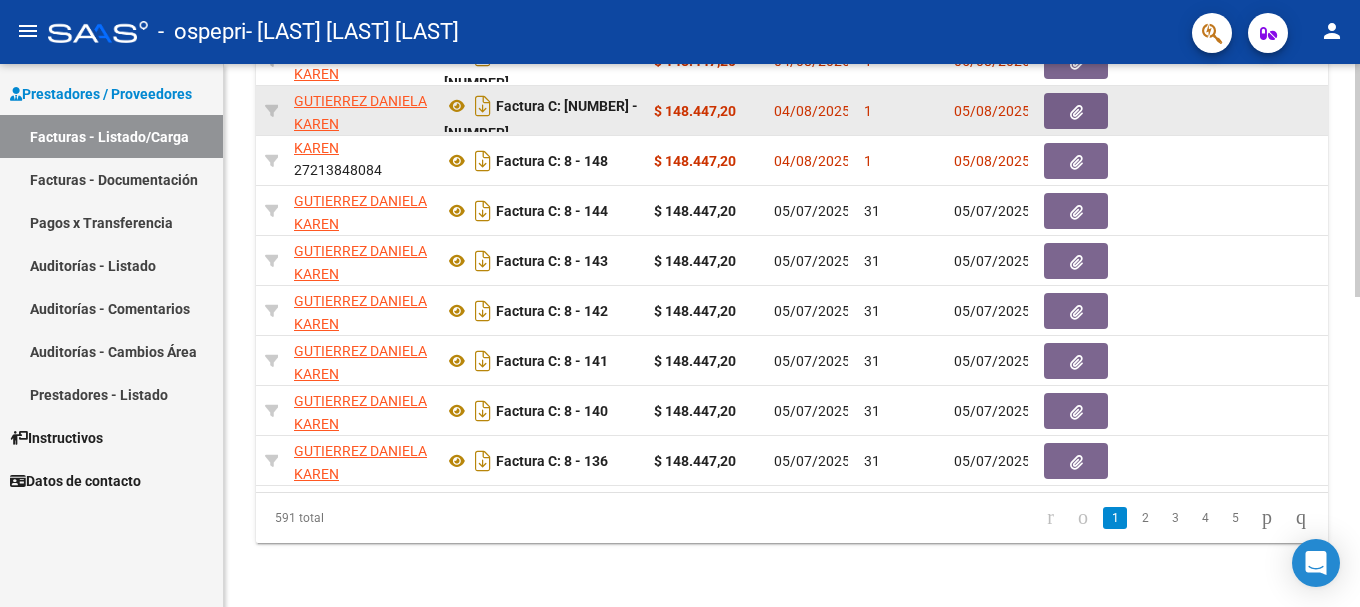 click 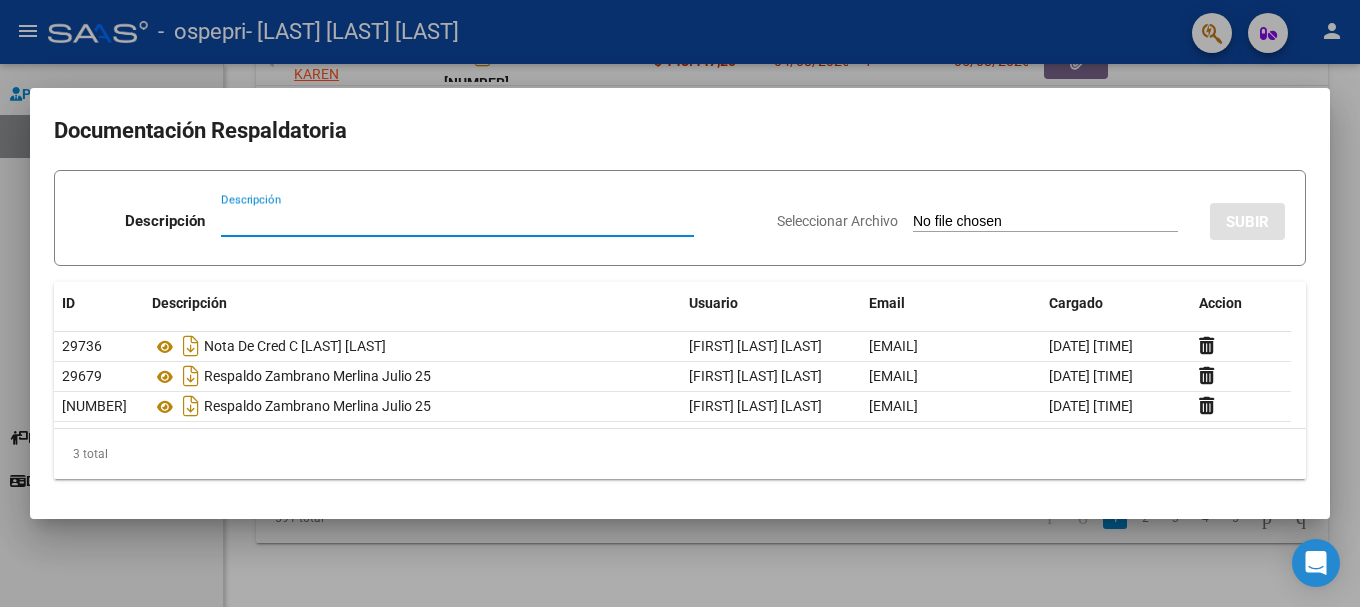 click on "Descripción" at bounding box center (457, 221) 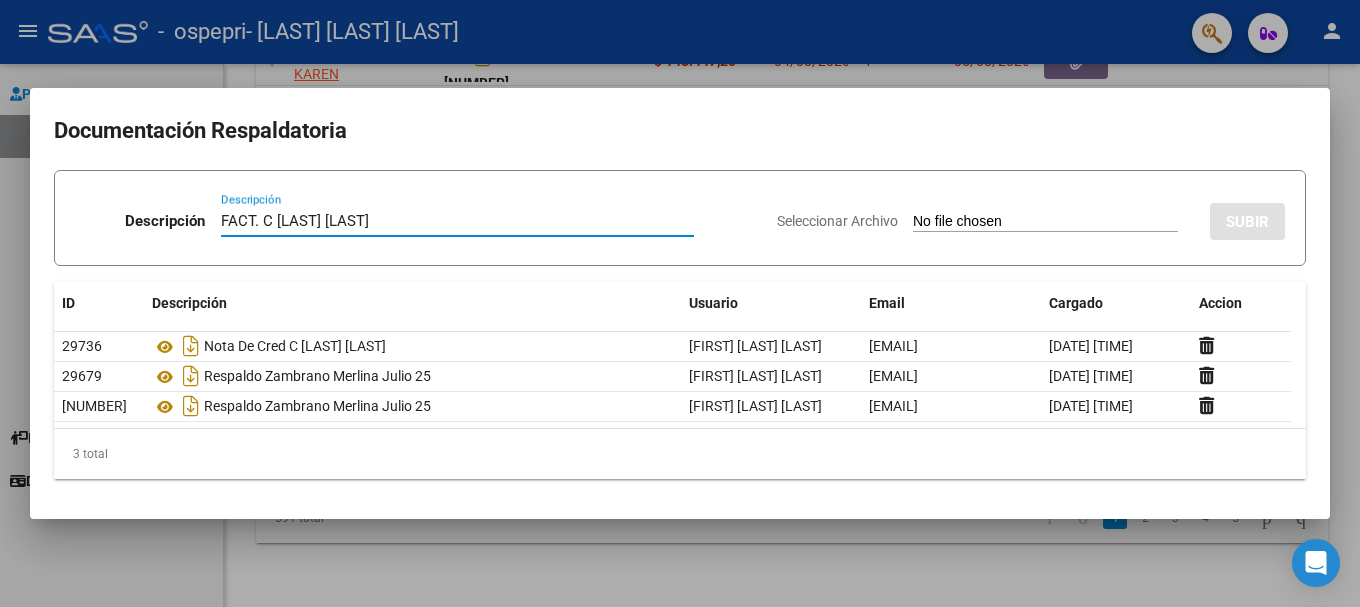type on "FACT. C [LAST] [LAST]" 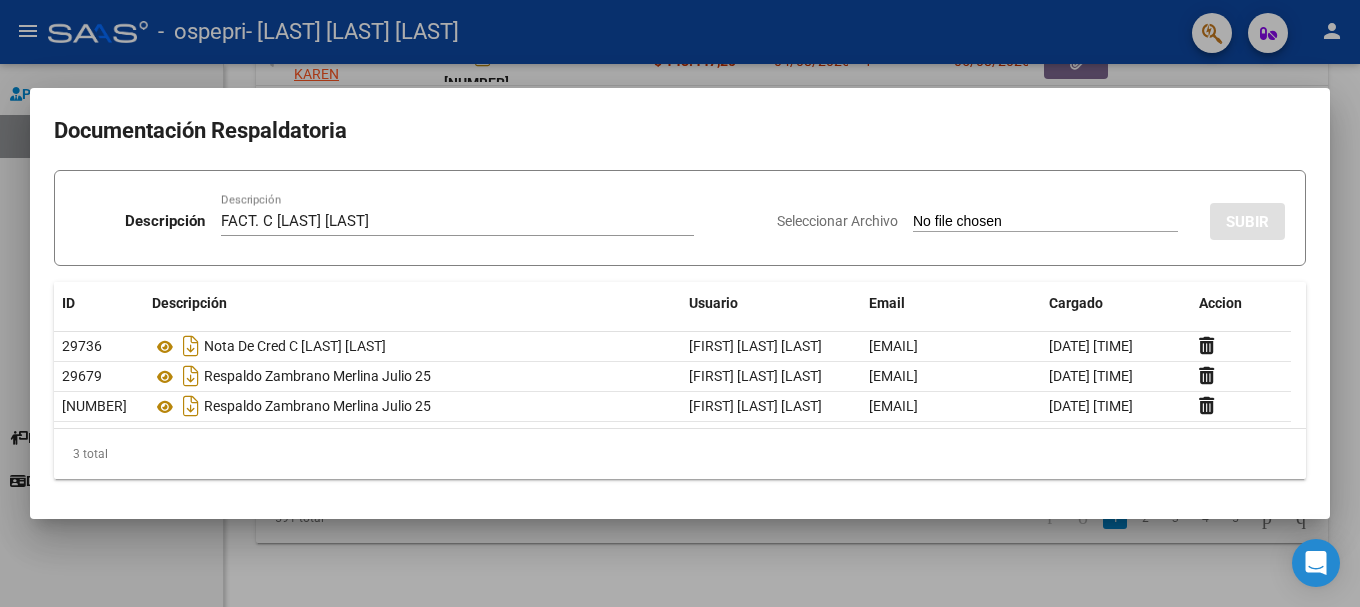click on "Seleccionar Archivo" at bounding box center (985, 221) 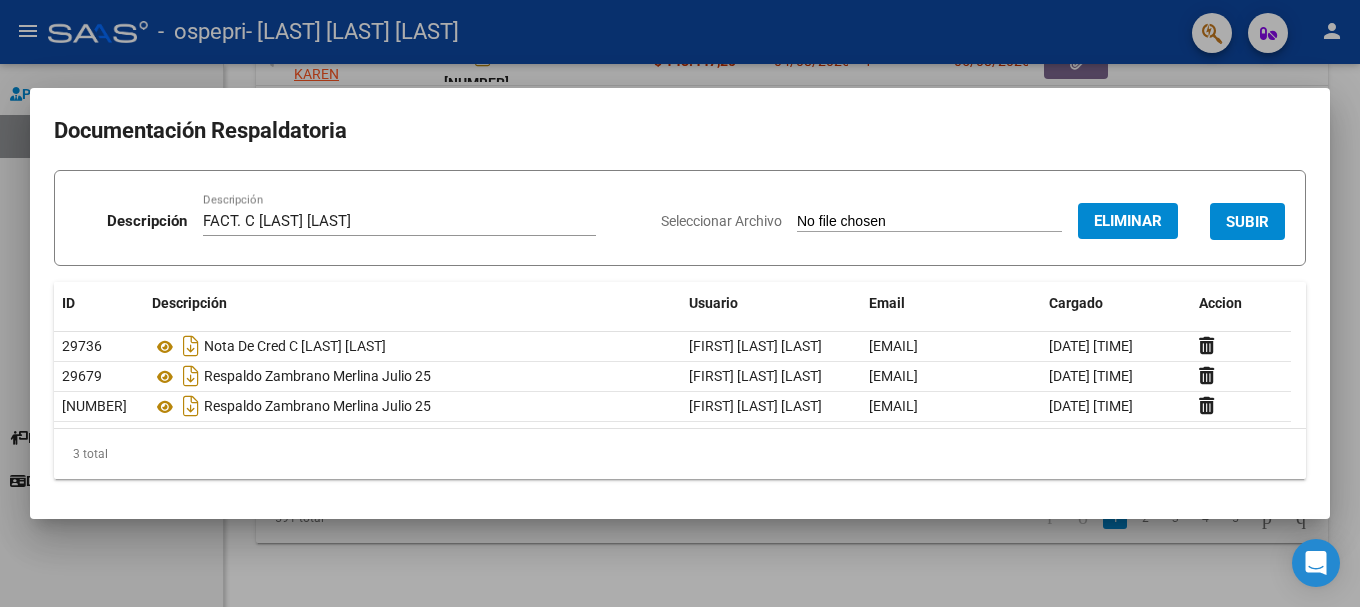 click on "SUBIR" at bounding box center (1247, 222) 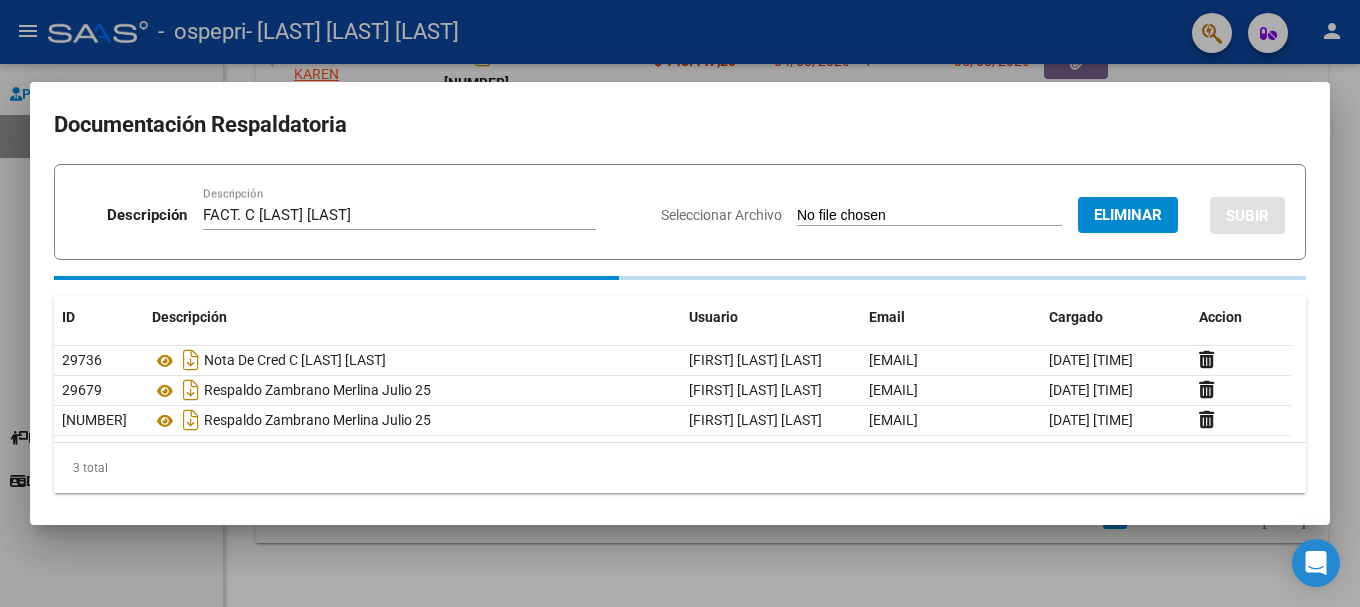 type 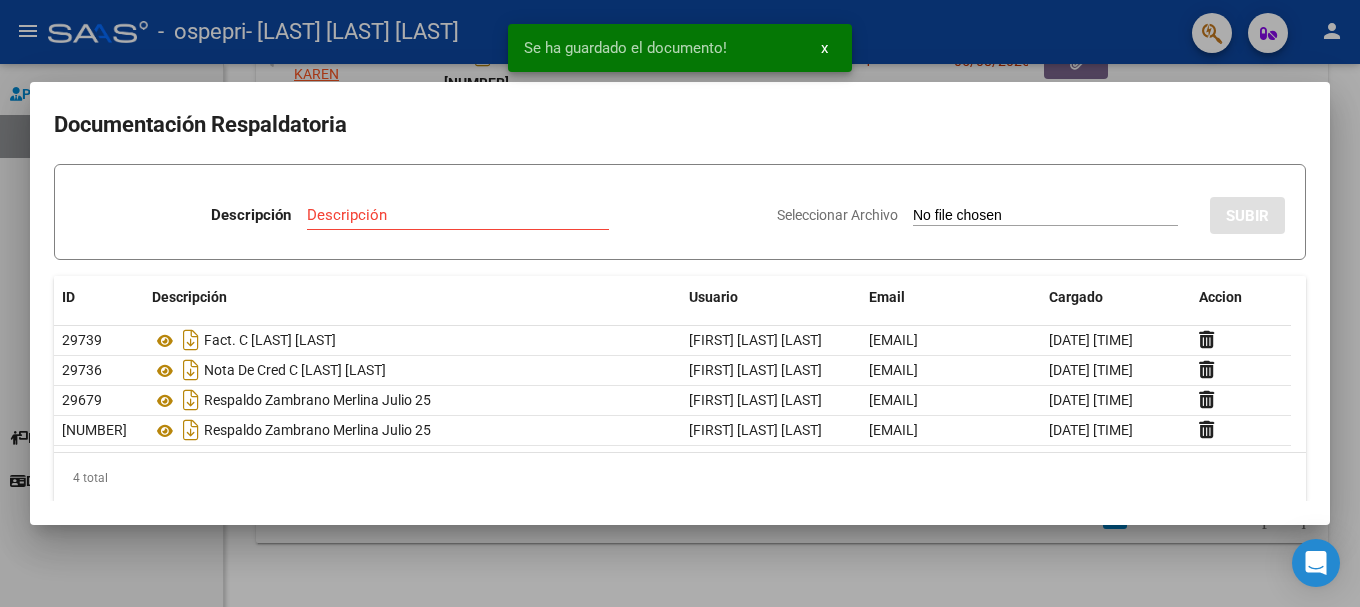 click at bounding box center [680, 303] 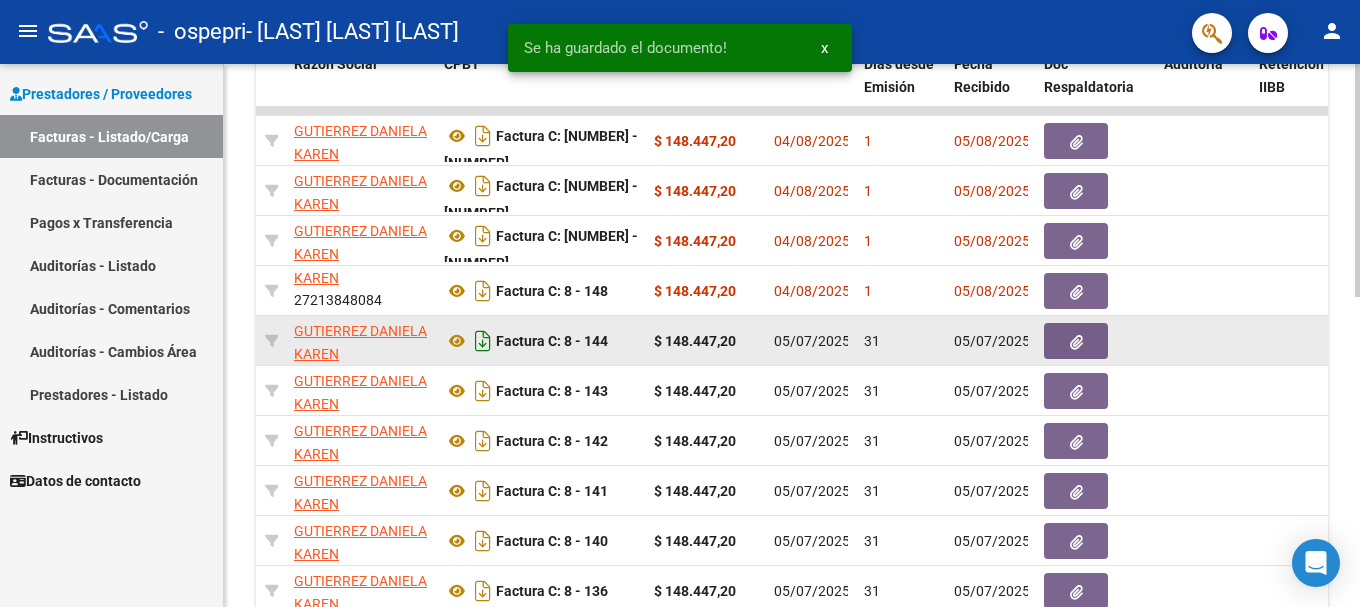 scroll, scrollTop: 525, scrollLeft: 0, axis: vertical 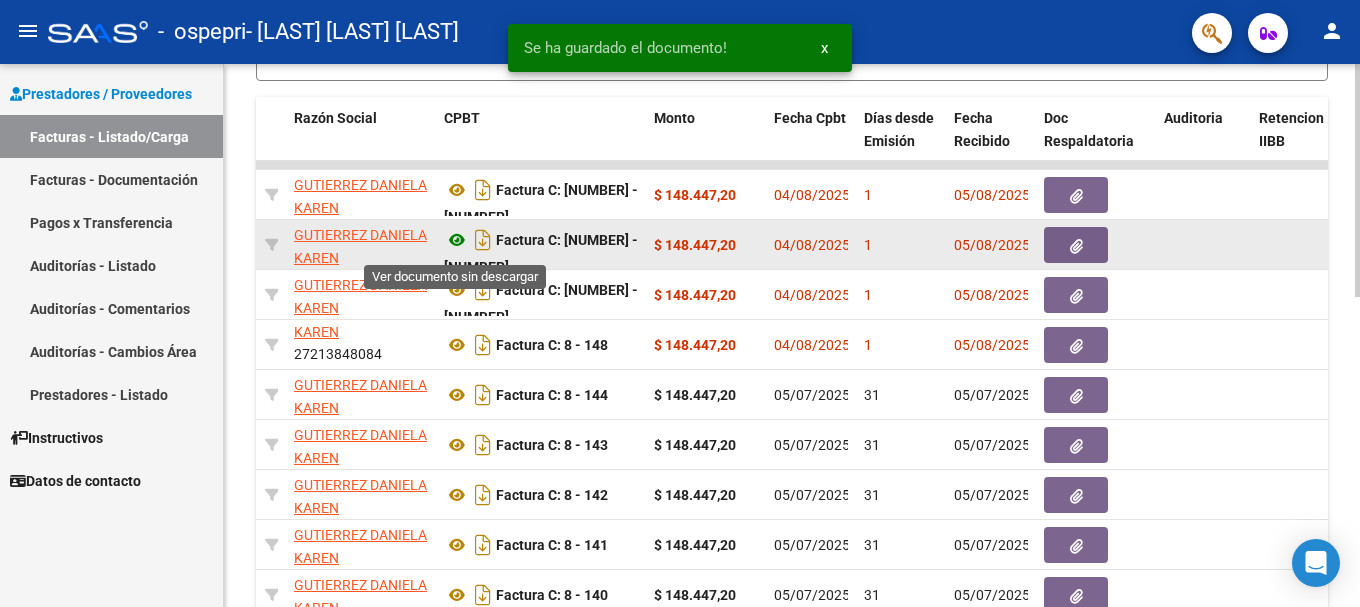 click 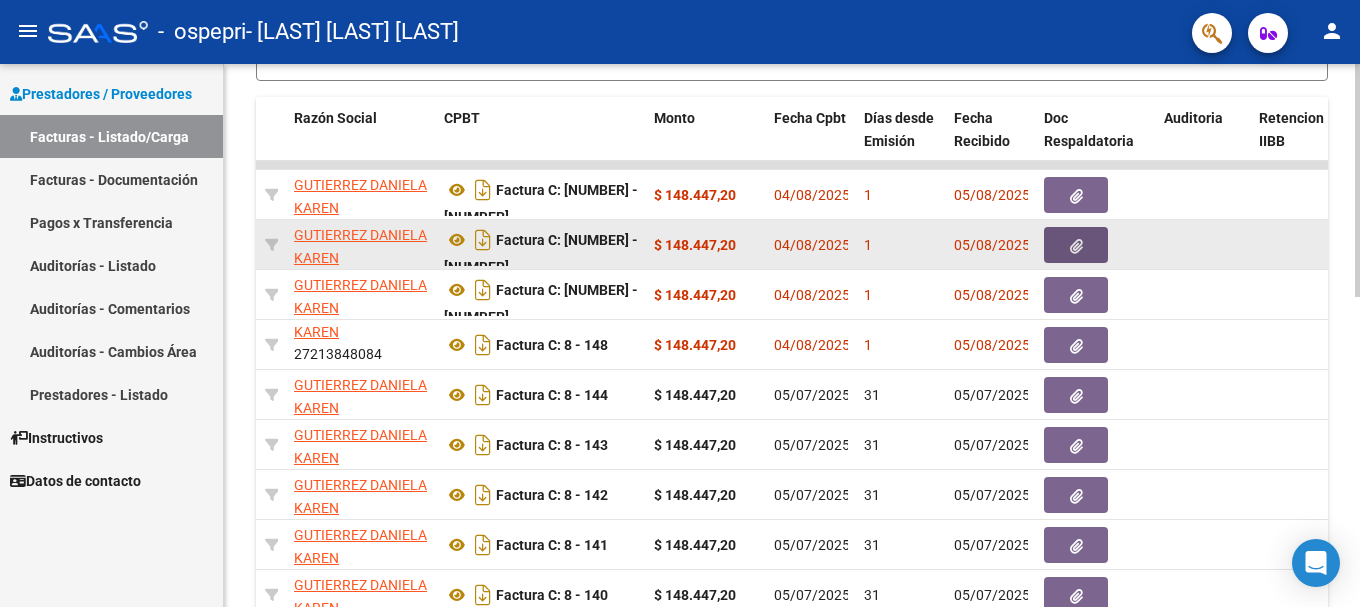 click 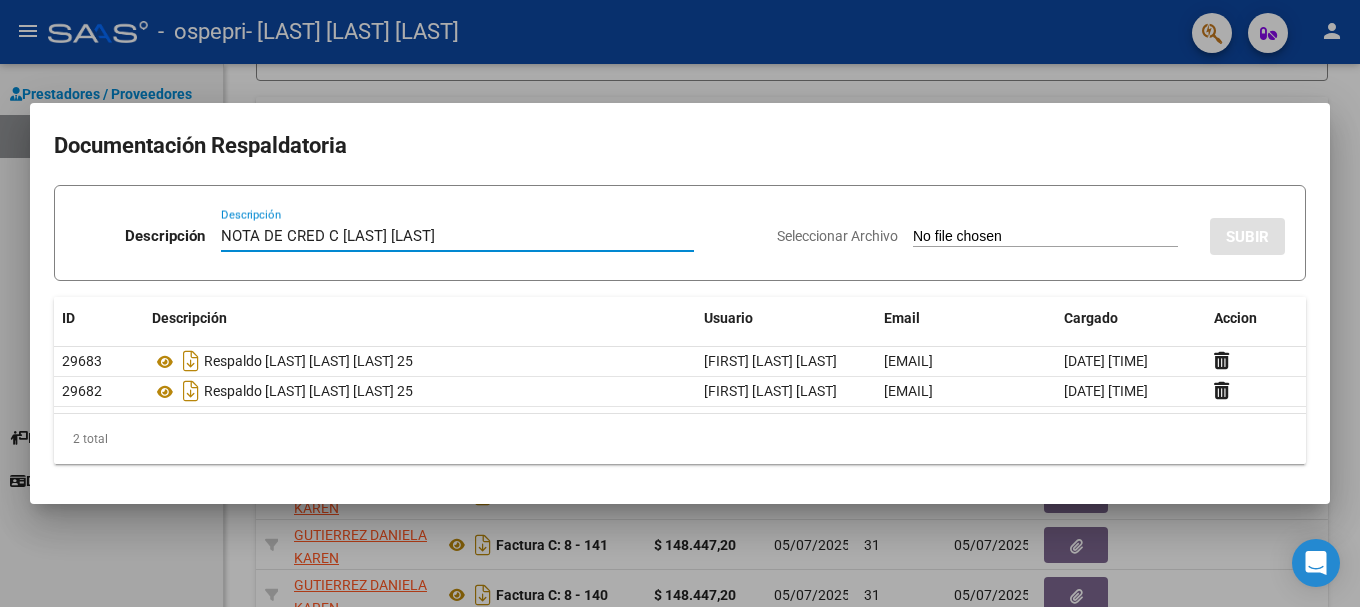 type on "NOTA DE CRED C [LAST] [LAST]" 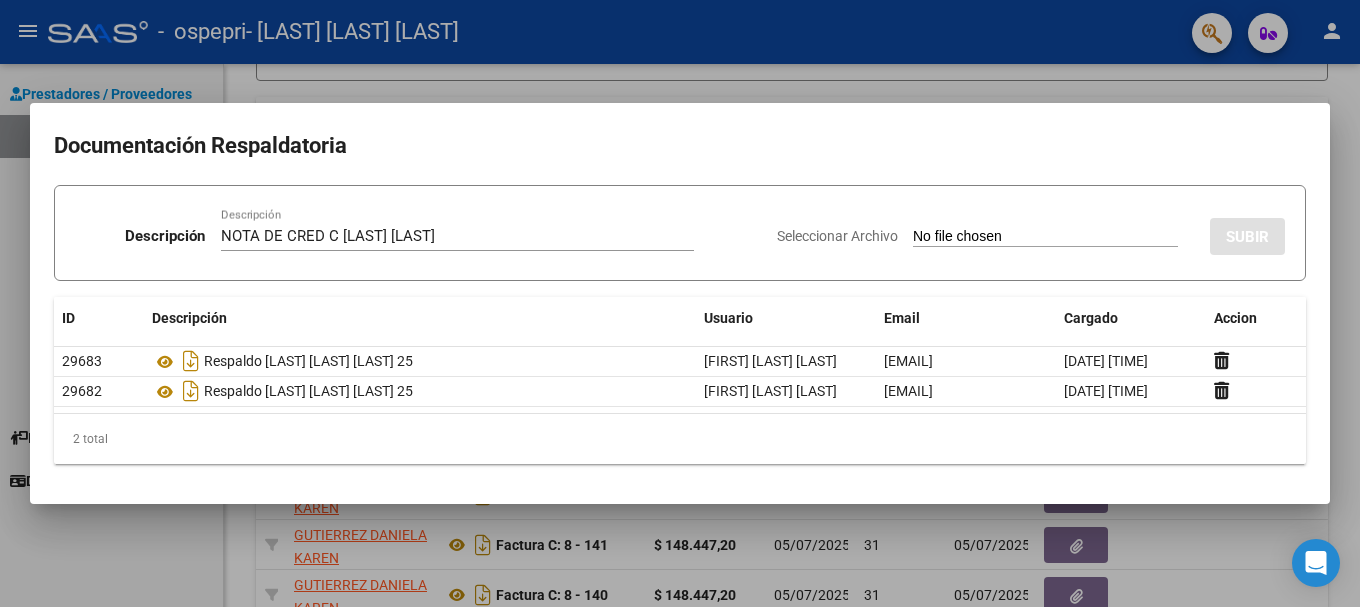 click on "Seleccionar Archivo" at bounding box center (837, 236) 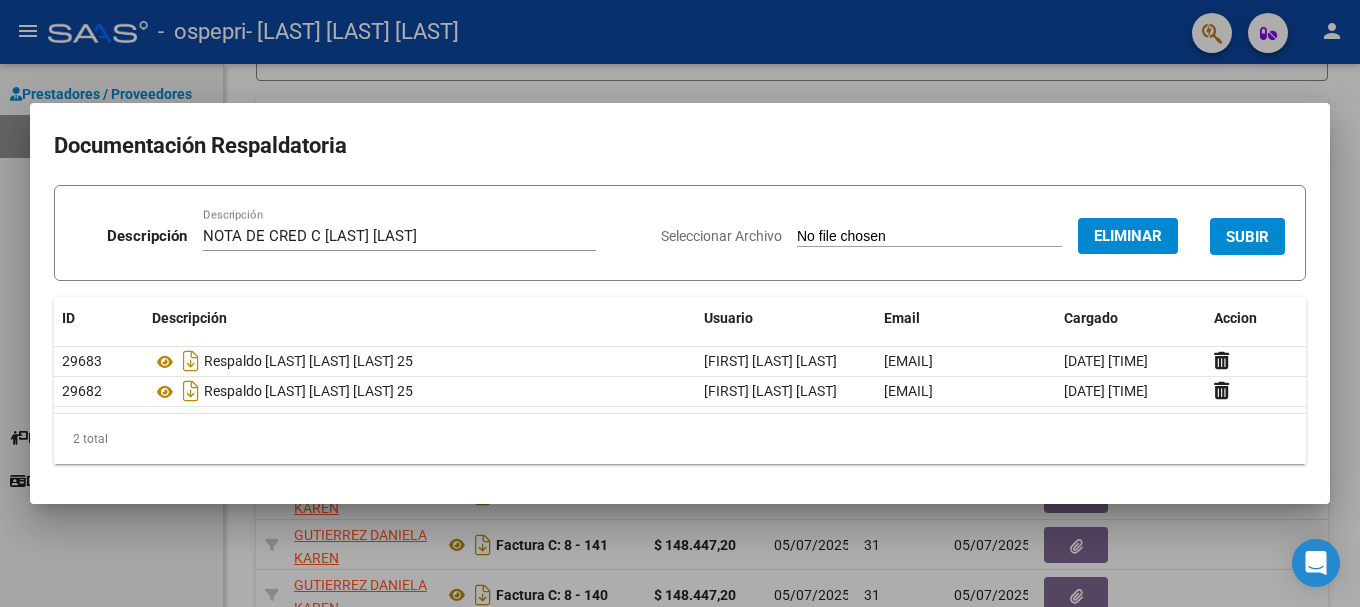 click on "SUBIR" at bounding box center [1247, 237] 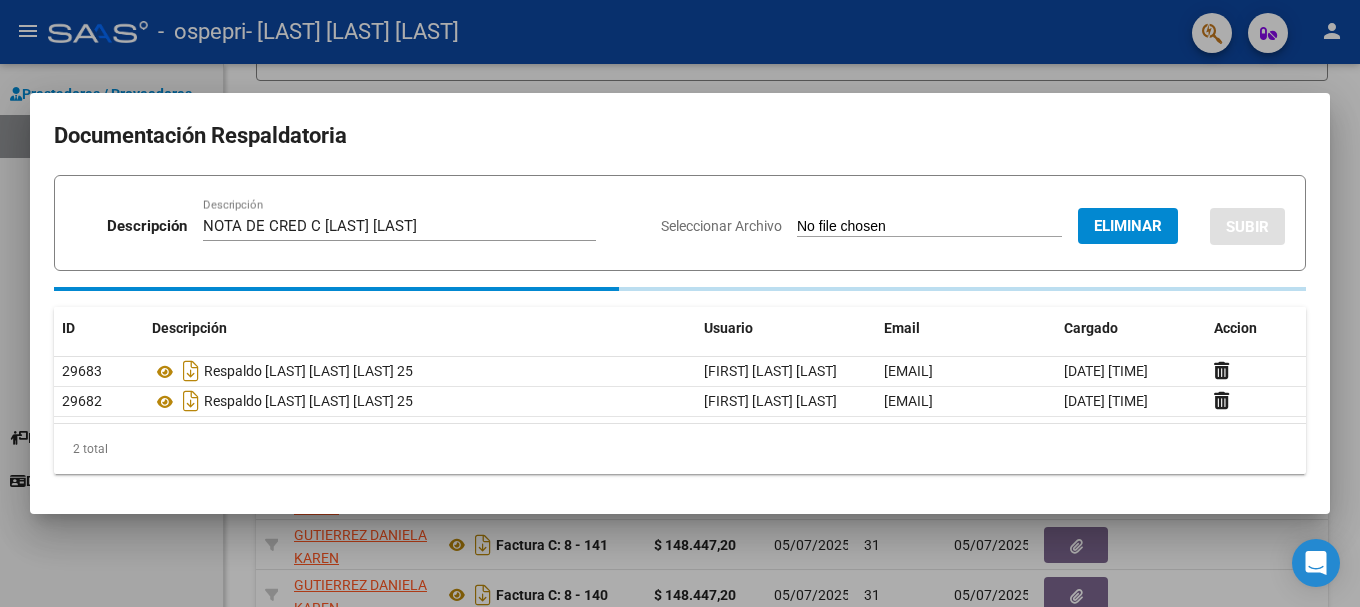 type 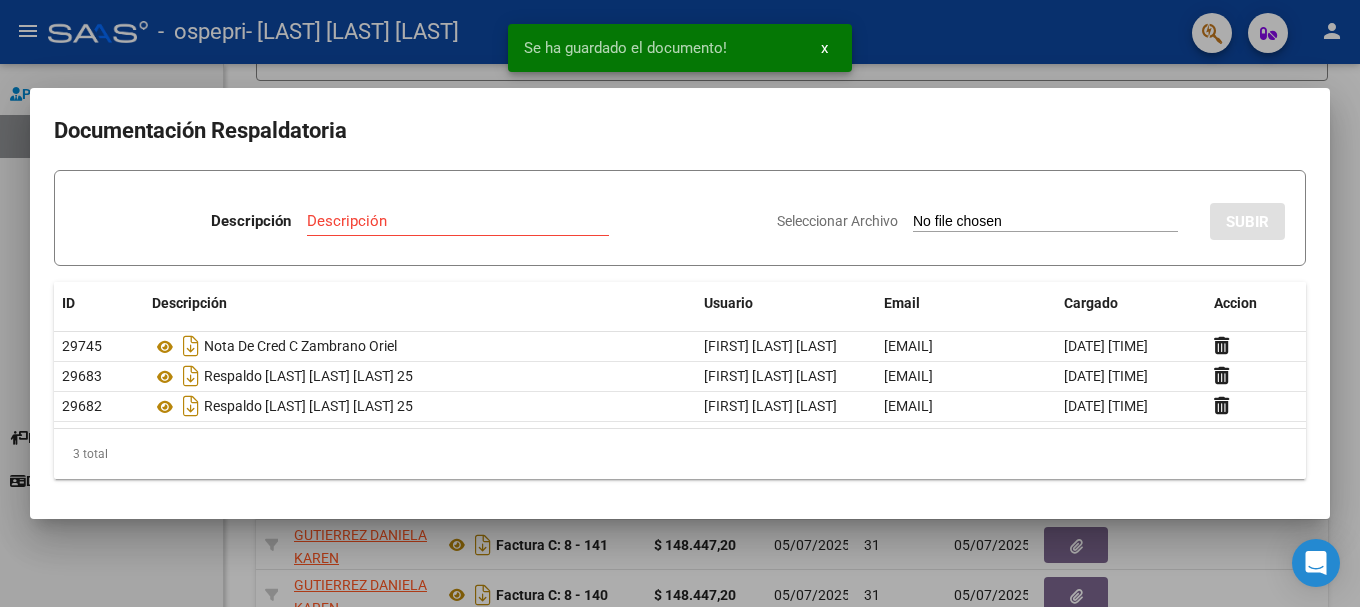 click at bounding box center (680, 303) 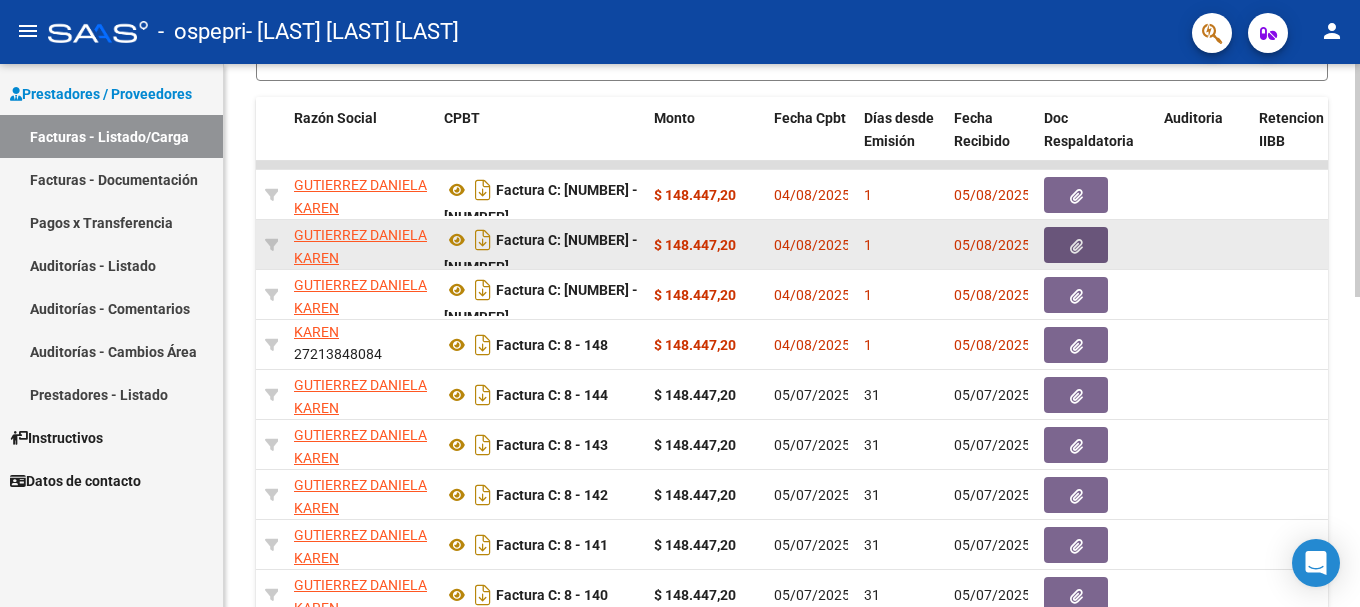 click 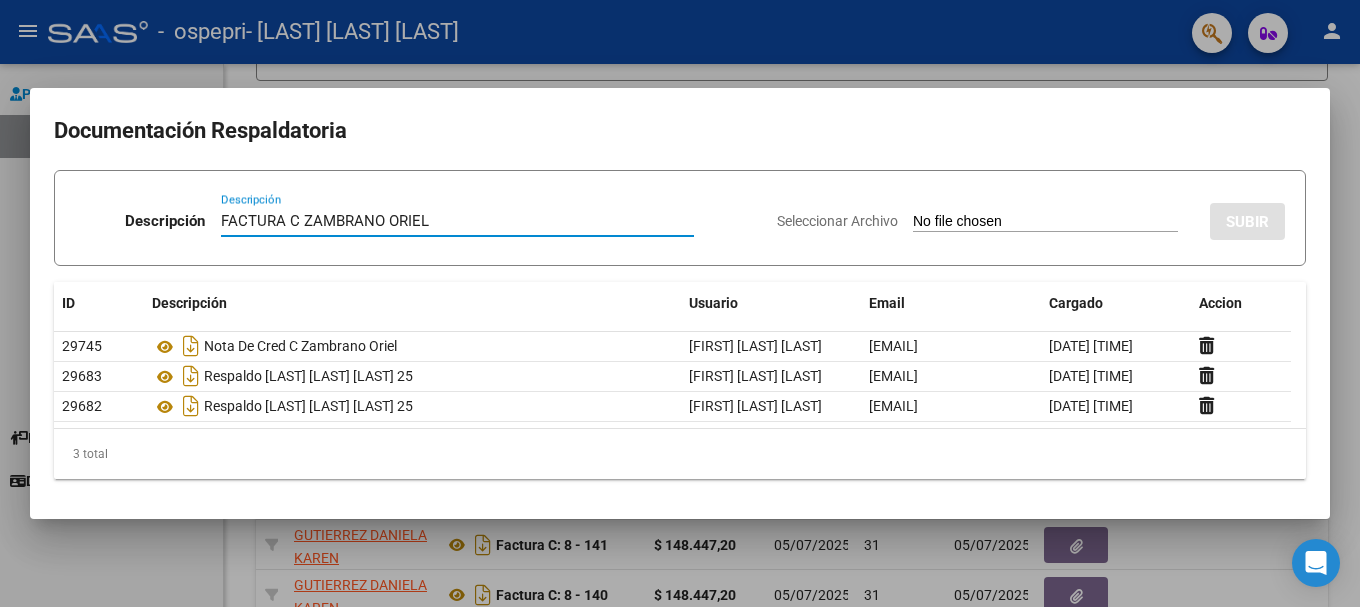 type on "FACTURA C ZAMBRANO ORIEL" 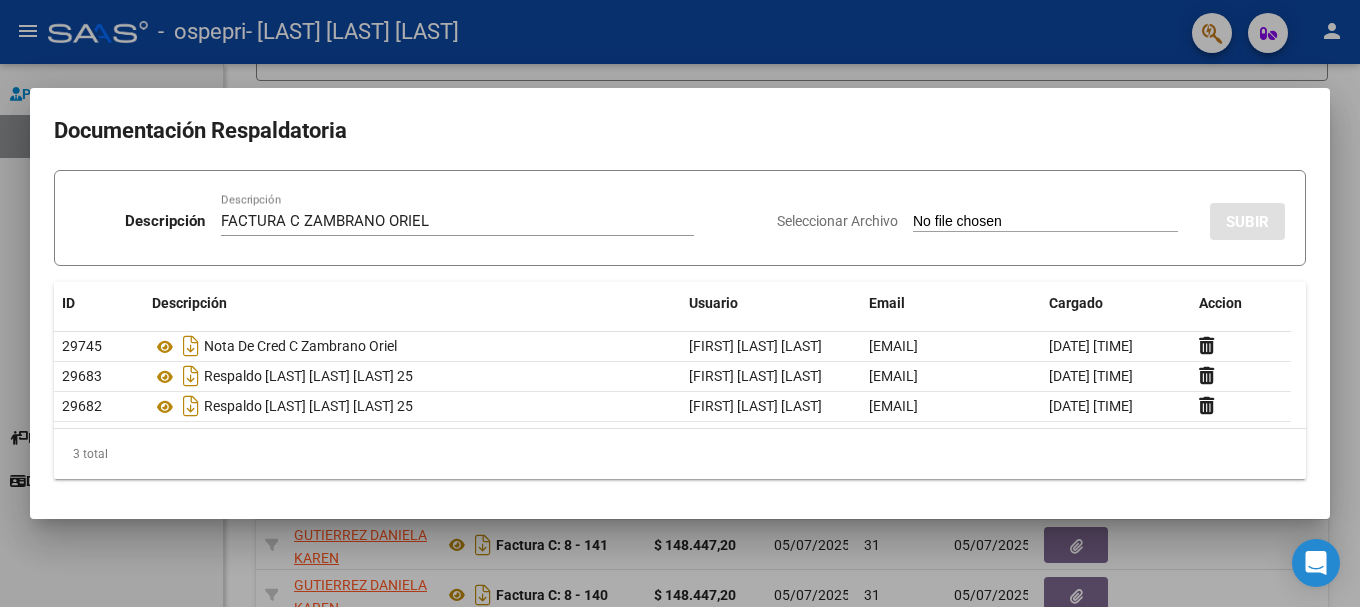 type on "C:\fakepath\[NUMBER]_011_00008_00000153.pdf" 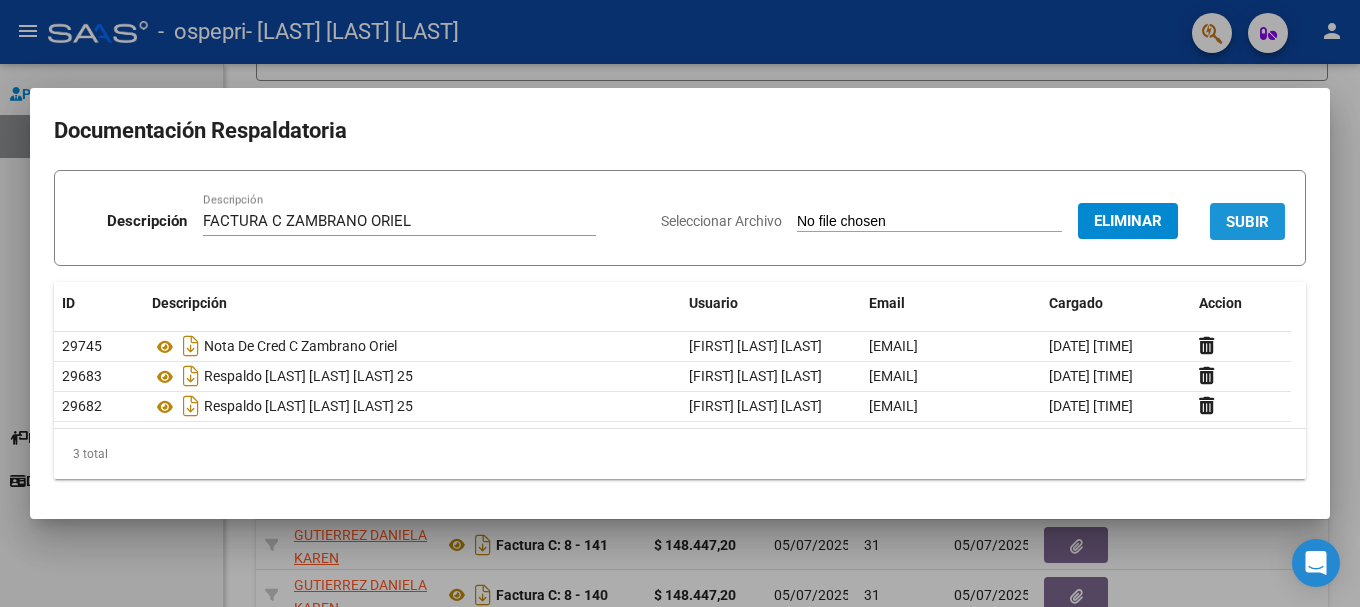 click on "SUBIR" at bounding box center (1247, 221) 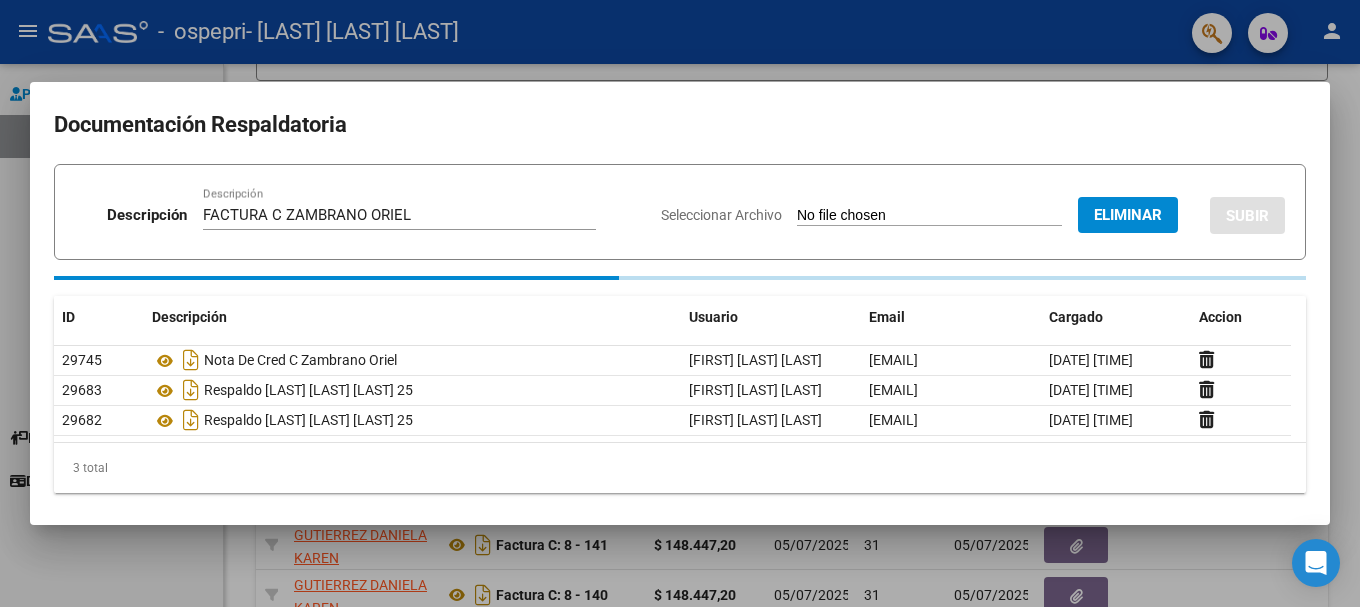 type 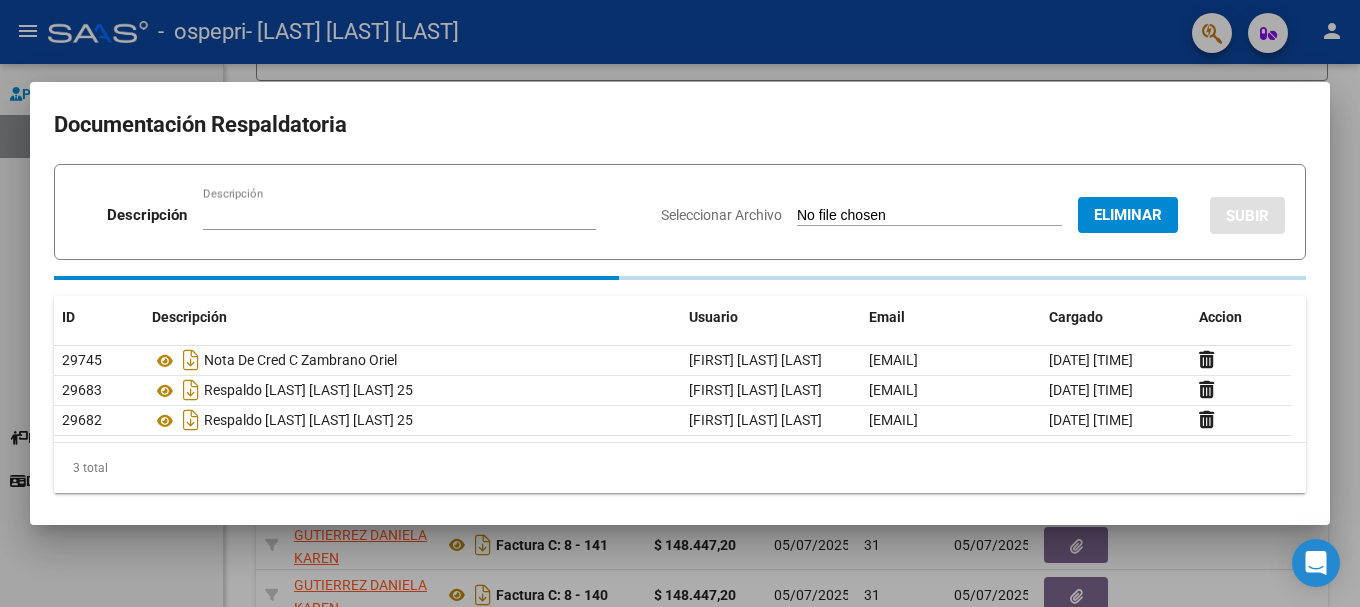 type 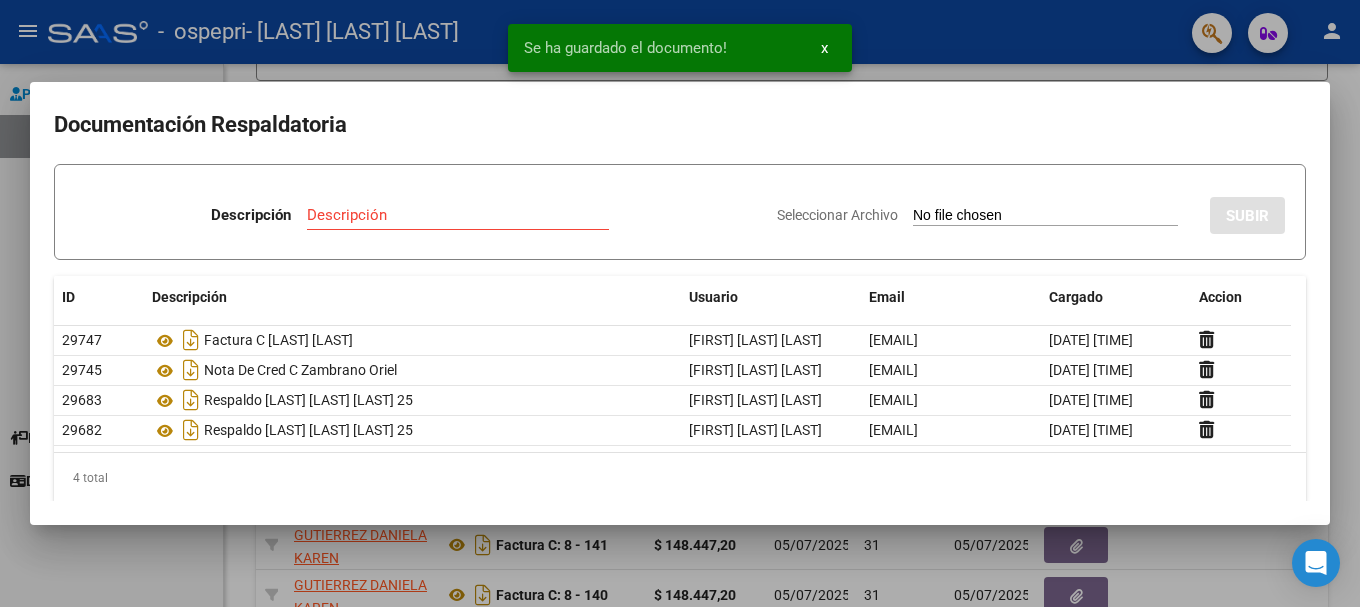 click at bounding box center (680, 303) 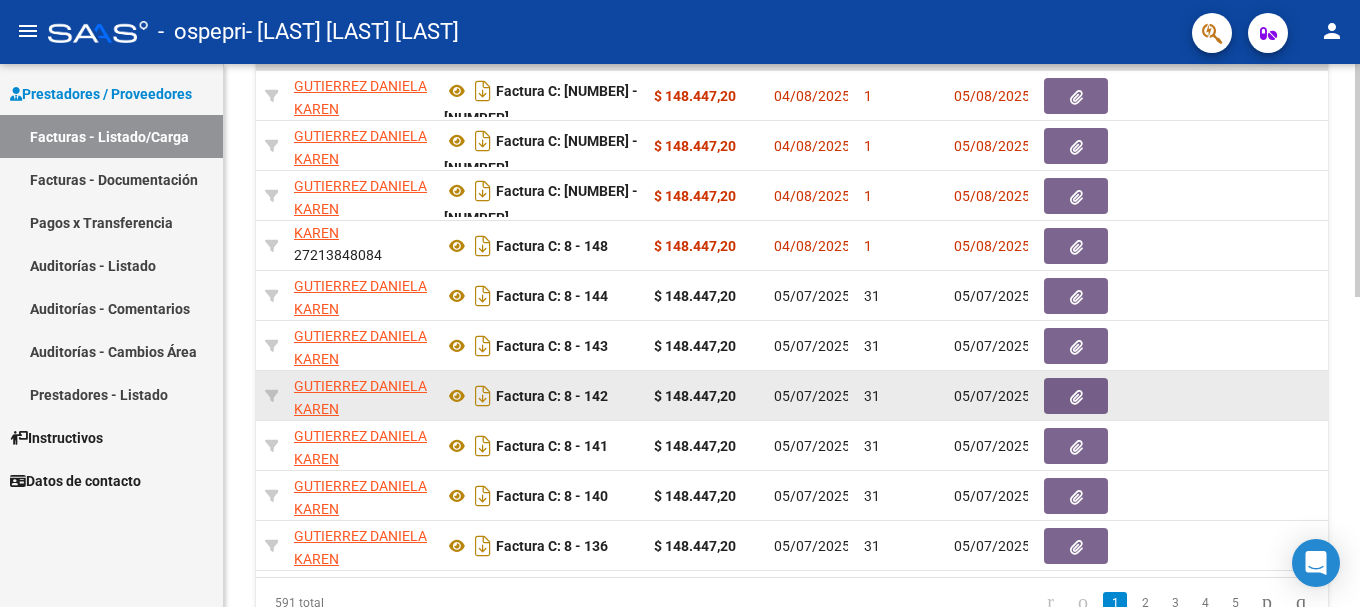 scroll, scrollTop: 725, scrollLeft: 0, axis: vertical 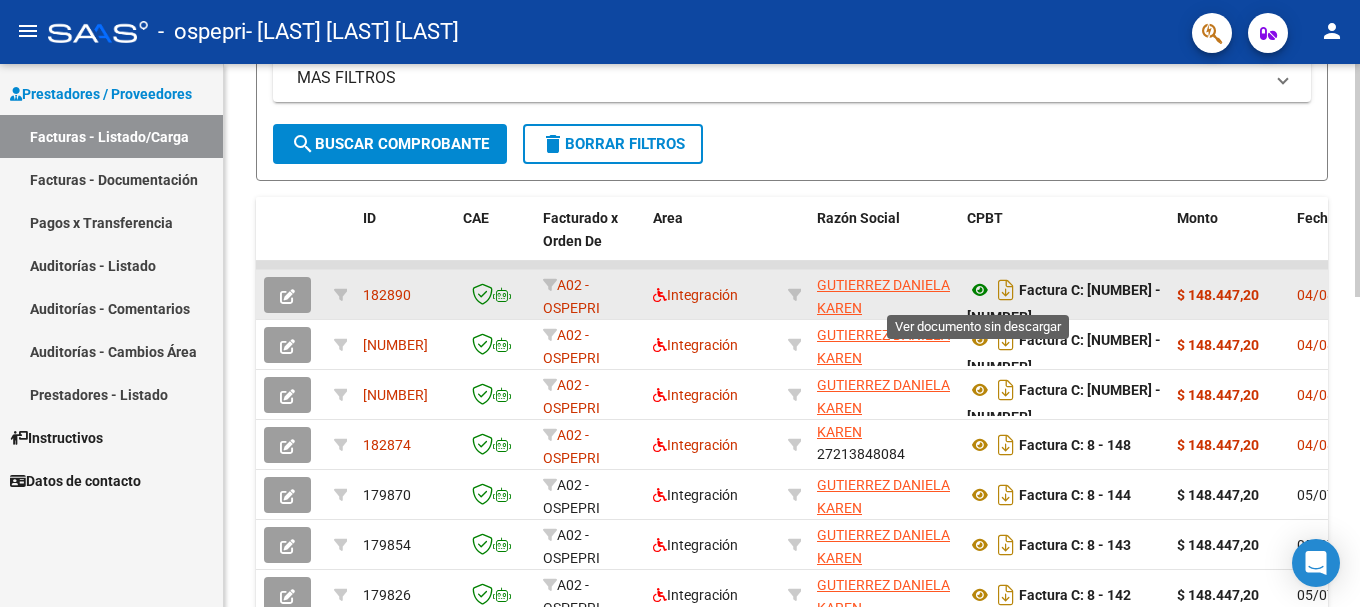 click 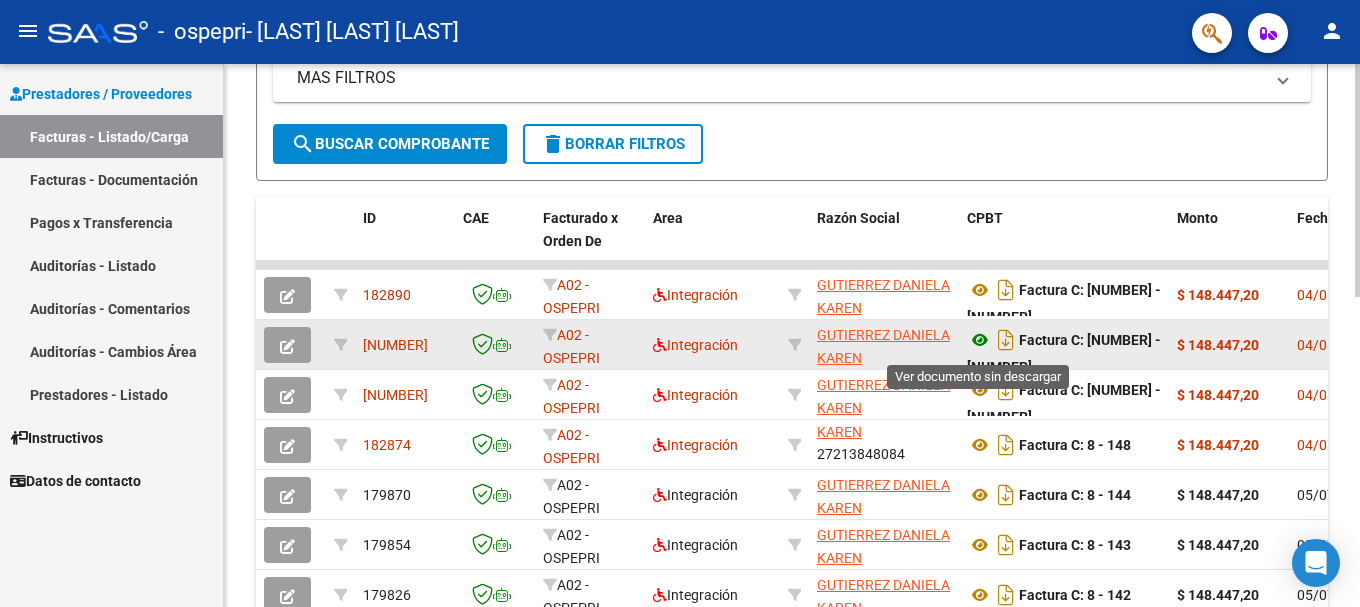 click 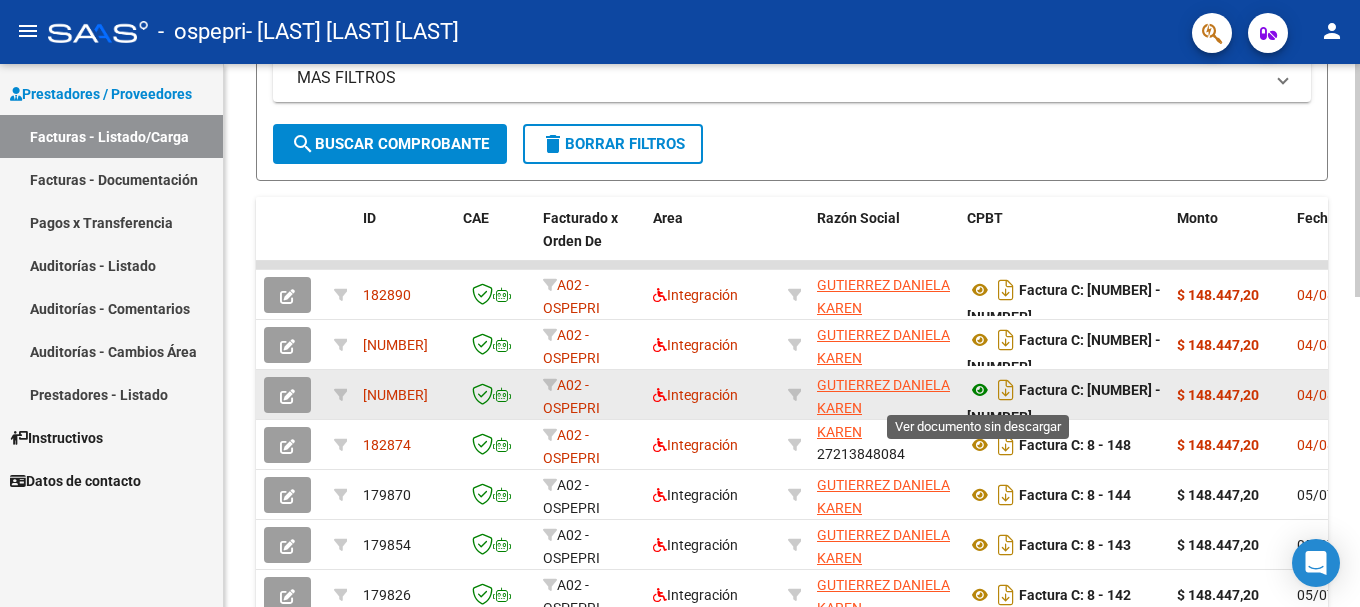 click 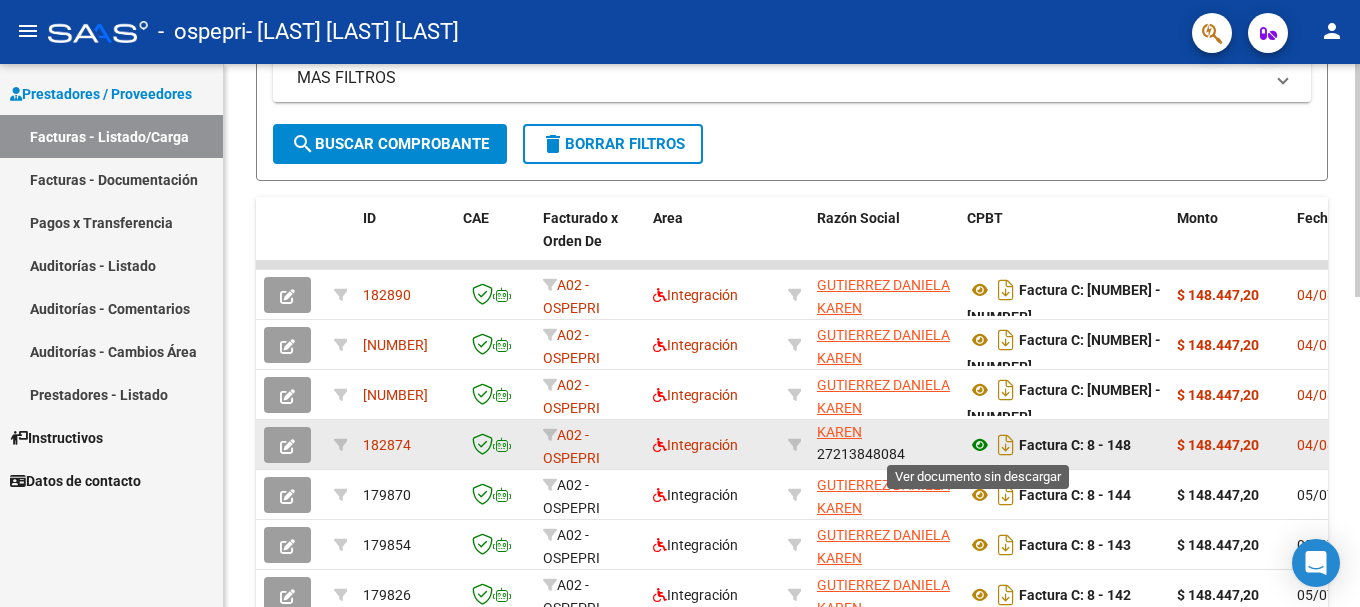 click 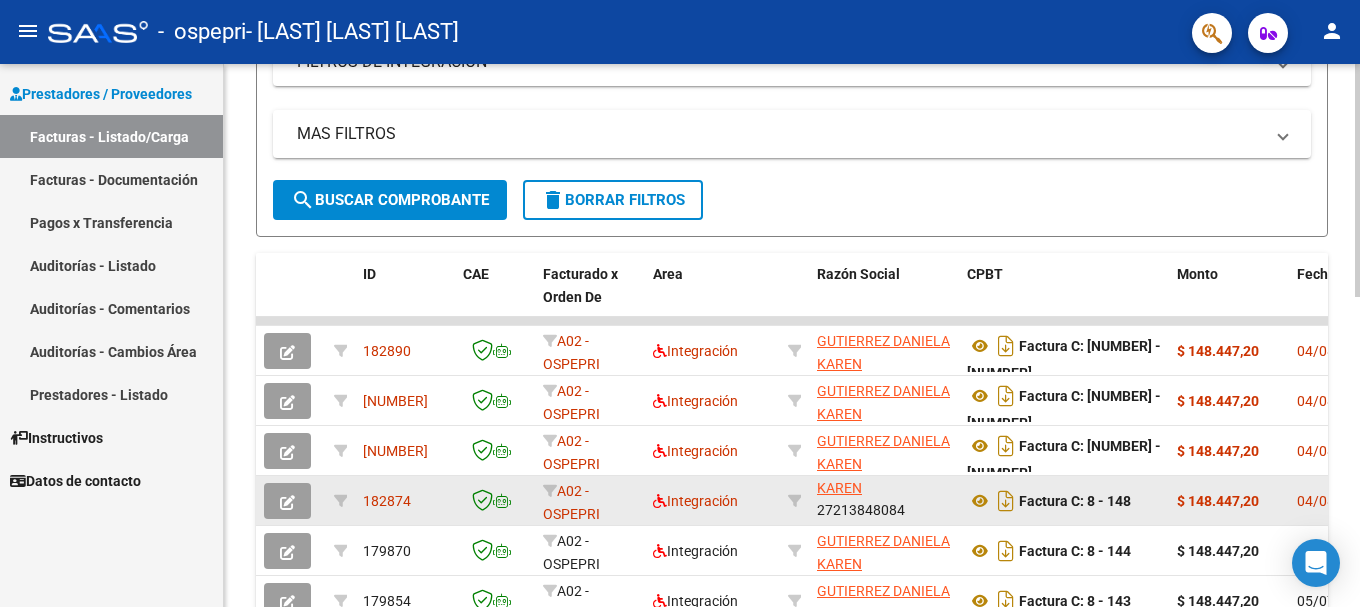 scroll, scrollTop: 425, scrollLeft: 0, axis: vertical 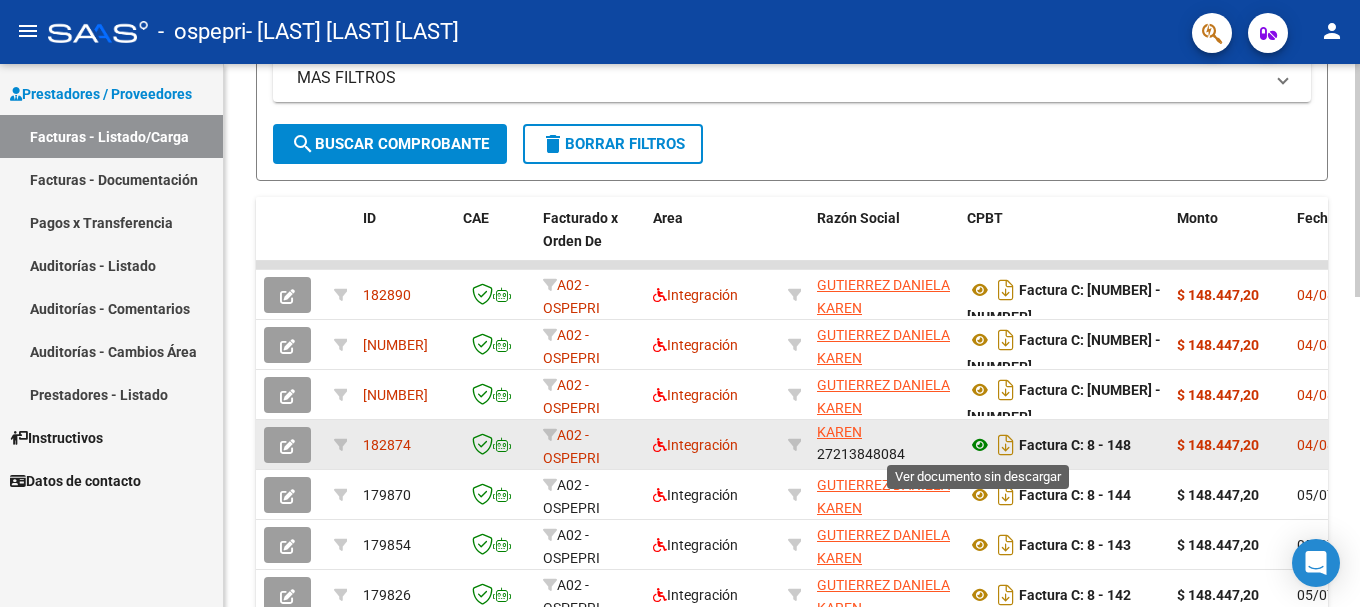 click 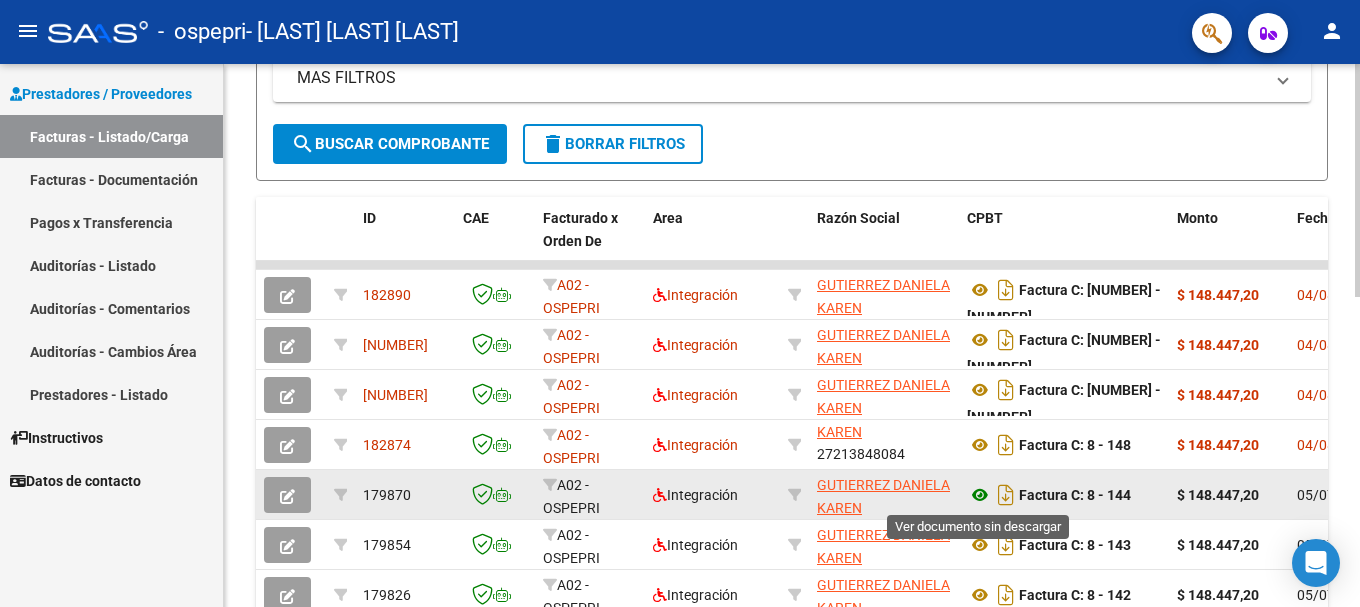 click 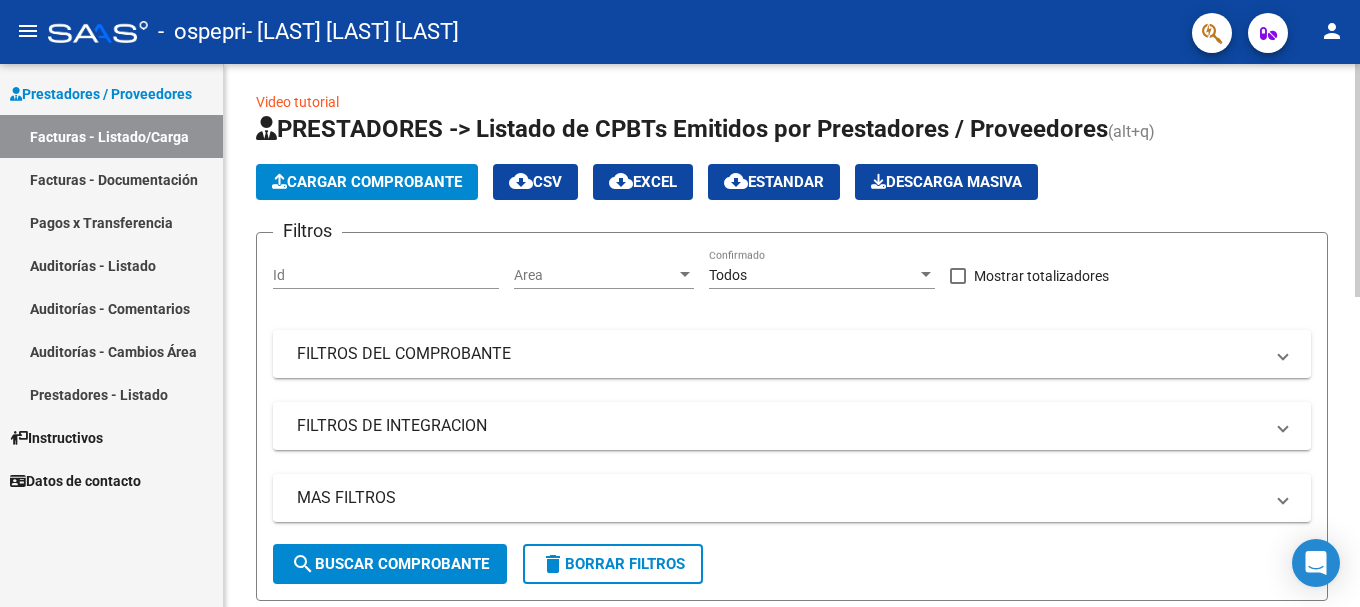 scroll, scrollTop: 0, scrollLeft: 0, axis: both 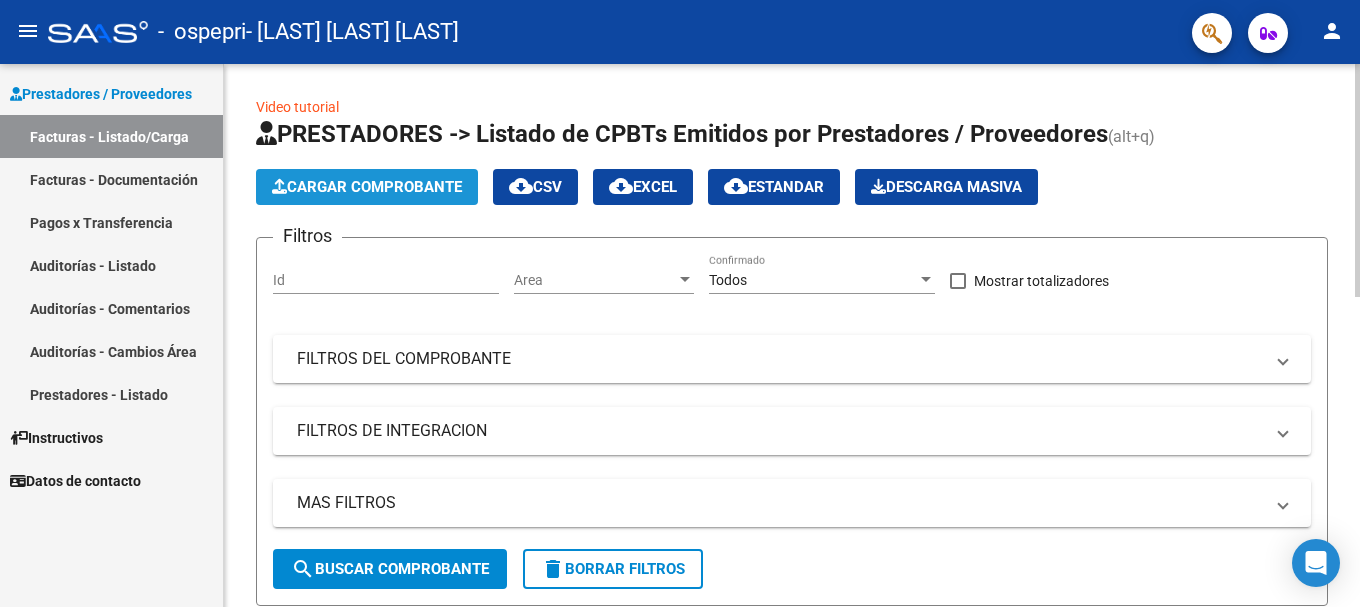 click on "Cargar Comprobante" 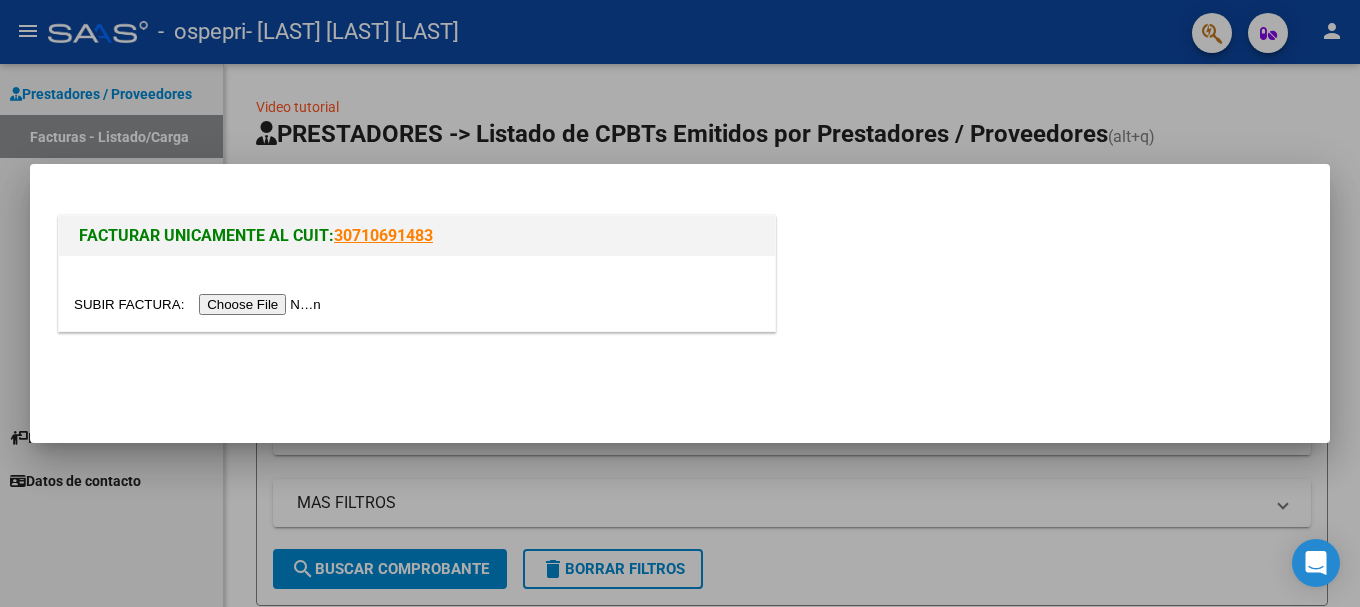 click at bounding box center [200, 304] 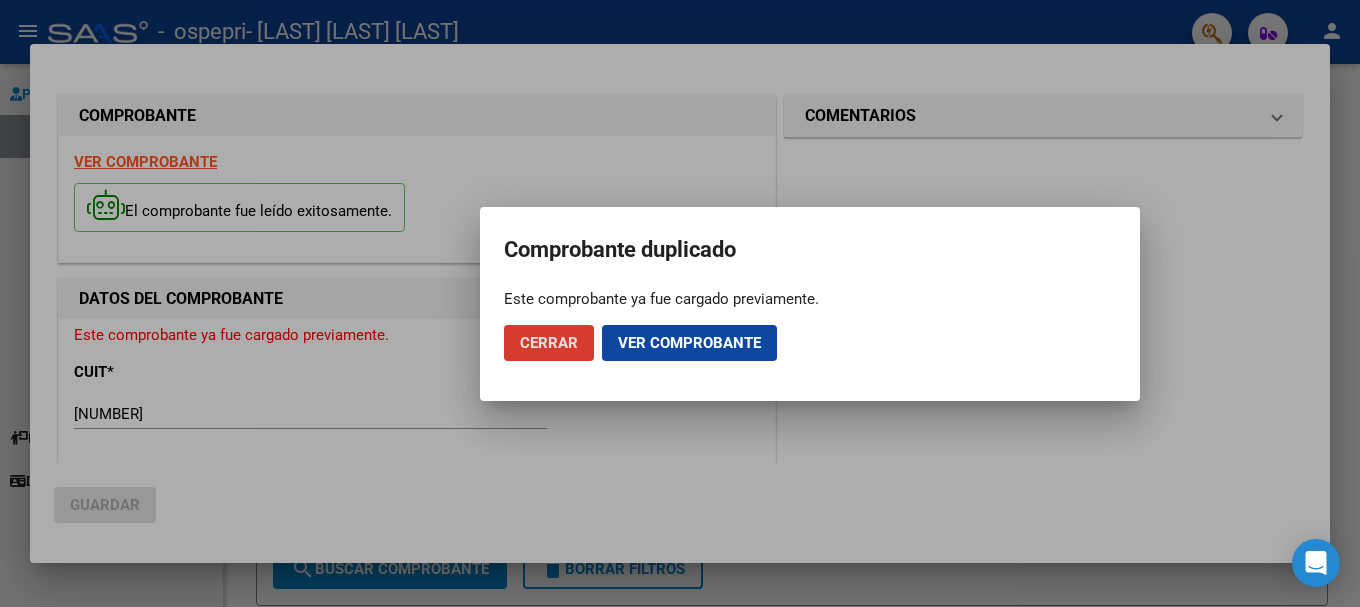 click on "Cerrar" 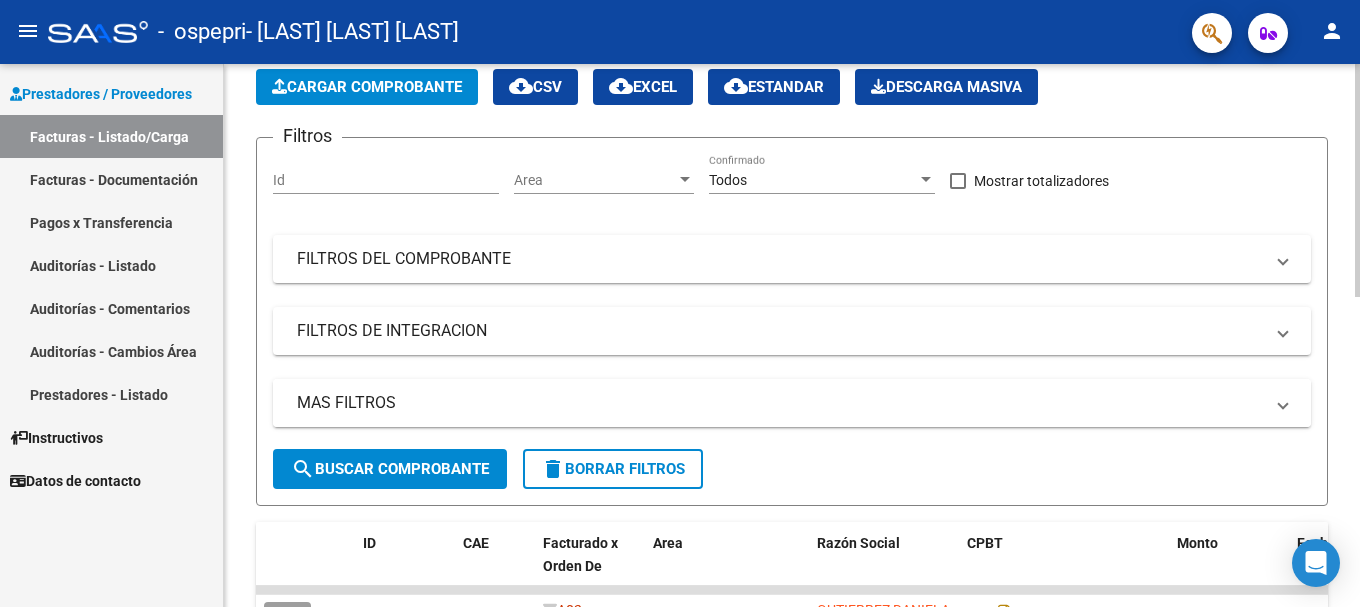 scroll, scrollTop: 0, scrollLeft: 0, axis: both 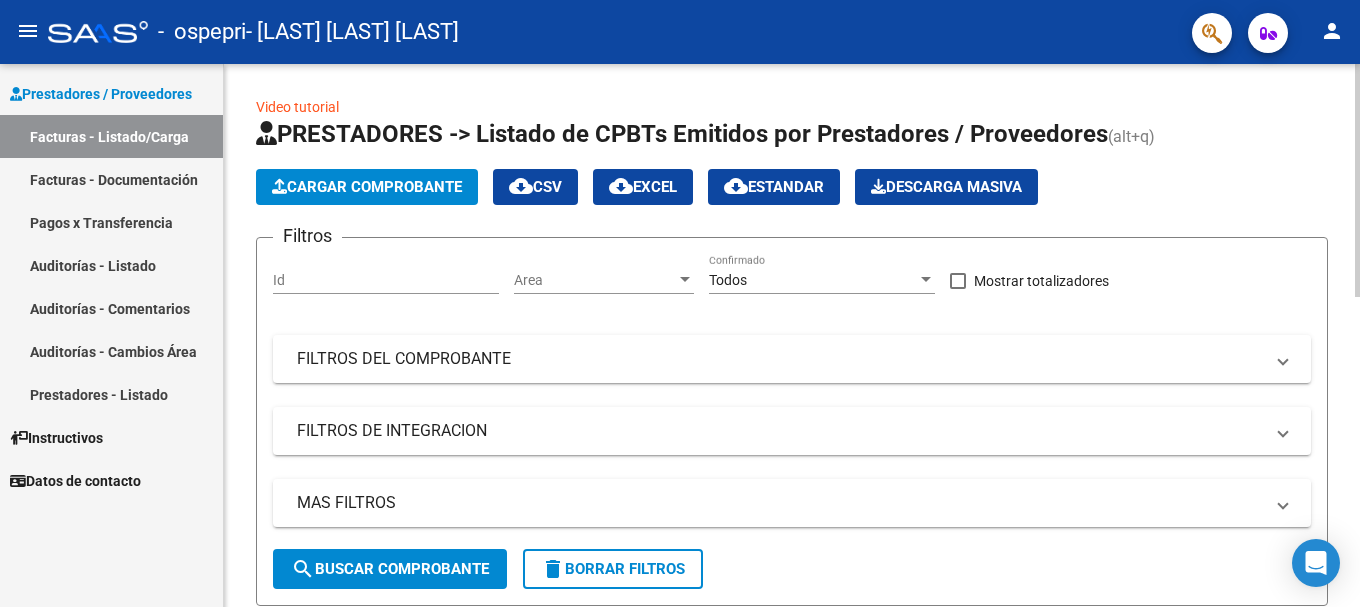 click on "Cargar Comprobante" 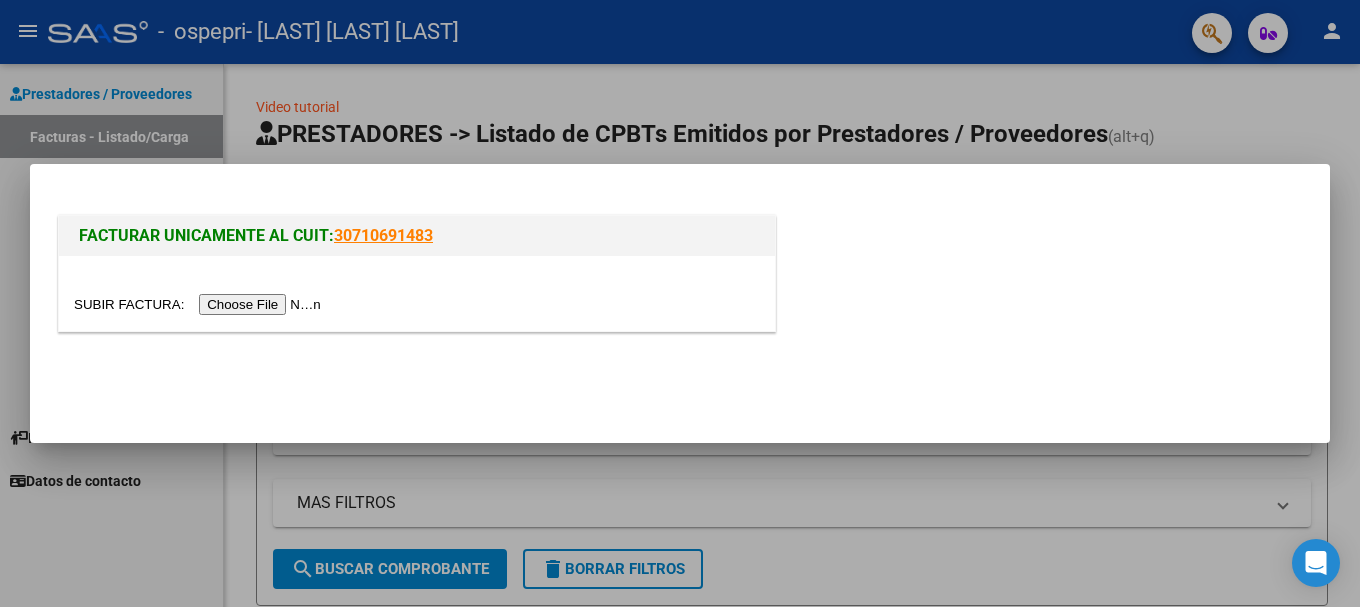 click at bounding box center [200, 304] 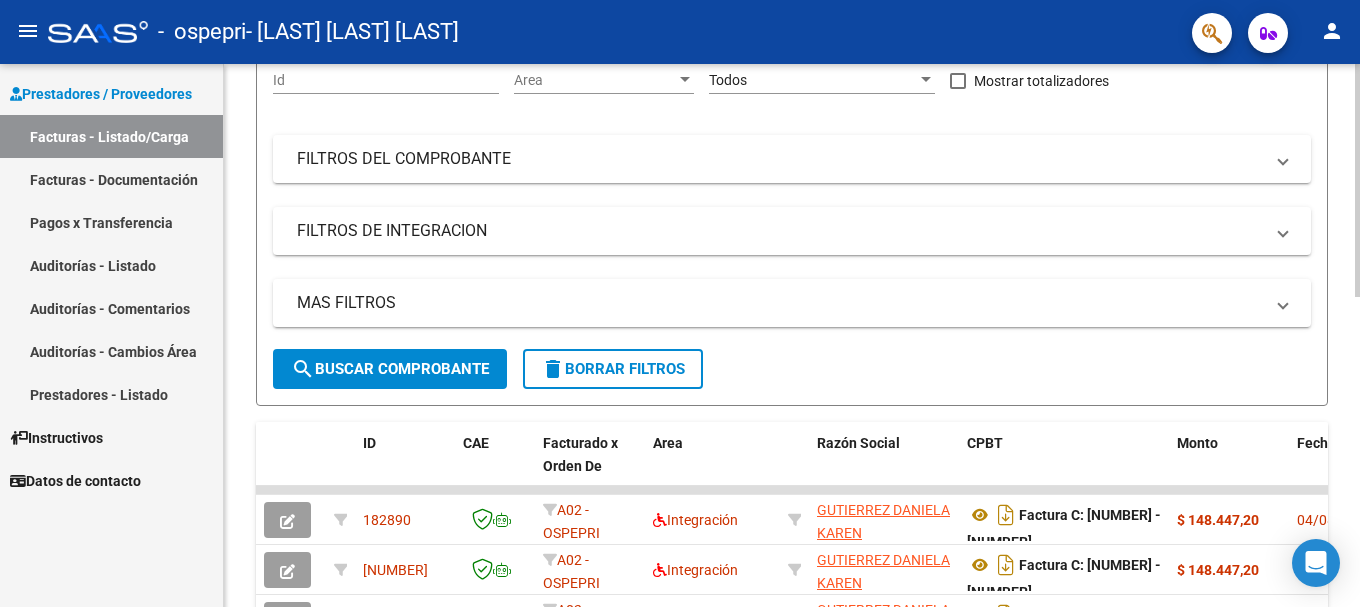 scroll, scrollTop: 0, scrollLeft: 0, axis: both 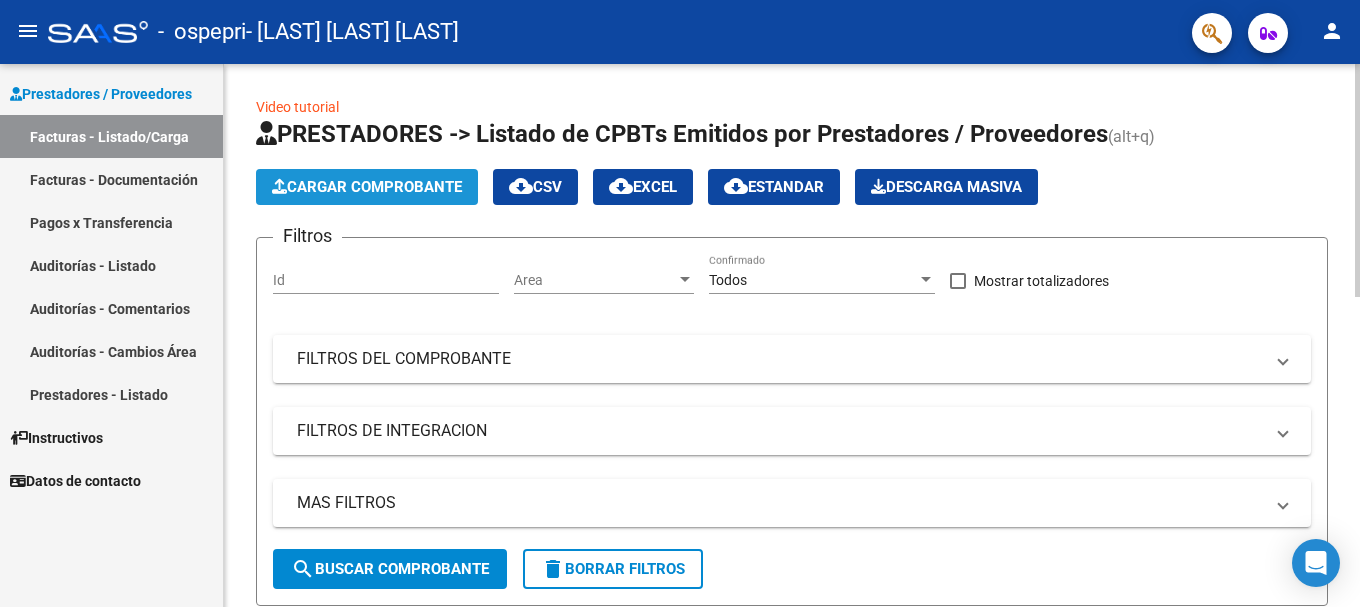 click on "Cargar Comprobante" 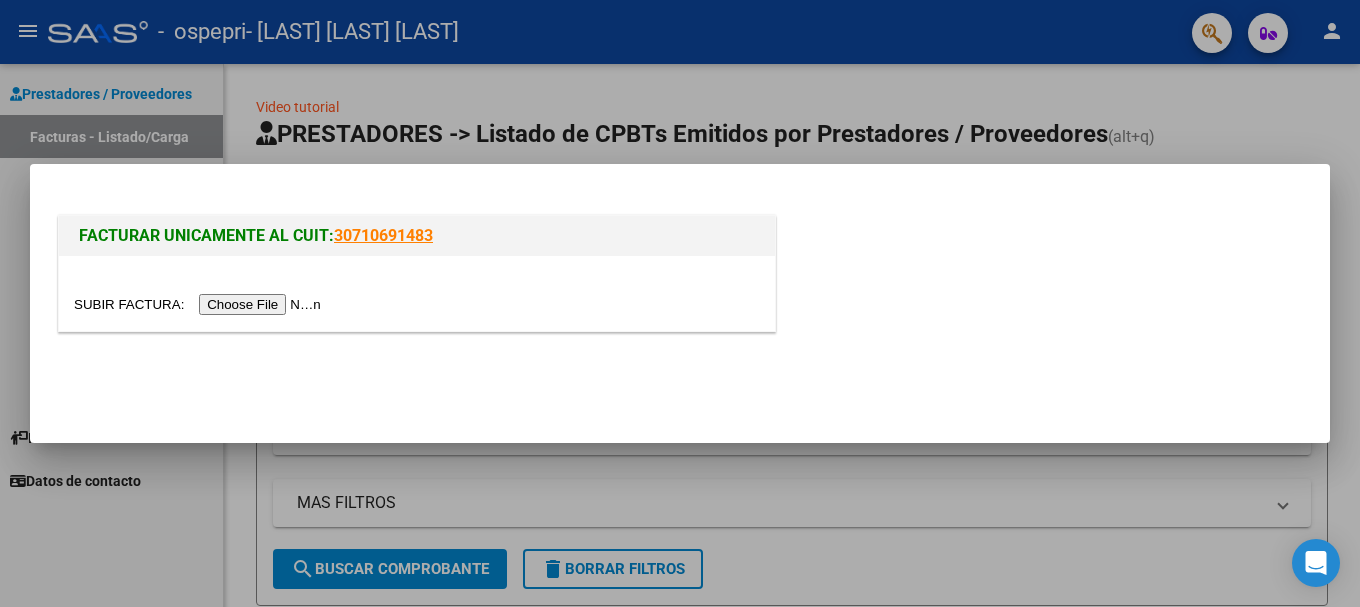 click at bounding box center (200, 304) 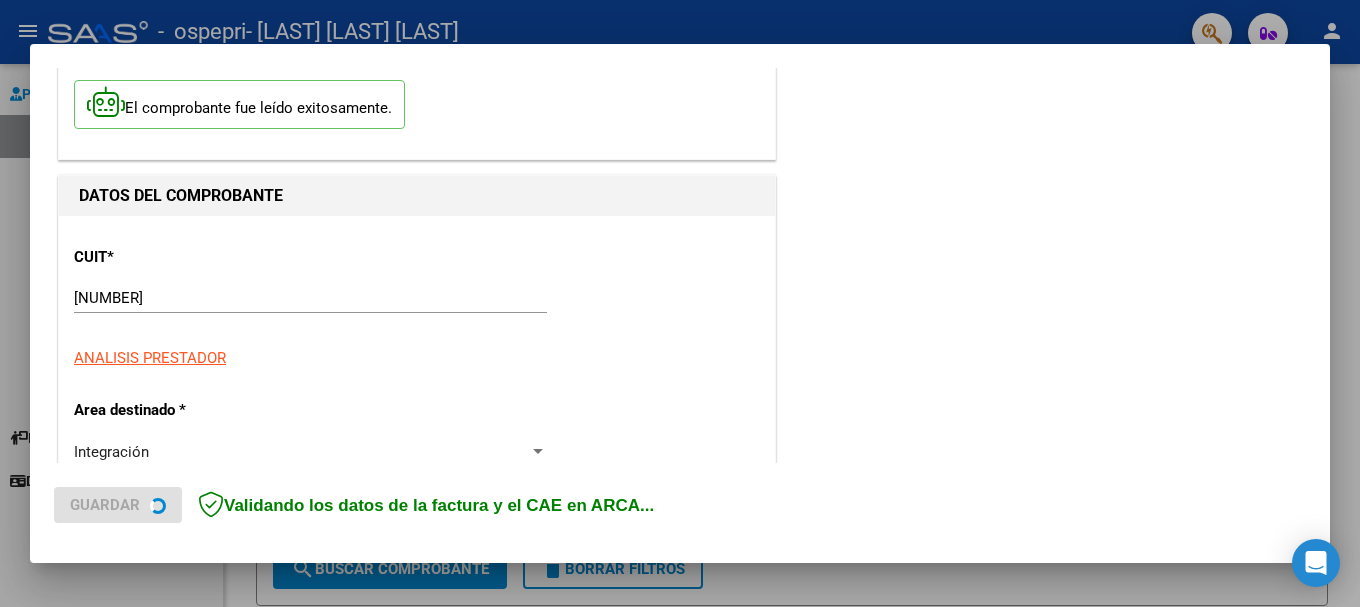 scroll, scrollTop: 500, scrollLeft: 0, axis: vertical 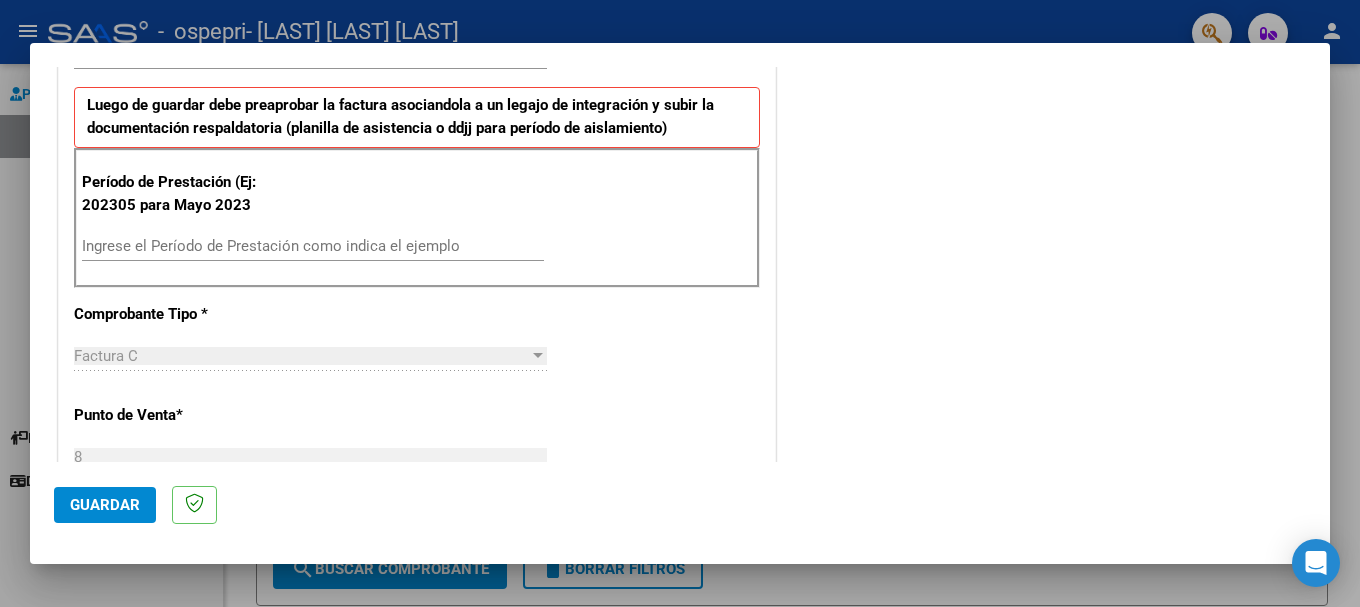 click on "Ingrese el Período de Prestación como indica el ejemplo" at bounding box center [313, 246] 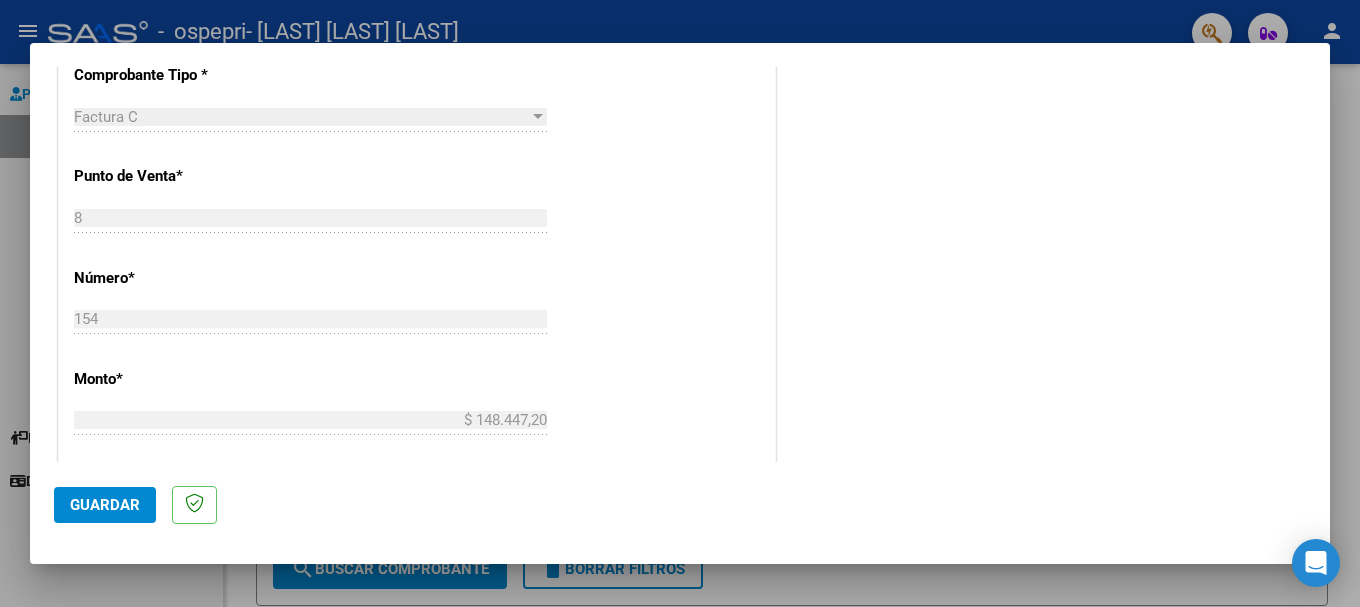scroll, scrollTop: 900, scrollLeft: 0, axis: vertical 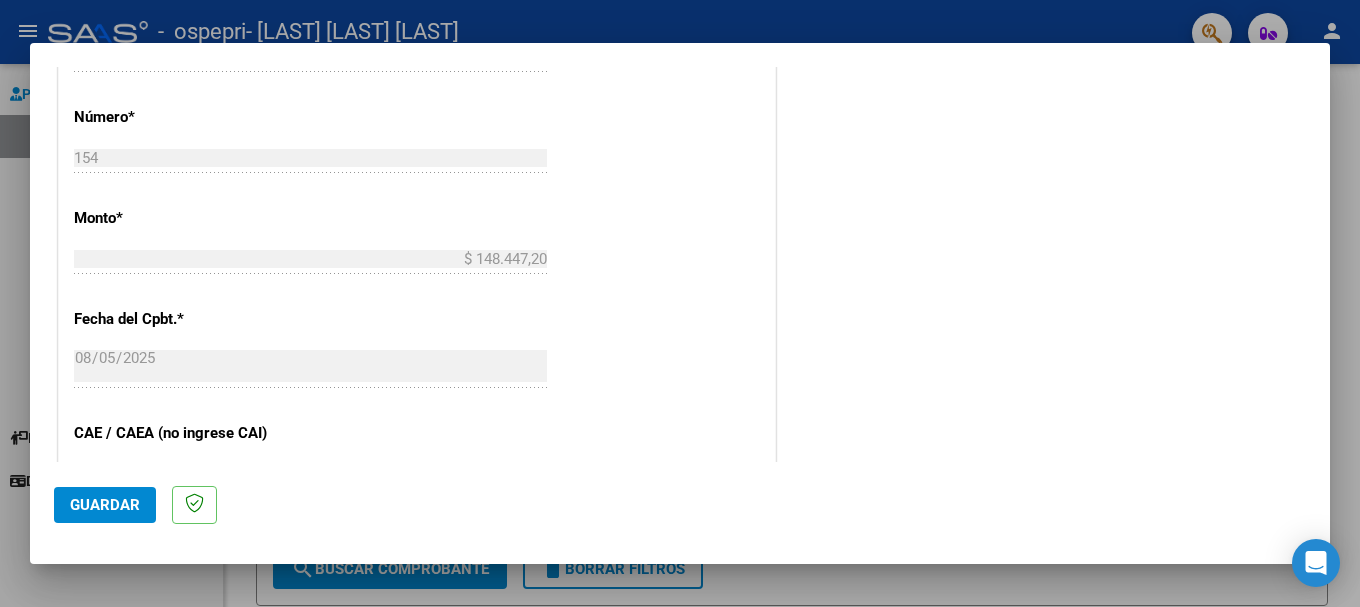 type on "202507" 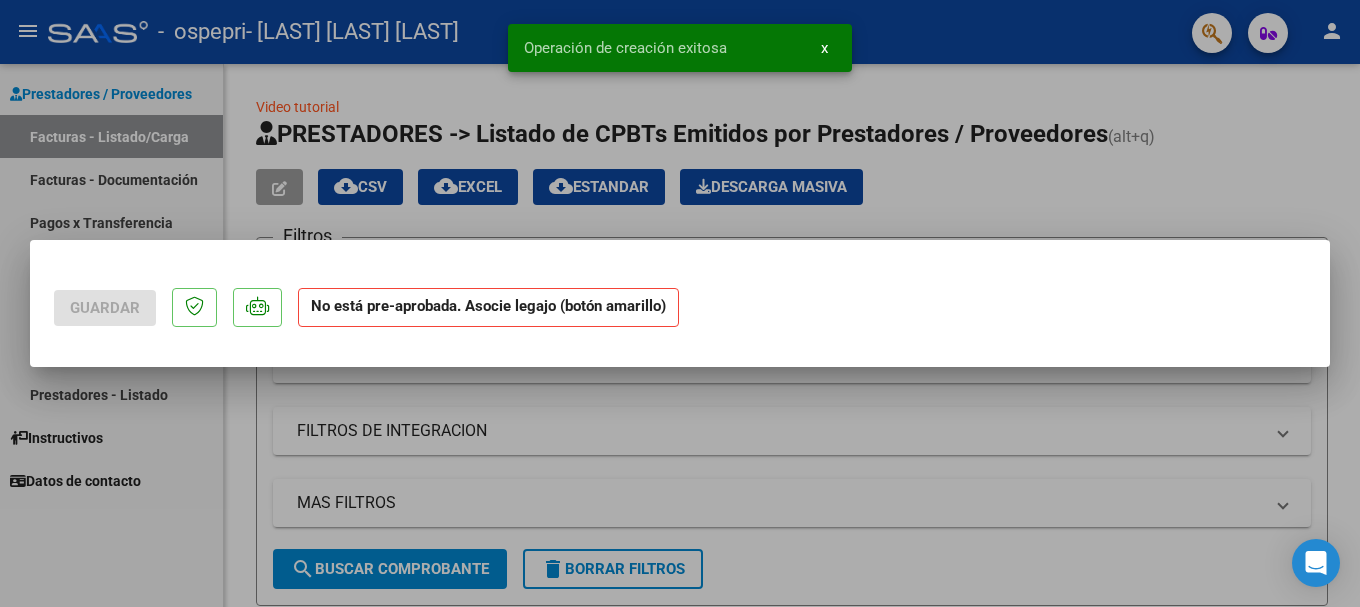 scroll, scrollTop: 0, scrollLeft: 0, axis: both 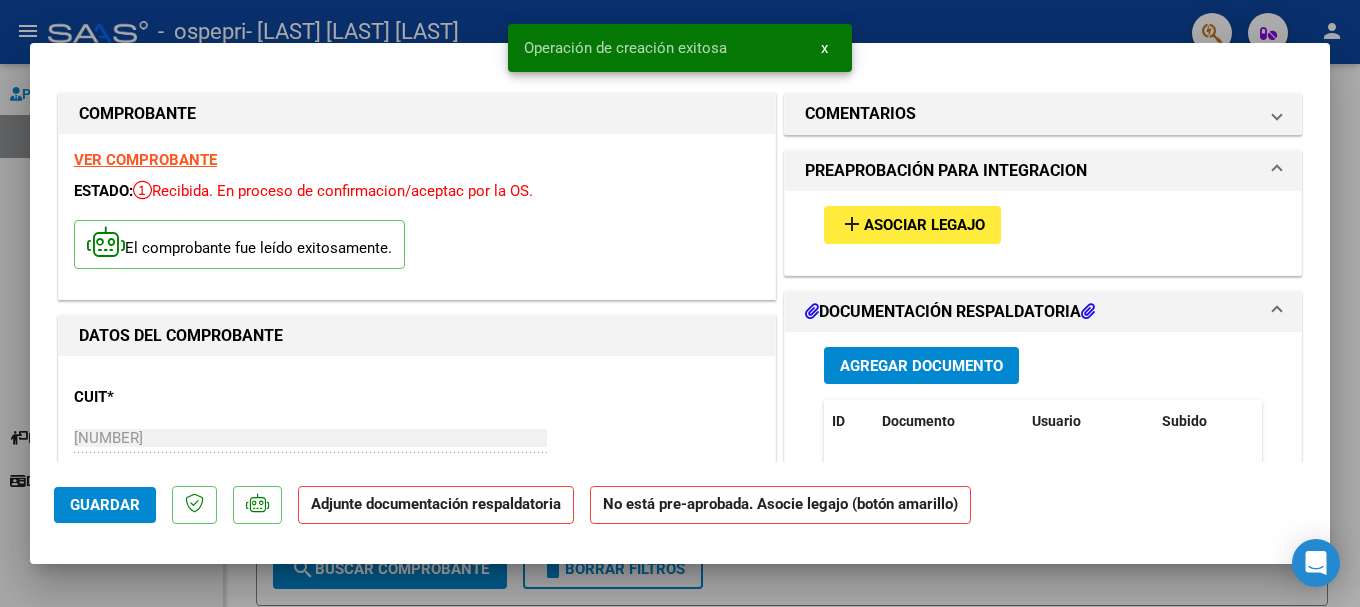 click on "Asociar Legajo" at bounding box center [924, 226] 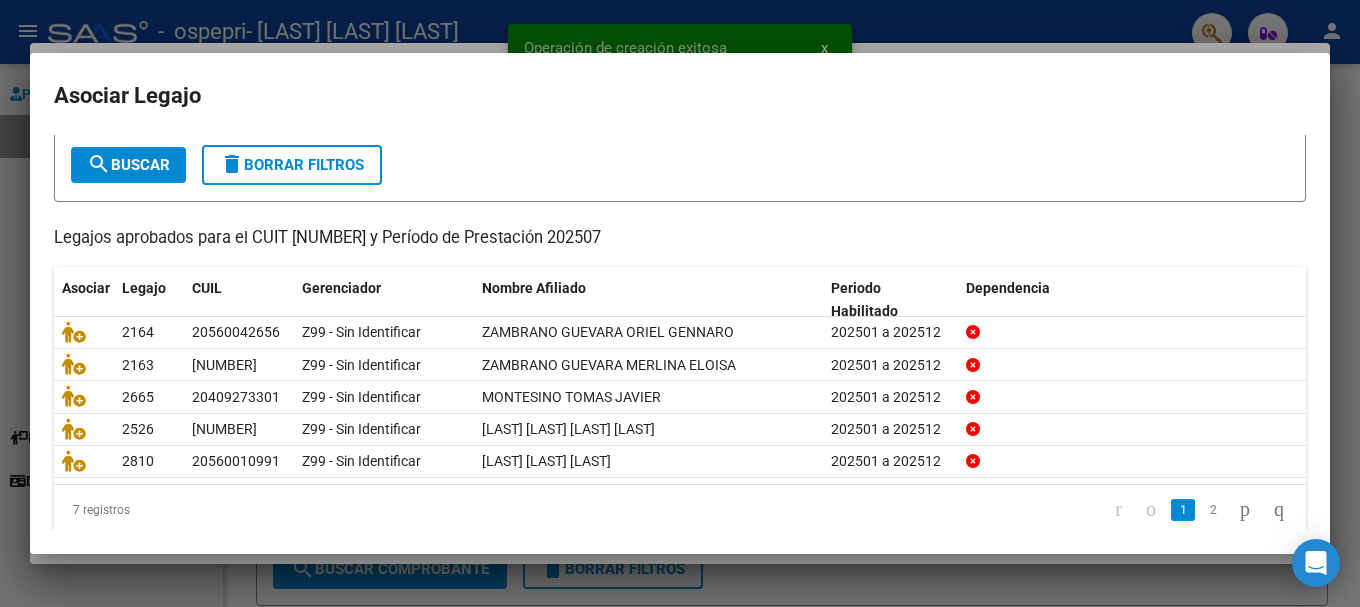 scroll, scrollTop: 131, scrollLeft: 0, axis: vertical 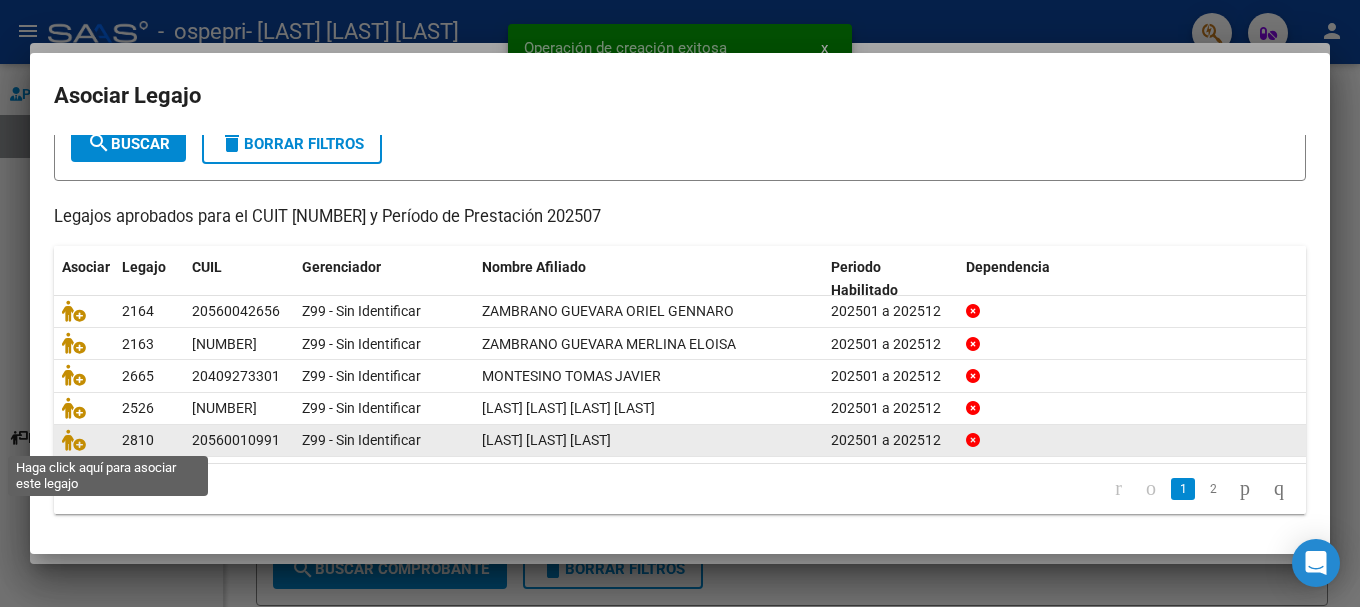 drag, startPoint x: 63, startPoint y: 437, endPoint x: 89, endPoint y: 434, distance: 26.172504 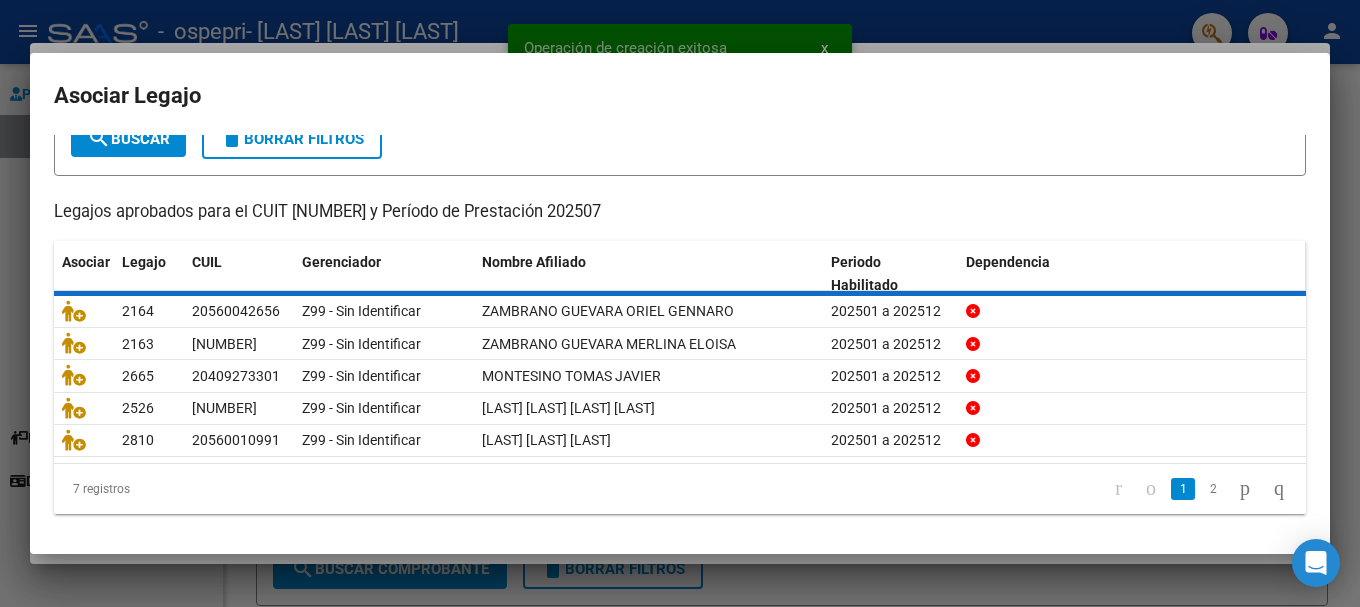 scroll, scrollTop: 0, scrollLeft: 0, axis: both 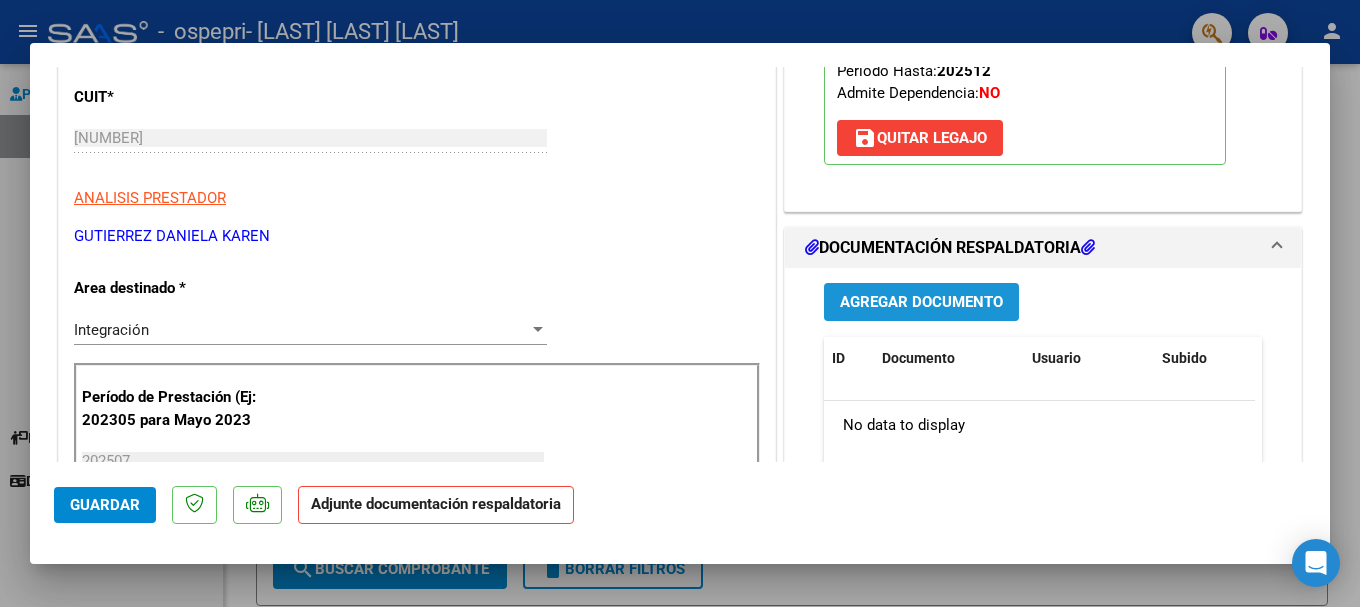 click on "Agregar Documento" at bounding box center (921, 301) 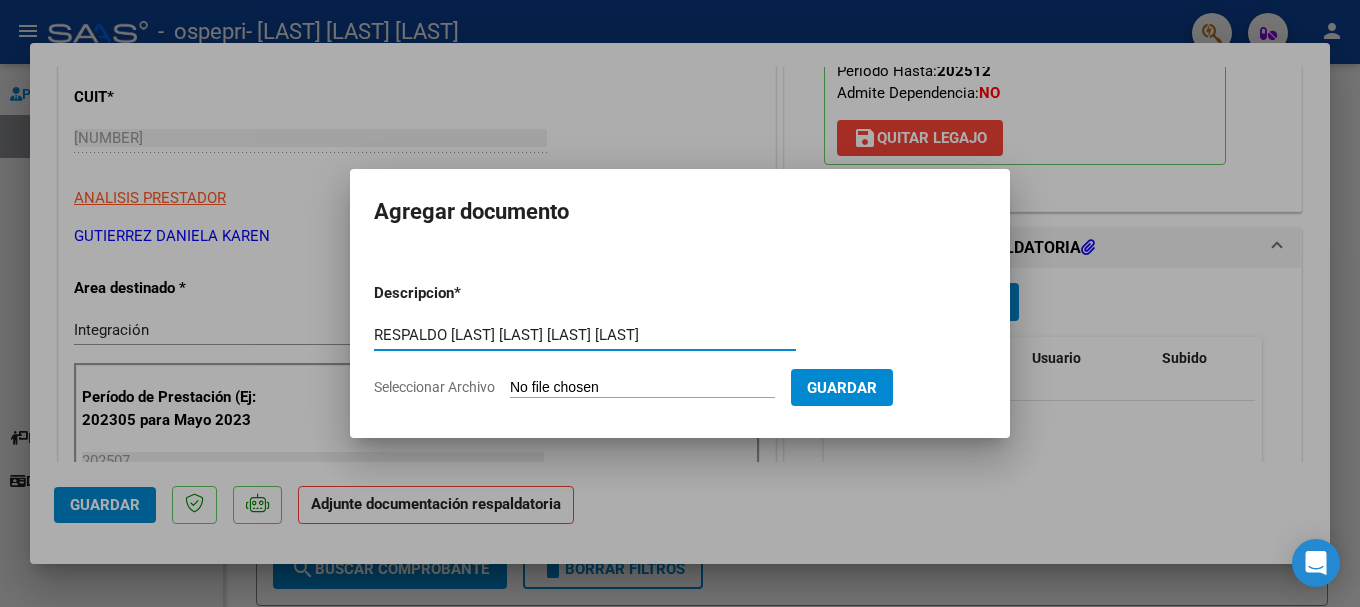 type on "RESPALDO [LAST] [LAST] [LAST] [LAST]" 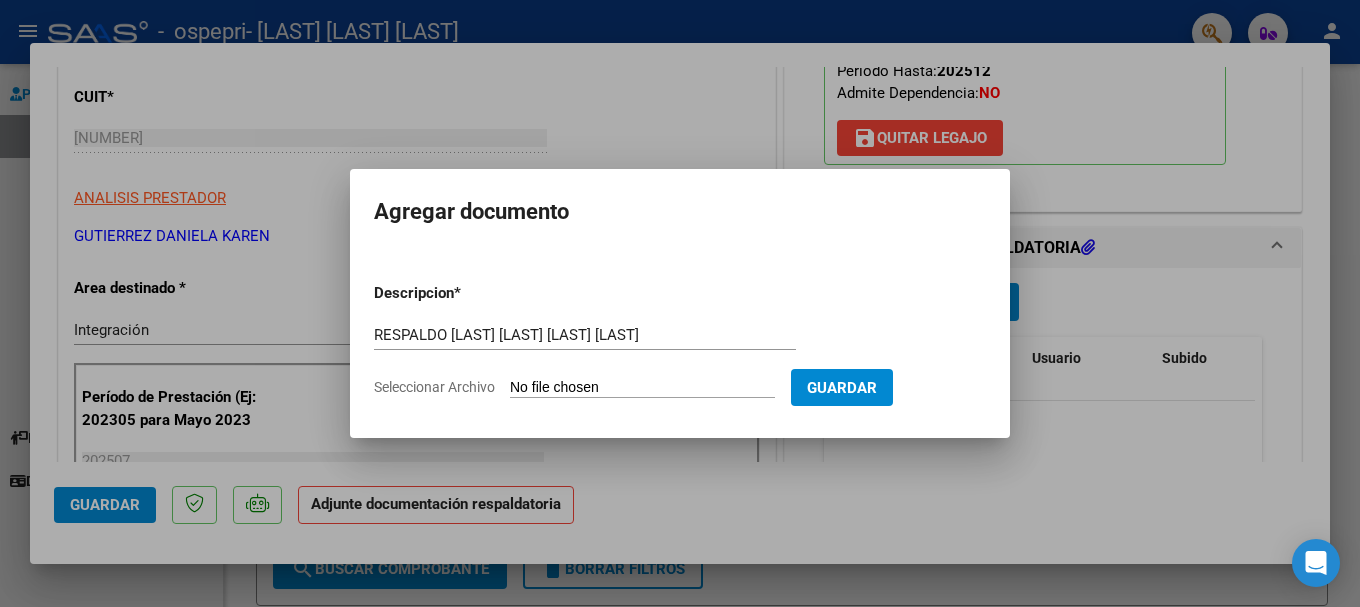 type on "C:\fakepath\GIMENEZ JULIO 25 1.pdf" 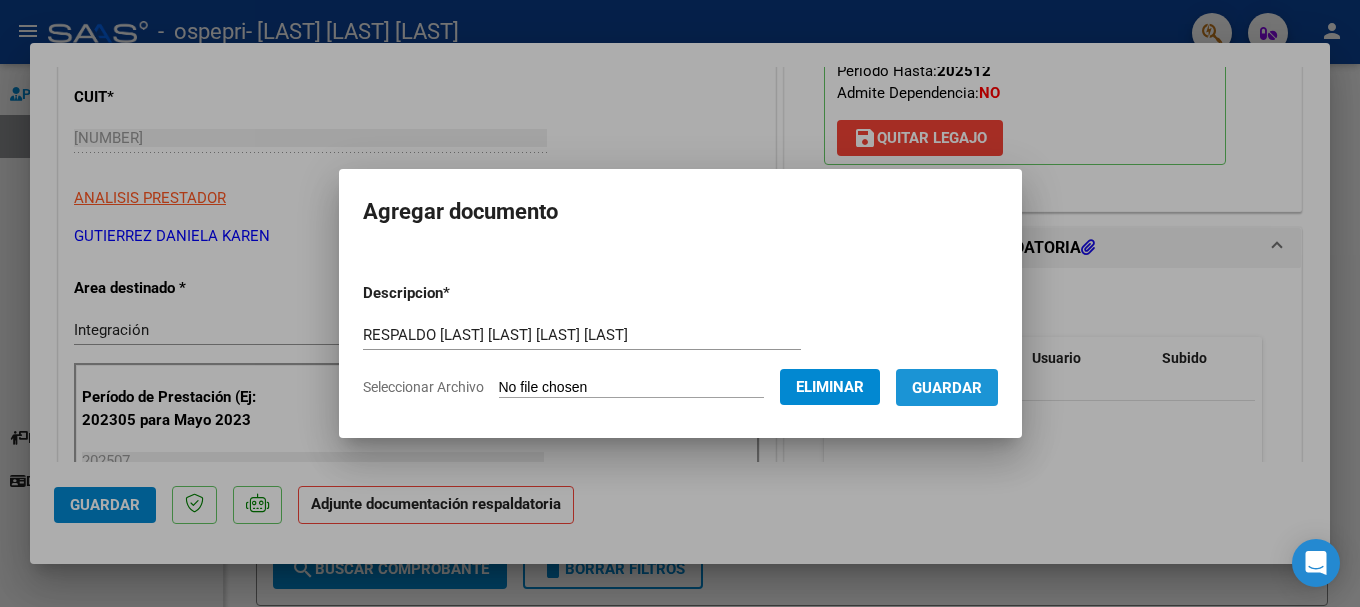 click on "Guardar" at bounding box center (947, 387) 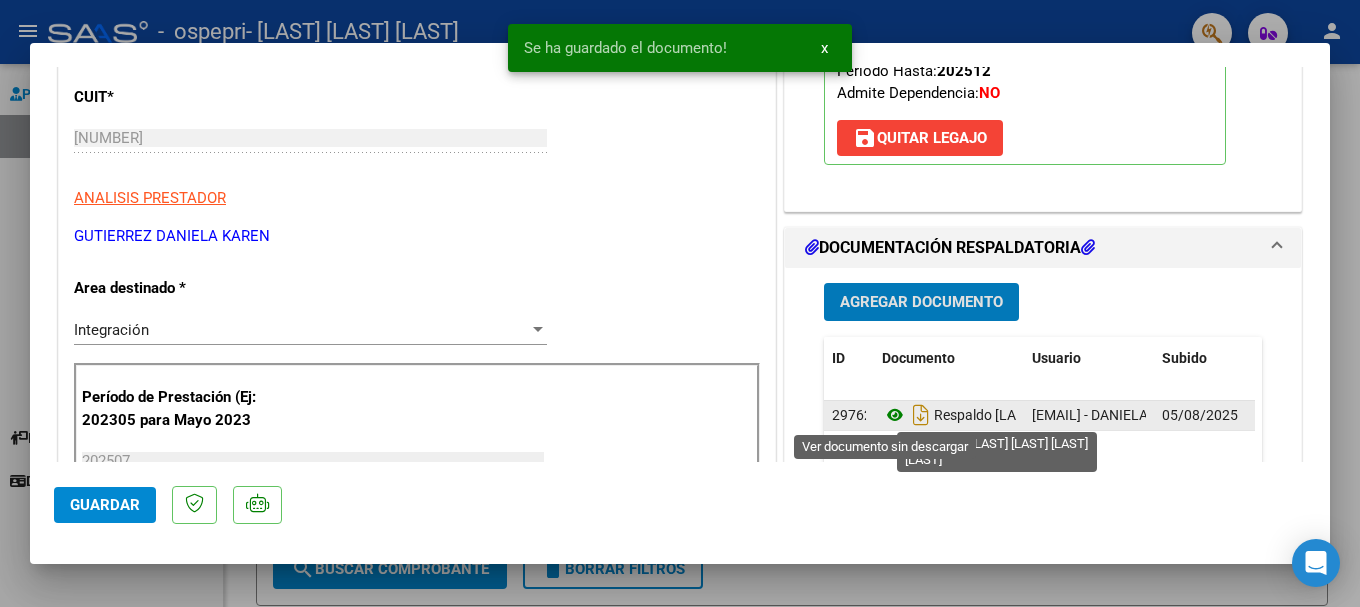 click 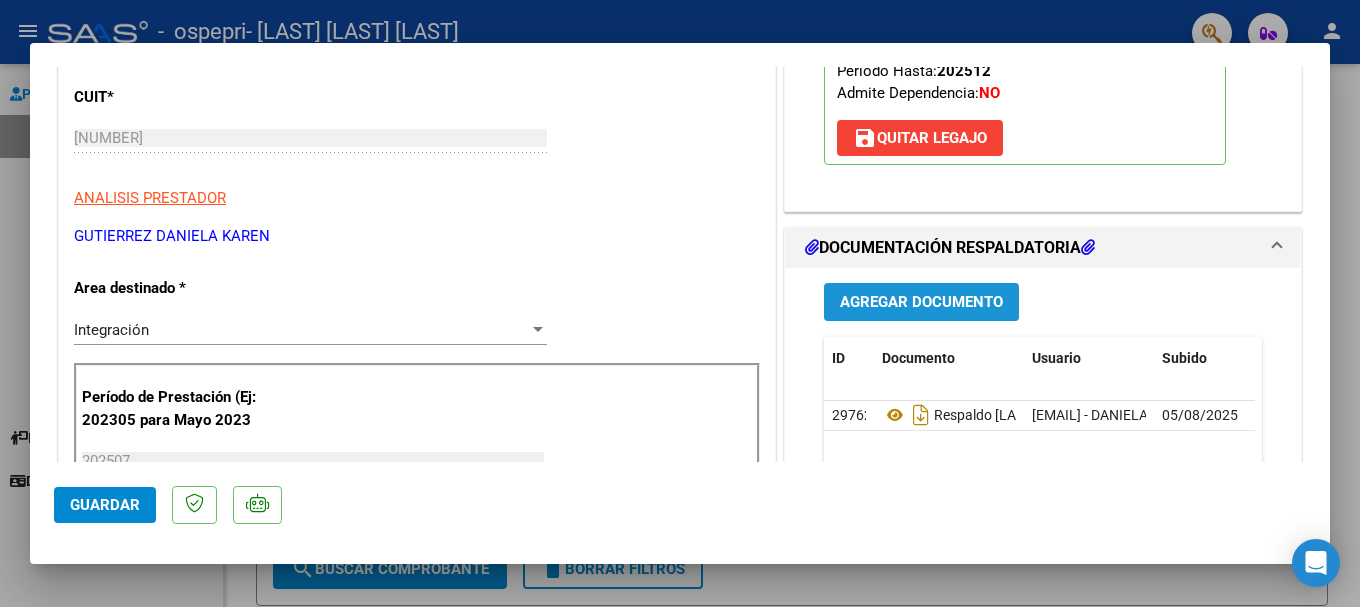 click on "Agregar Documento" at bounding box center [921, 303] 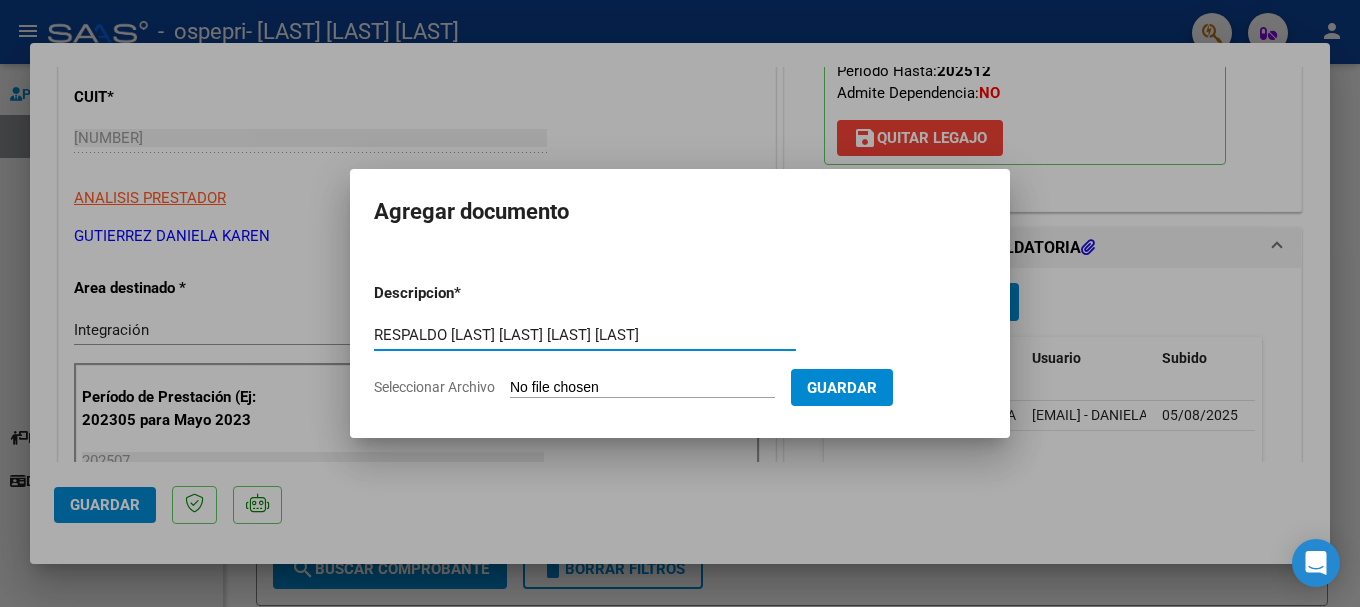 type on "RESPALDO [LAST] [LAST] [LAST] [LAST]" 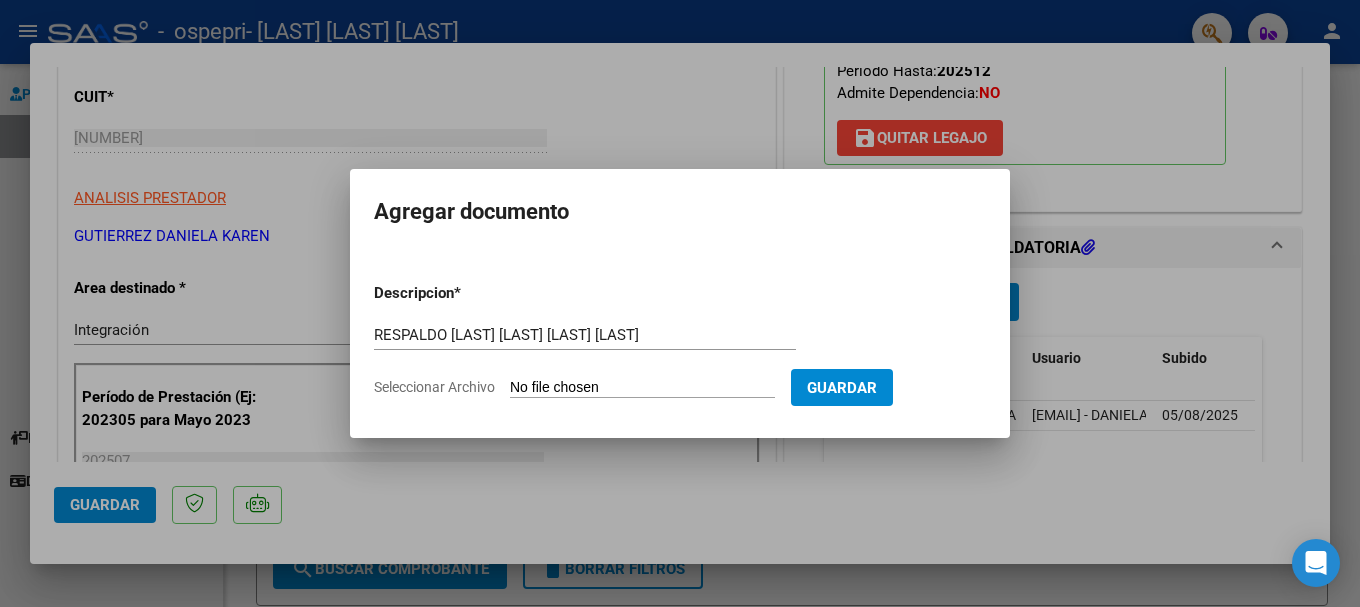 click on "Seleccionar Archivo" 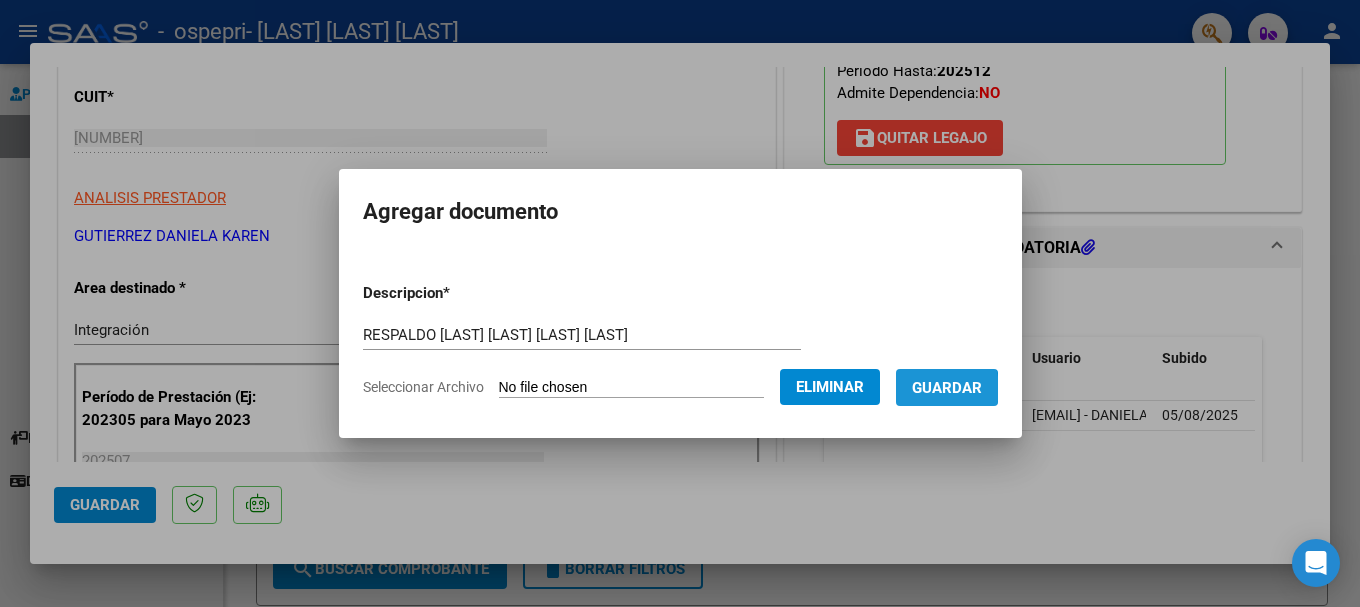 click on "Guardar" at bounding box center (947, 388) 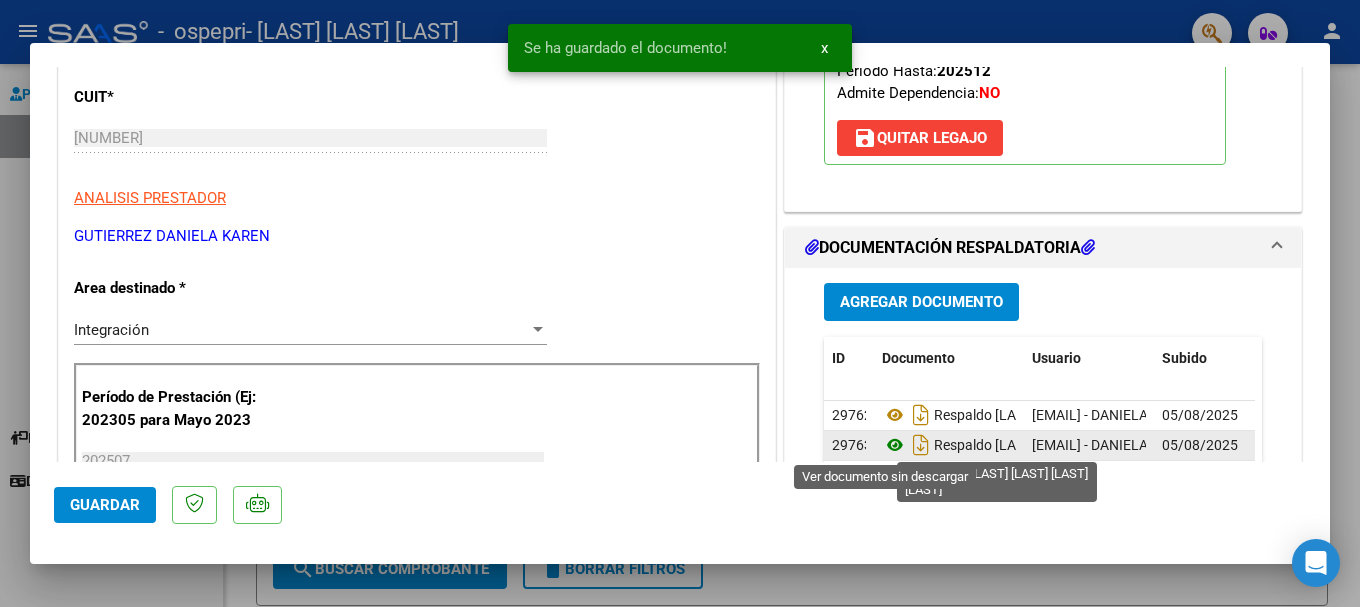 click 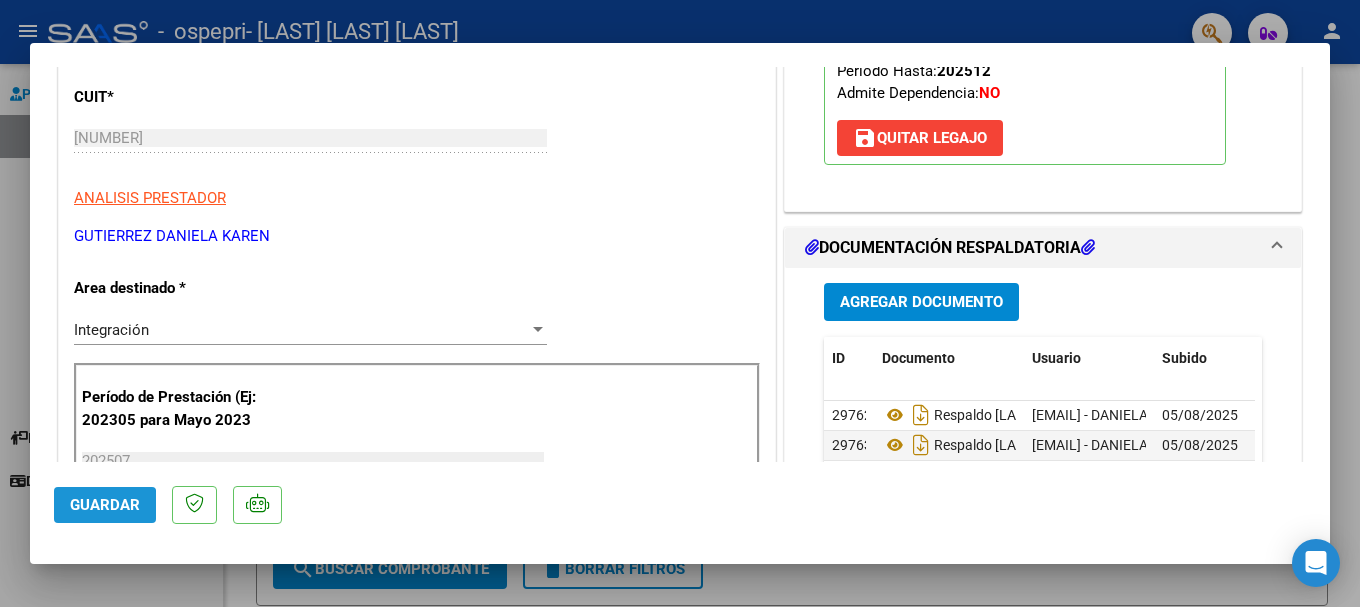 click on "Guardar" 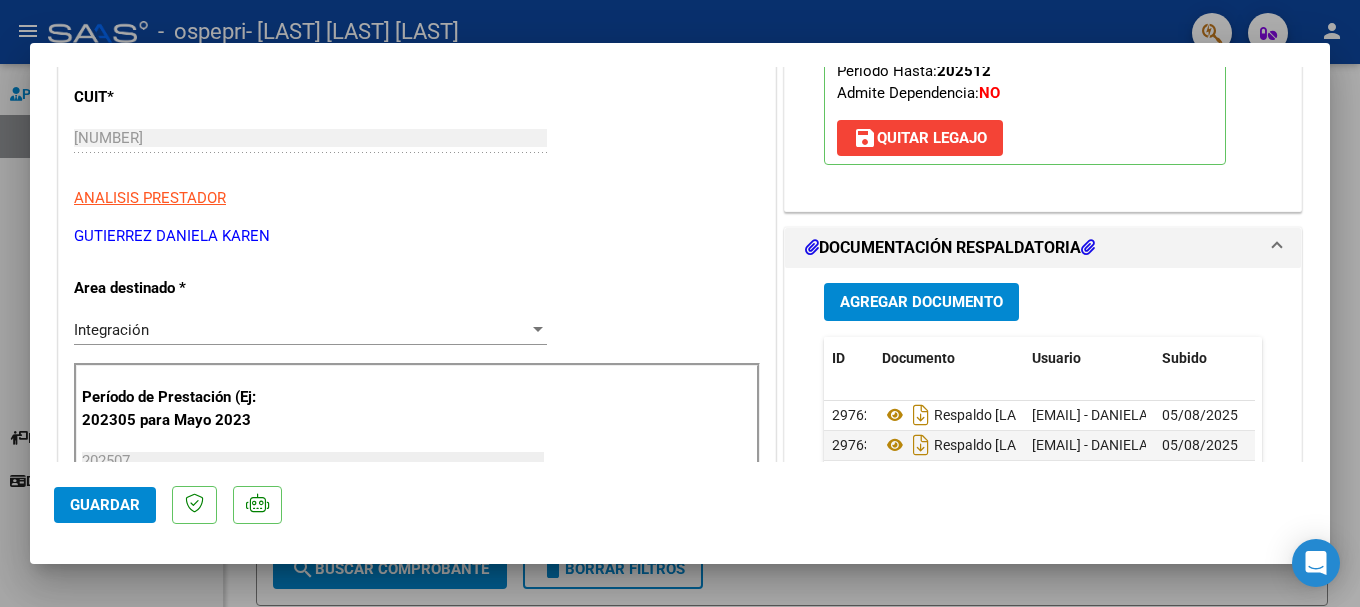 click at bounding box center [680, 303] 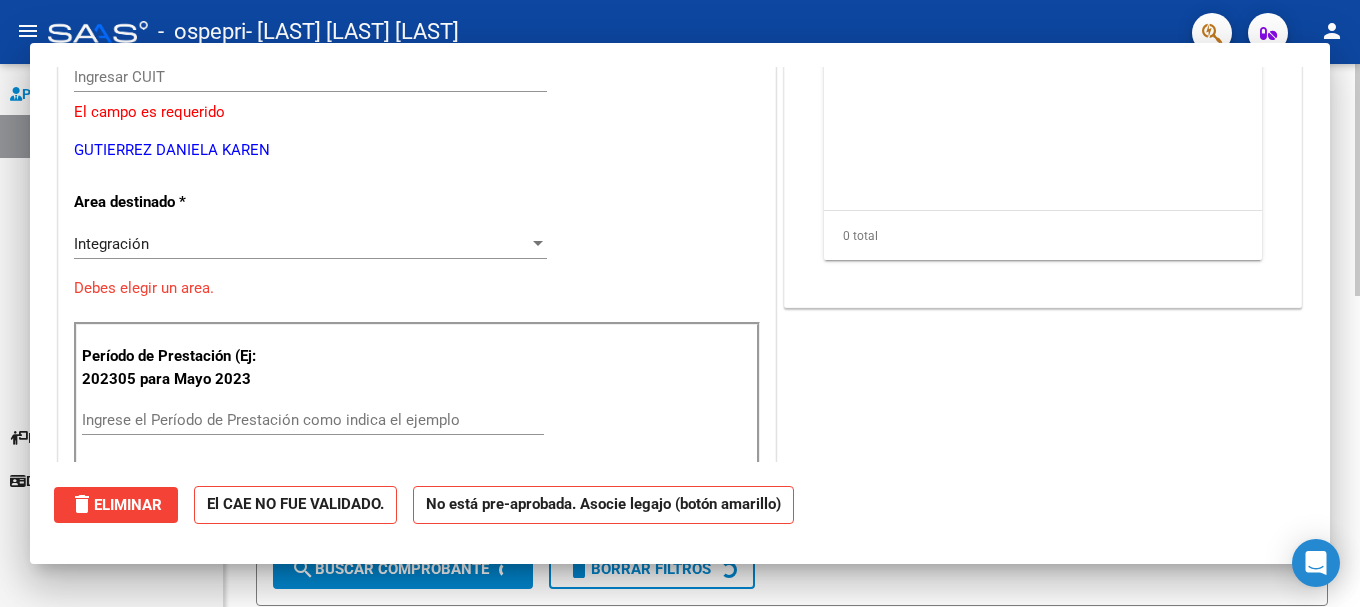 scroll, scrollTop: 0, scrollLeft: 0, axis: both 